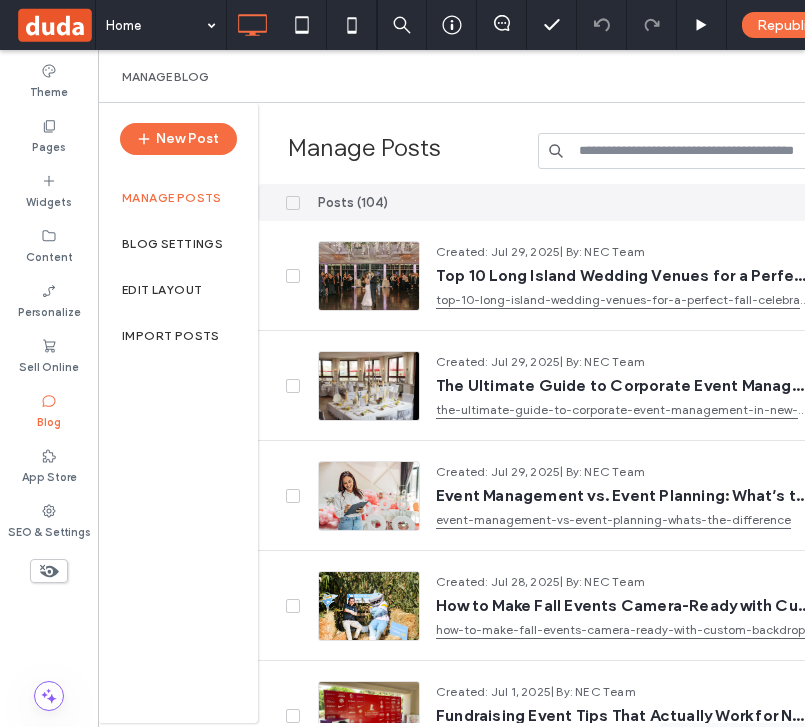 scroll, scrollTop: 0, scrollLeft: 0, axis: both 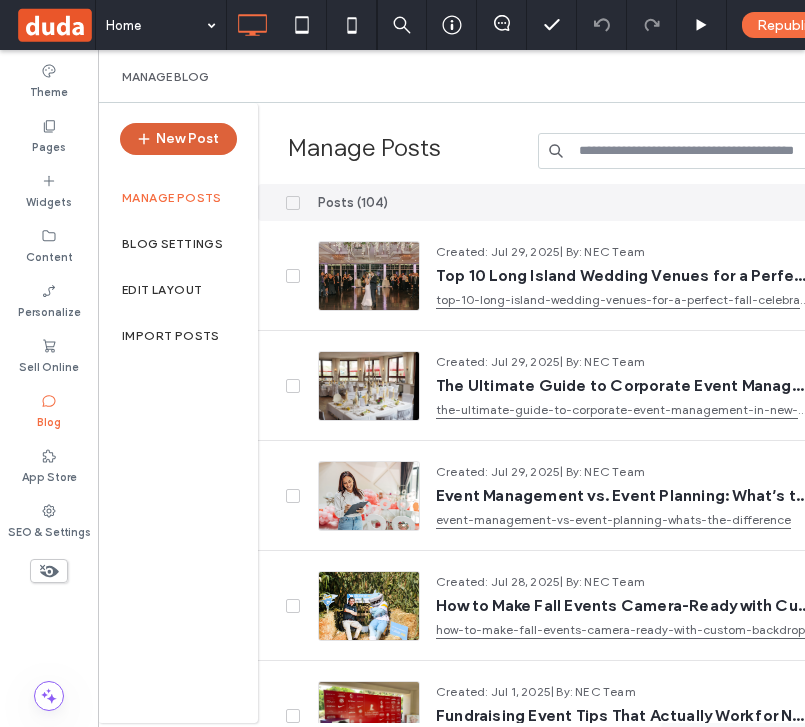 click on "New Post" at bounding box center (178, 139) 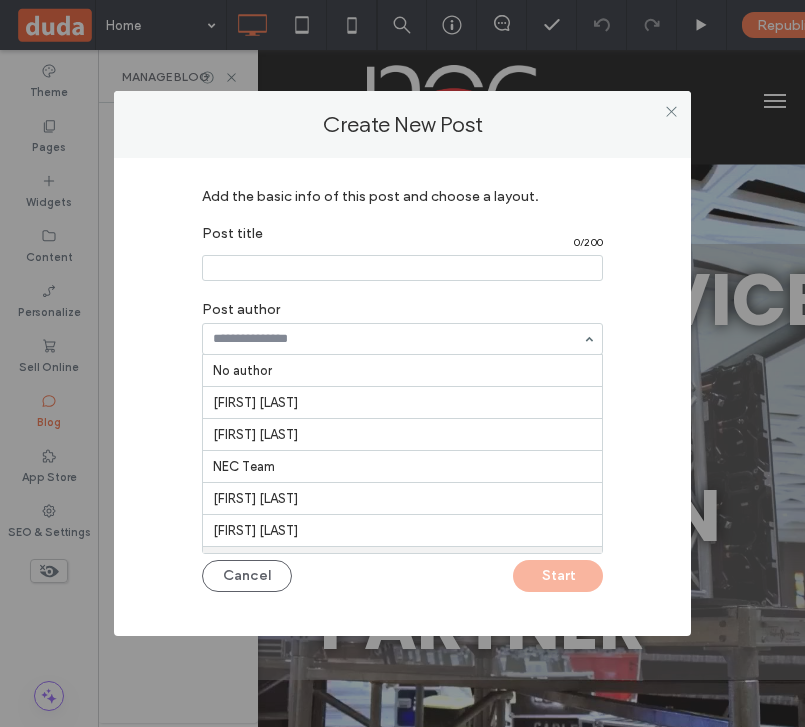 scroll, scrollTop: 65, scrollLeft: 0, axis: vertical 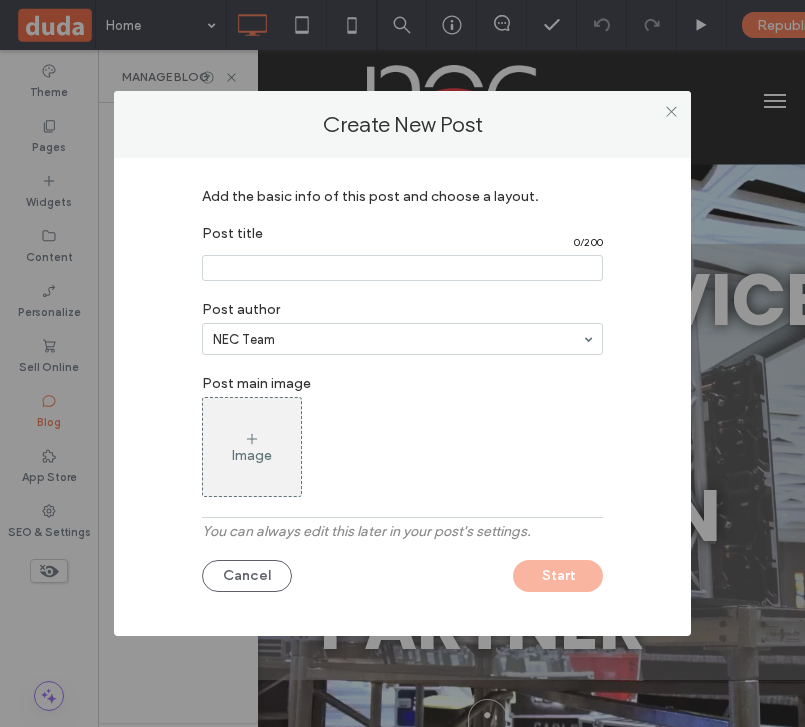 click at bounding box center [402, 268] 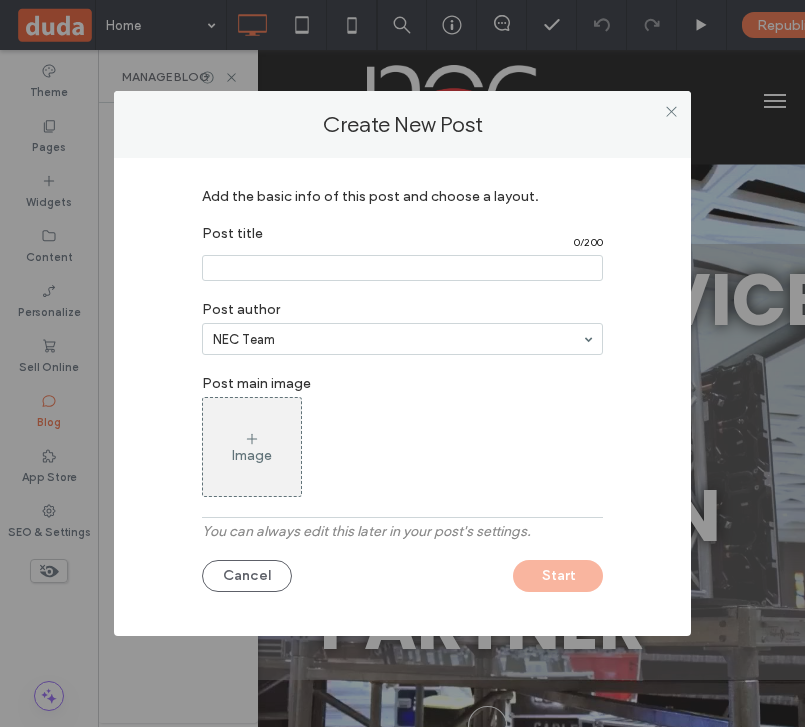 paste on "**********" 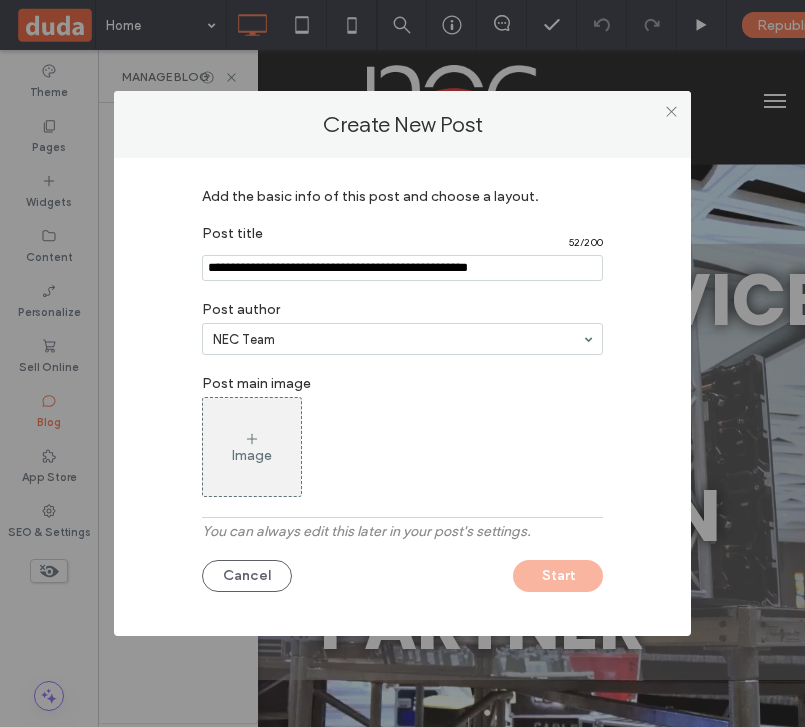 type on "**********" 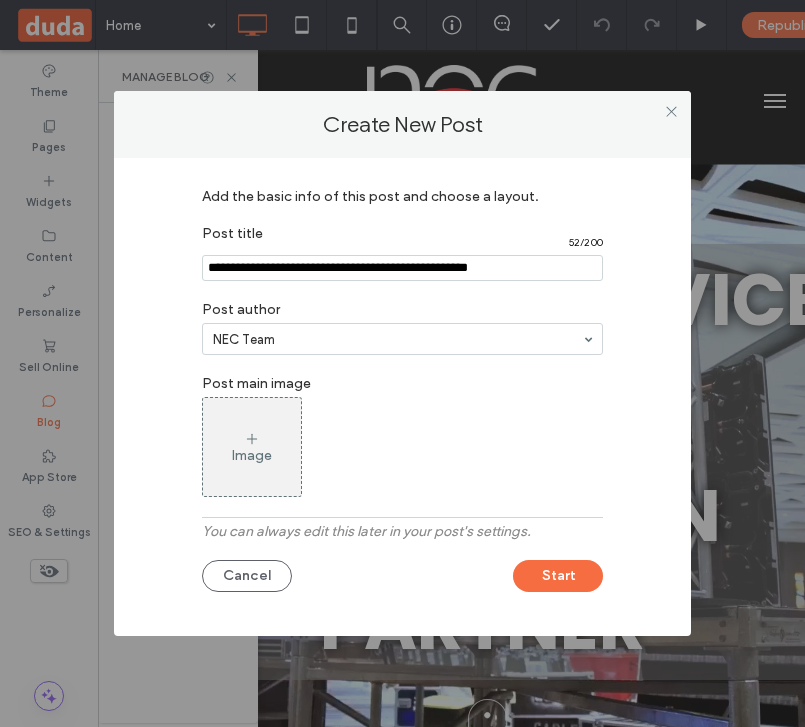 click on "Add the basic info of this post and choose a layout. Post title 52 / 200 Post author NEC Team Post main image Image You can always edit this later in your post's settings. Cancel Start" at bounding box center [402, 392] 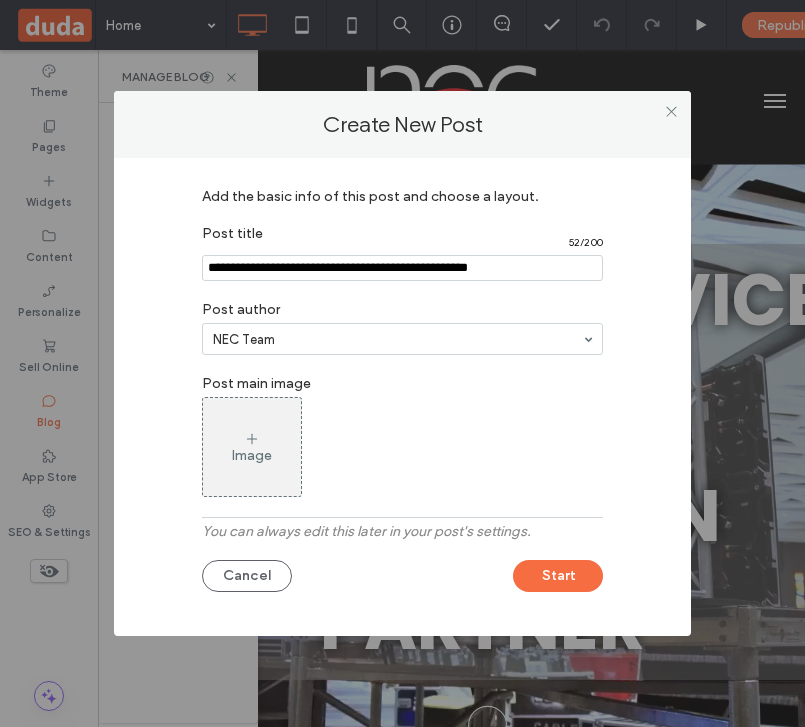 click on "Cancel Start" at bounding box center (402, 571) 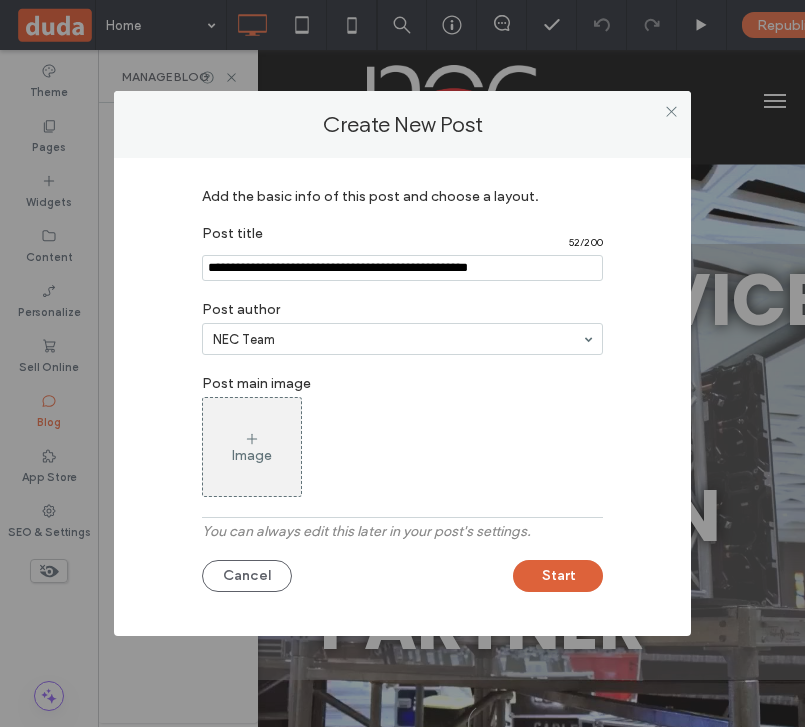 click on "Start" at bounding box center [558, 576] 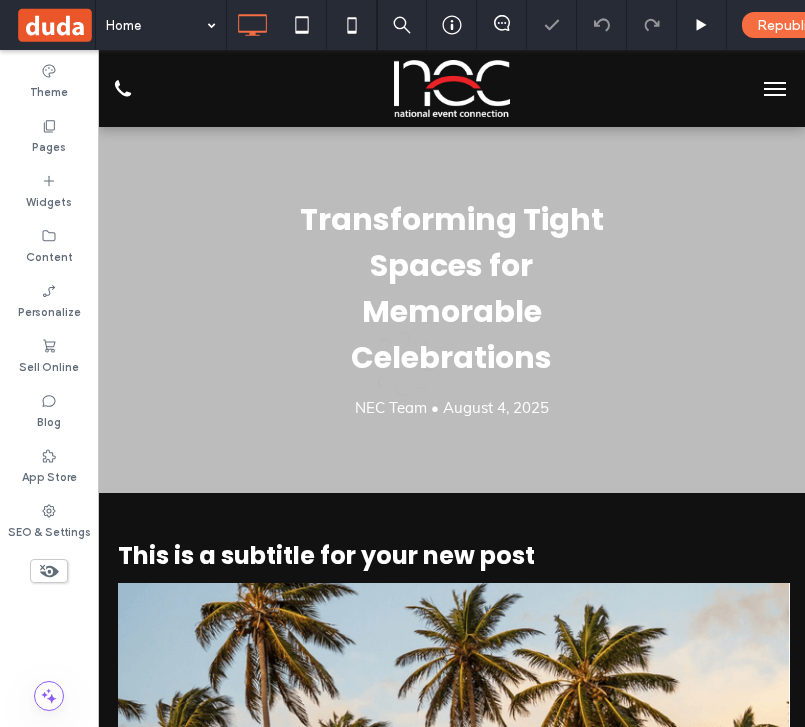 scroll, scrollTop: 0, scrollLeft: 0, axis: both 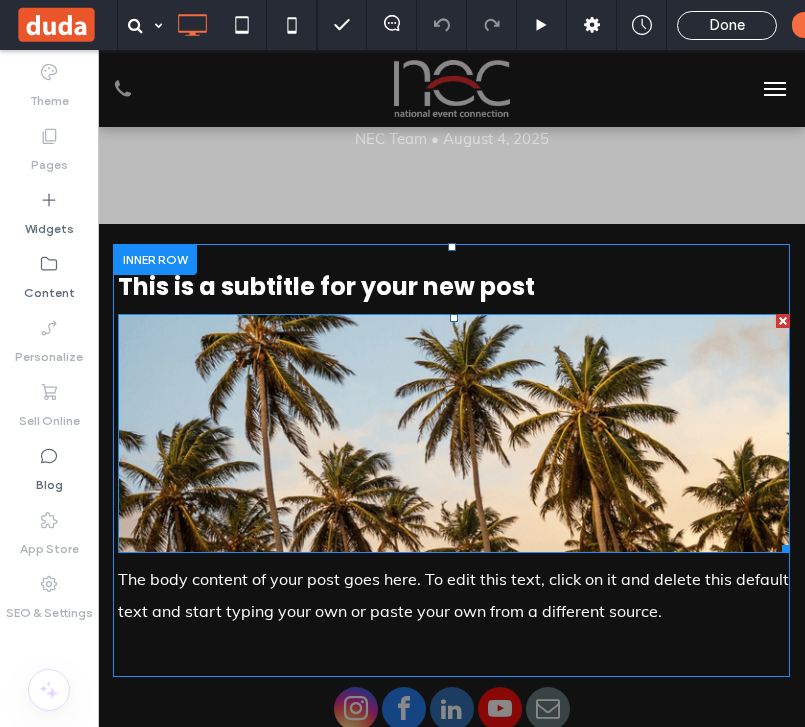 click at bounding box center [783, 321] 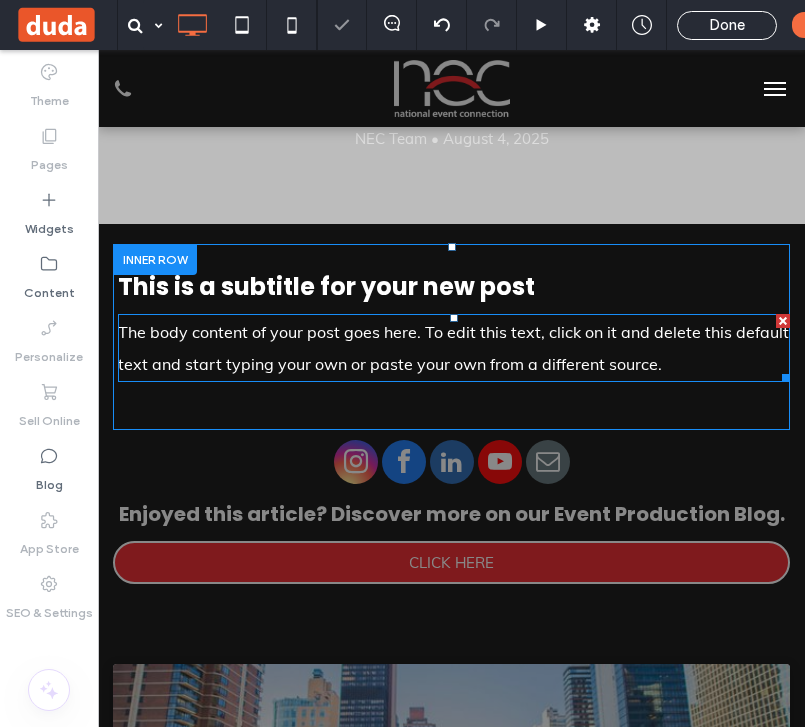 click on "The body content of your post goes here. To edit this text, click on it and delete this default text and start typing your own or paste your own from a different source." at bounding box center (454, 348) 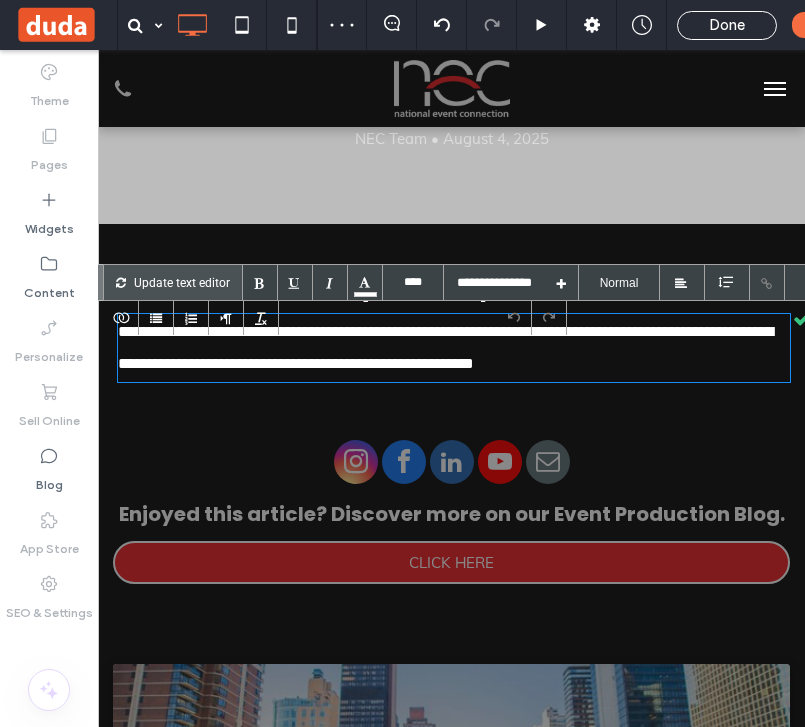 click on "**********" at bounding box center (451, 419) 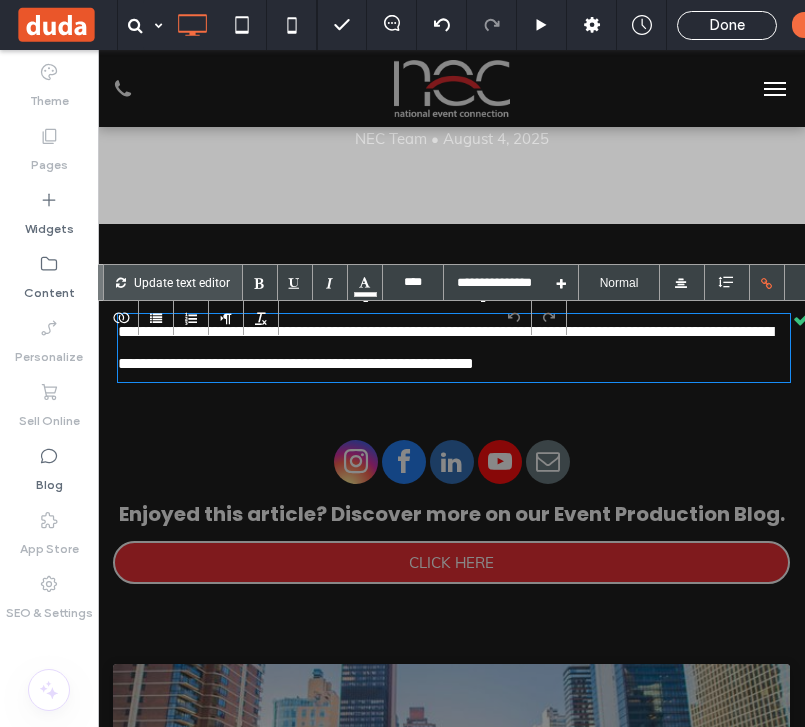 type on "**********" 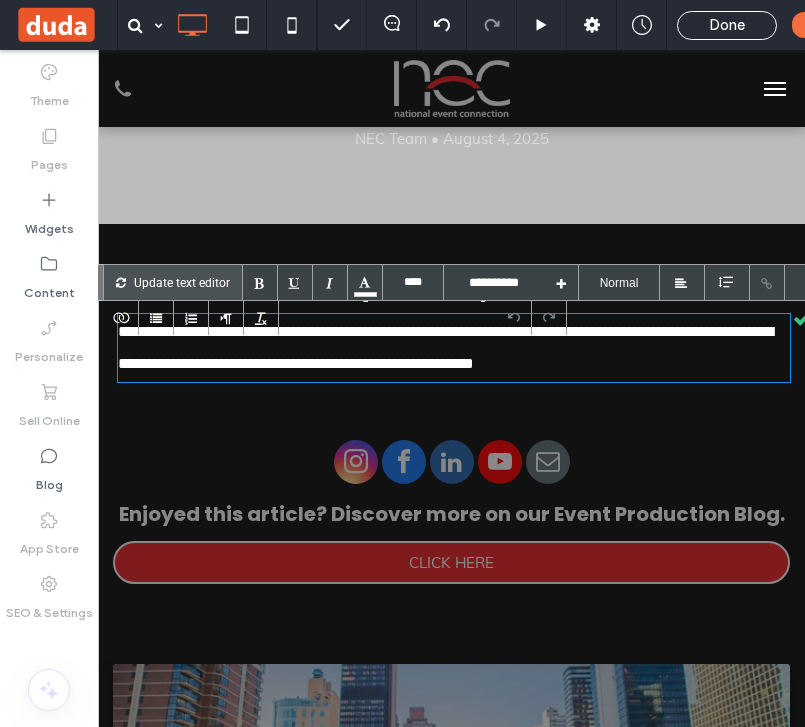 click on "**********" at bounding box center (451, 337) 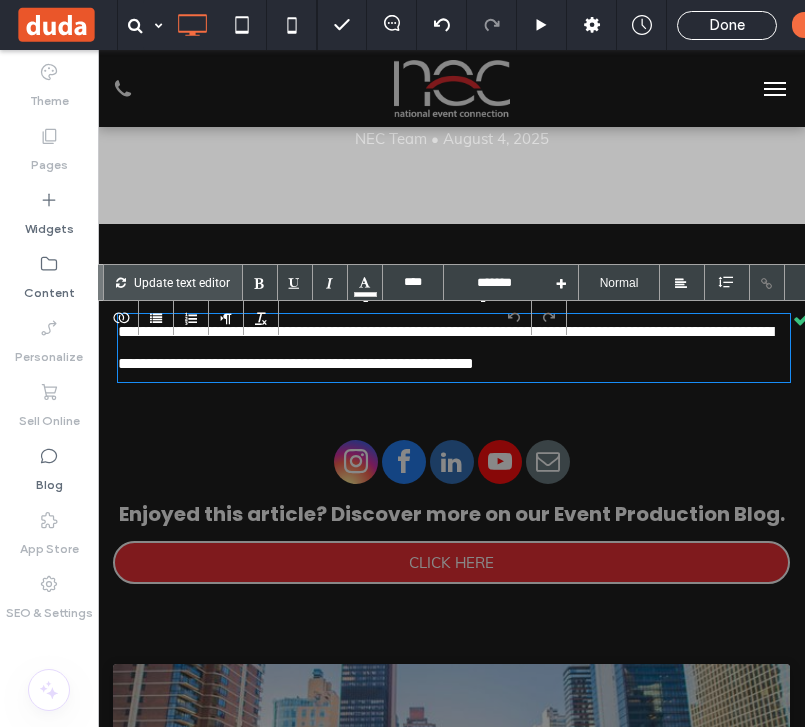 click on "Enjoyed this article? Discover more on our Event Production Blog" at bounding box center (449, 514) 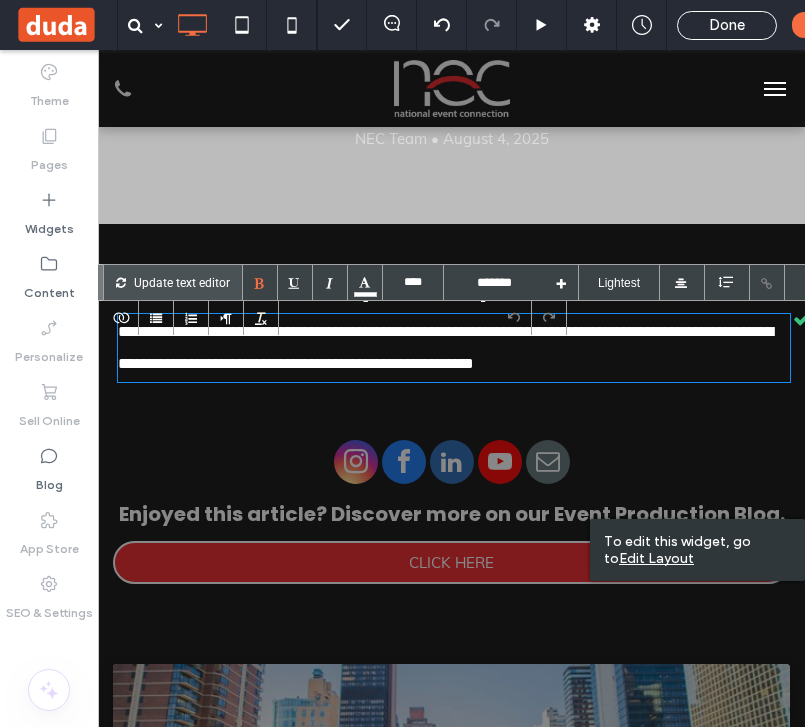 type on "****" 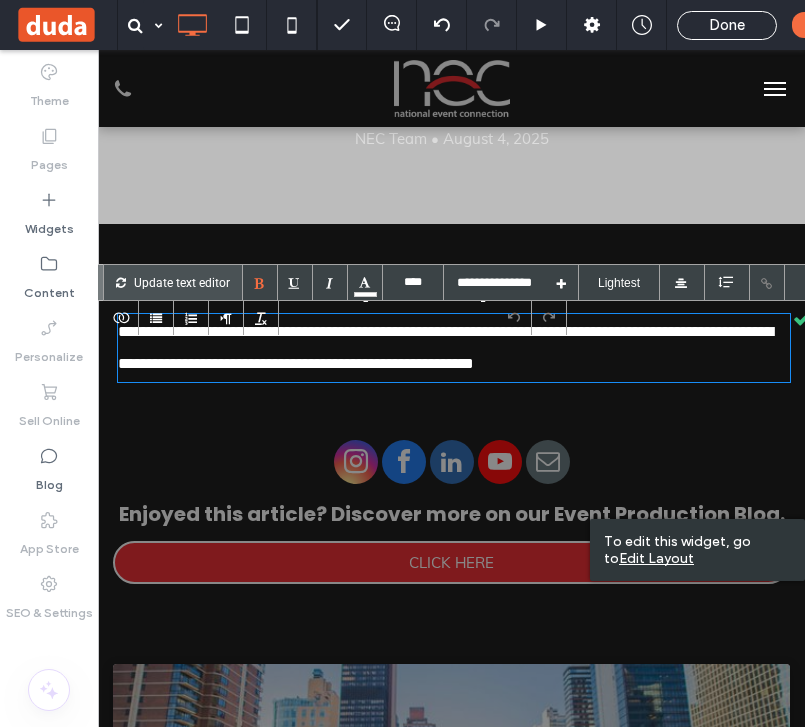 click at bounding box center [451, 464] 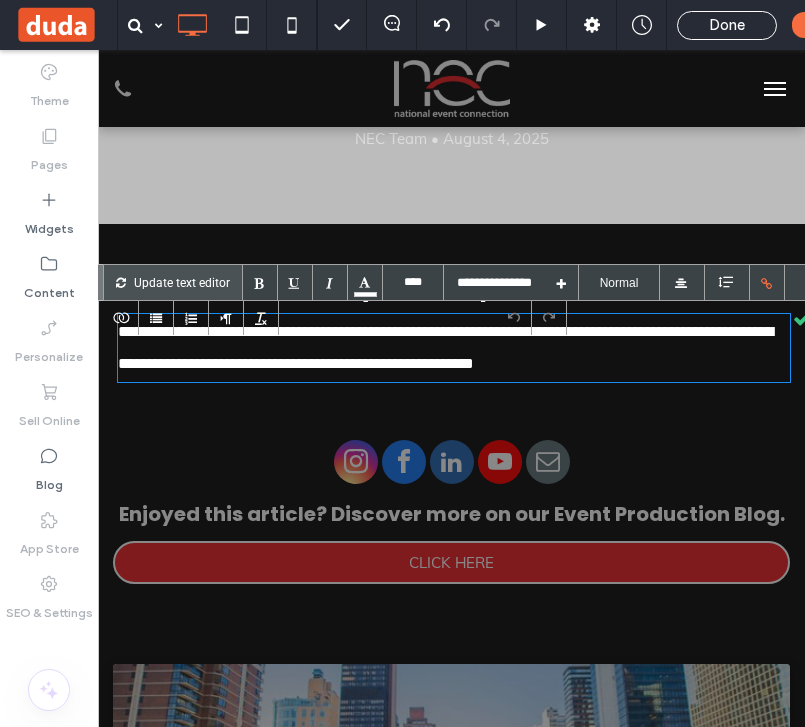scroll, scrollTop: 326, scrollLeft: 0, axis: vertical 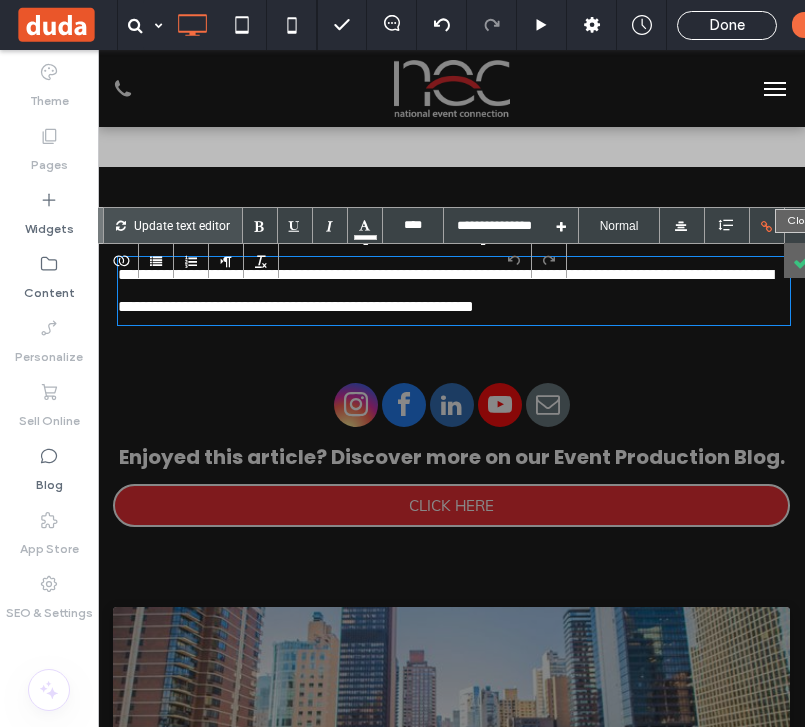 click at bounding box center [801, 260] 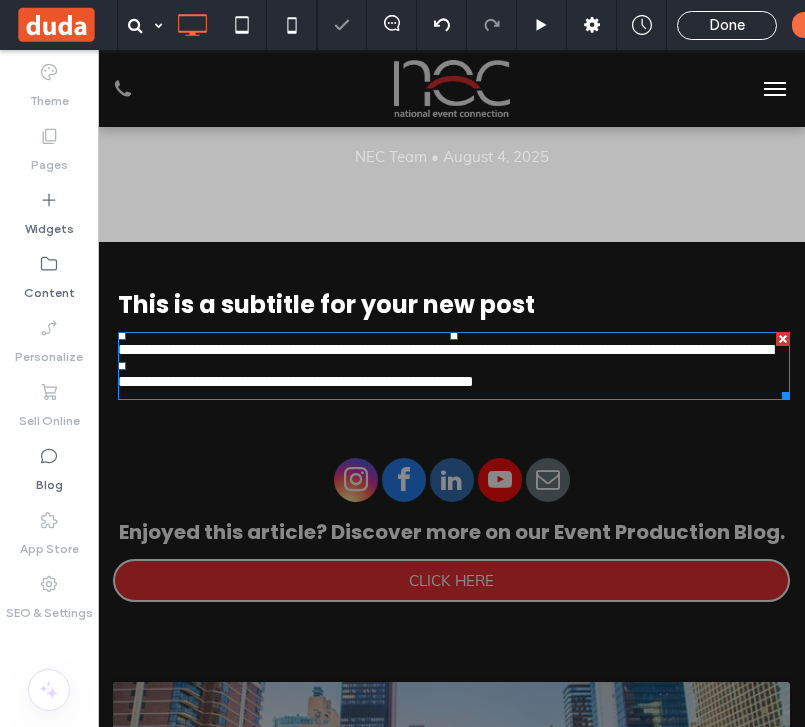 scroll, scrollTop: 225, scrollLeft: 0, axis: vertical 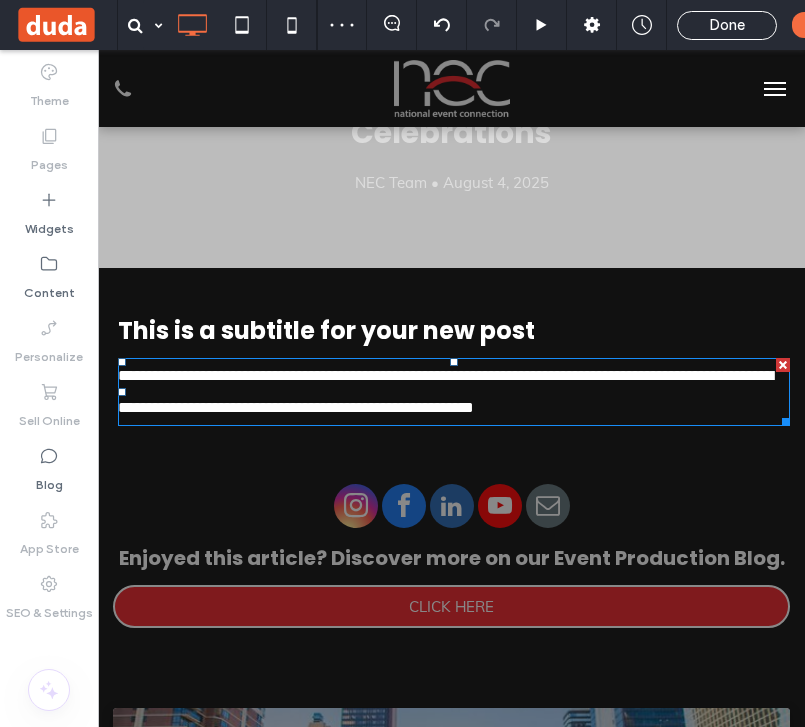 click at bounding box center (783, 365) 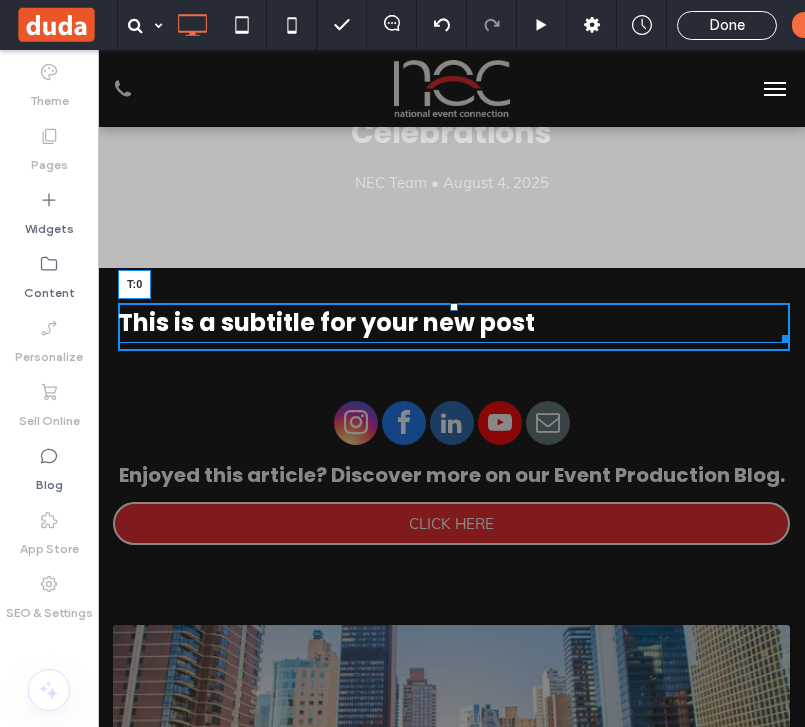 drag, startPoint x: 452, startPoint y: 310, endPoint x: 440, endPoint y: 299, distance: 16.27882 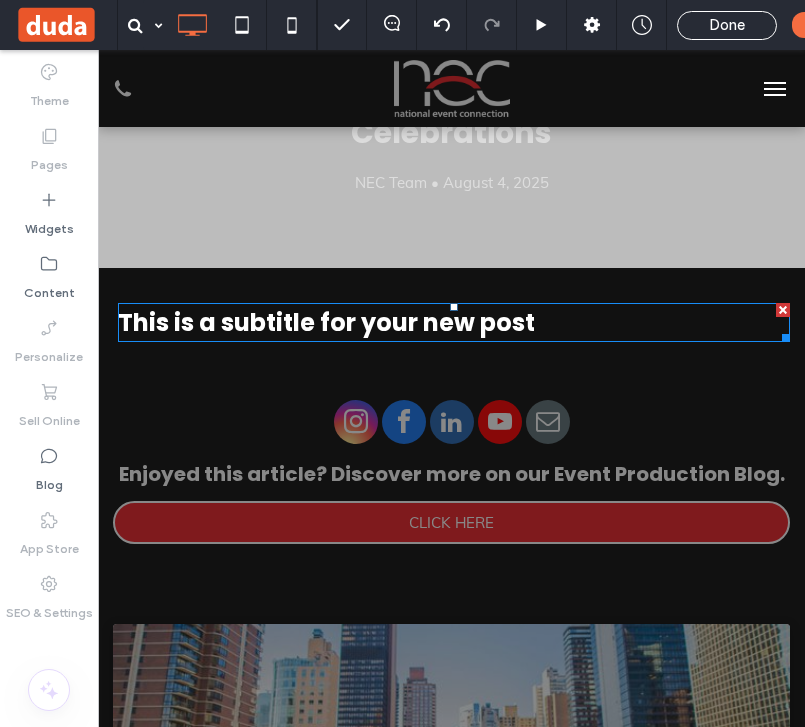 click on "This is a subtitle for your new post" at bounding box center [454, 322] 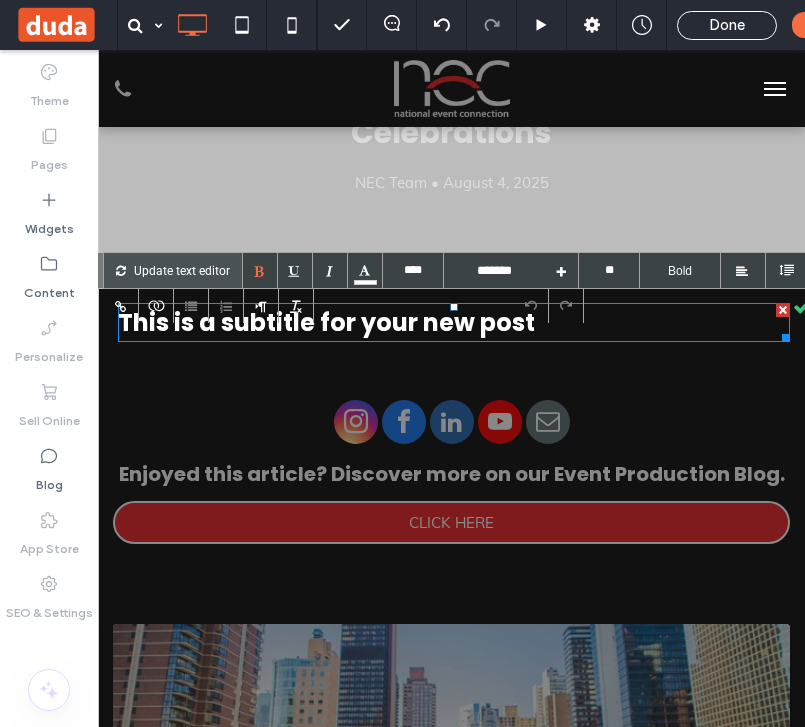 click on "This is a subtitle for your new post" at bounding box center (454, 322) 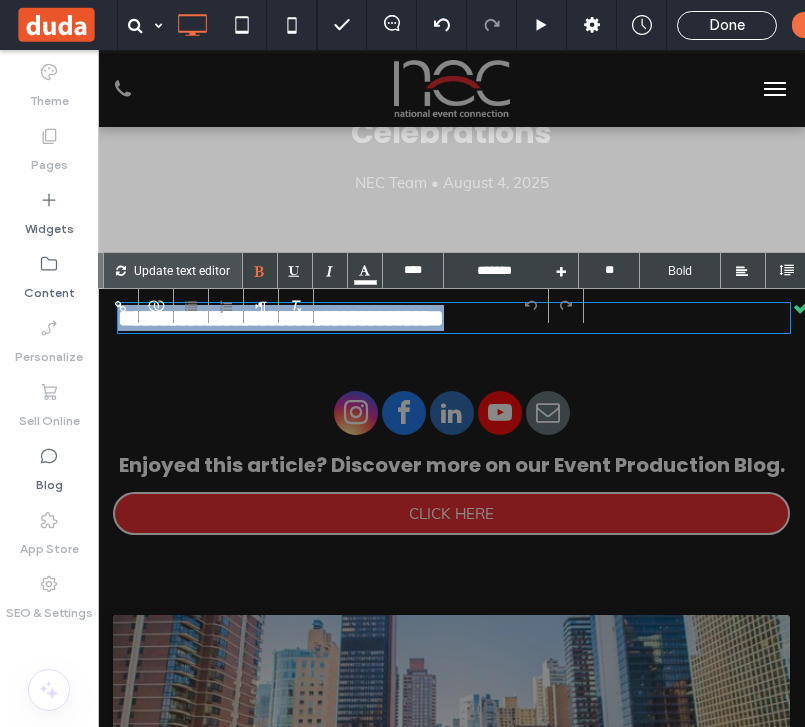 click on "**********" at bounding box center [454, 318] 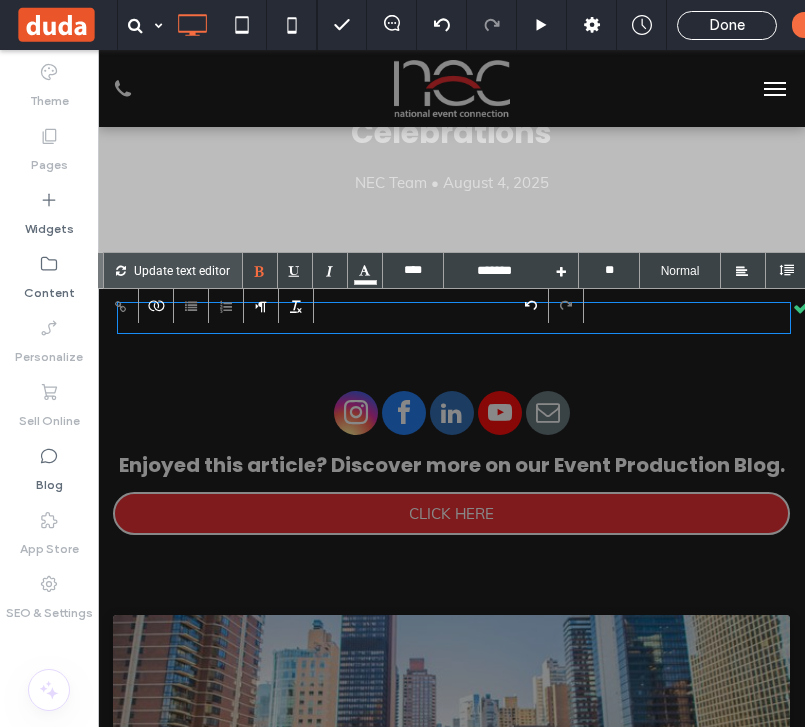 type on "****" 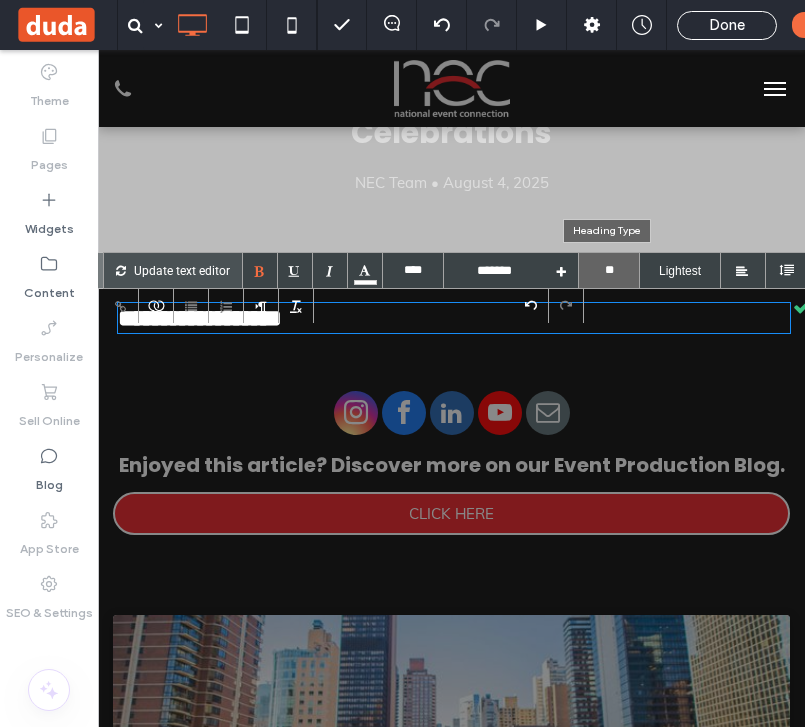 click on "**" at bounding box center (609, 270) 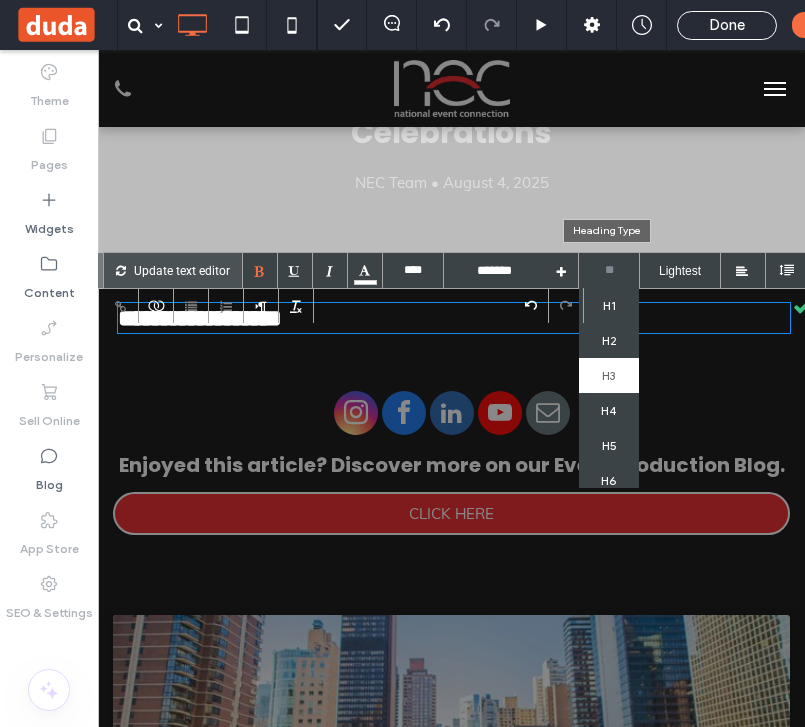 click on "H2" at bounding box center (609, 340) 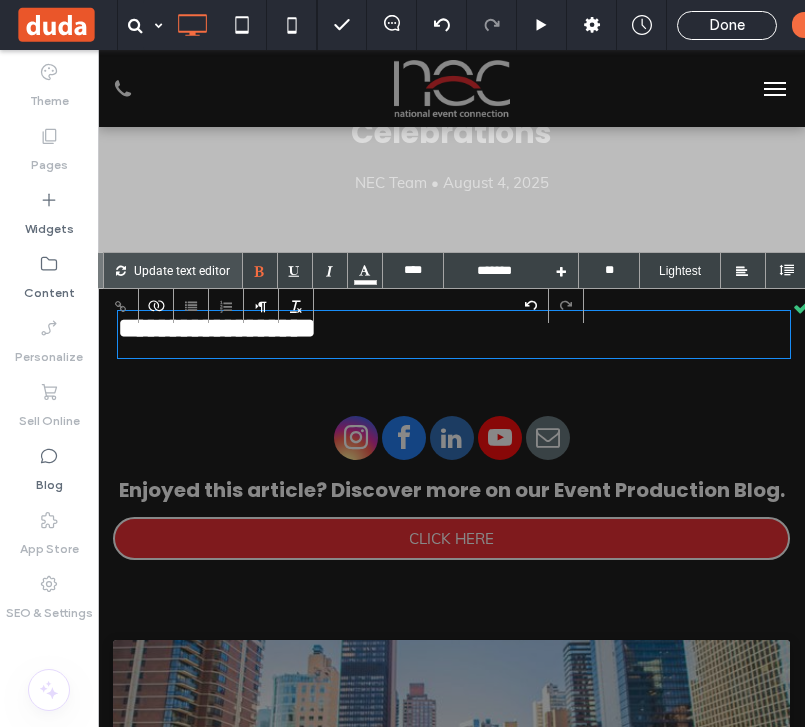 type on "****" 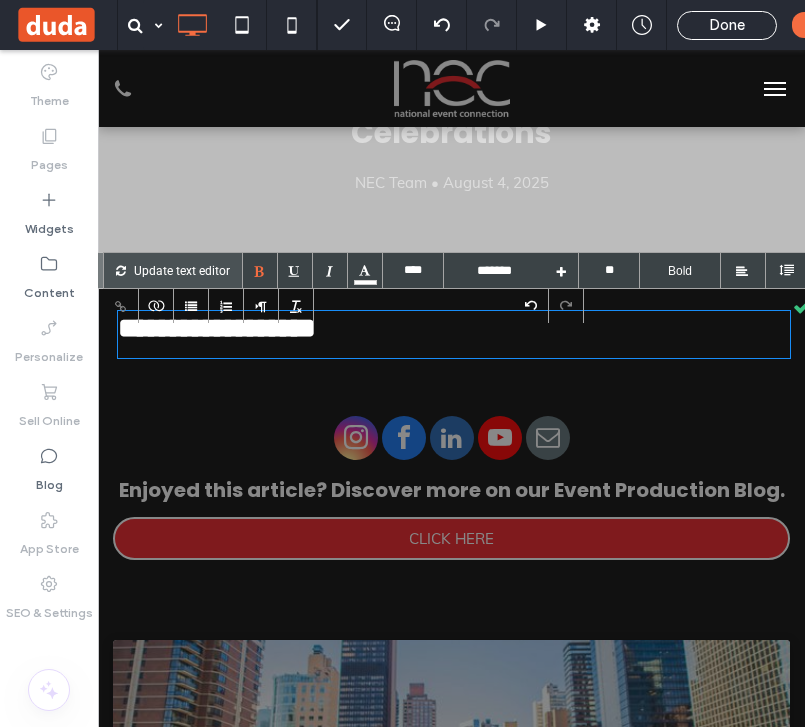 click on "**********" at bounding box center [454, 334] 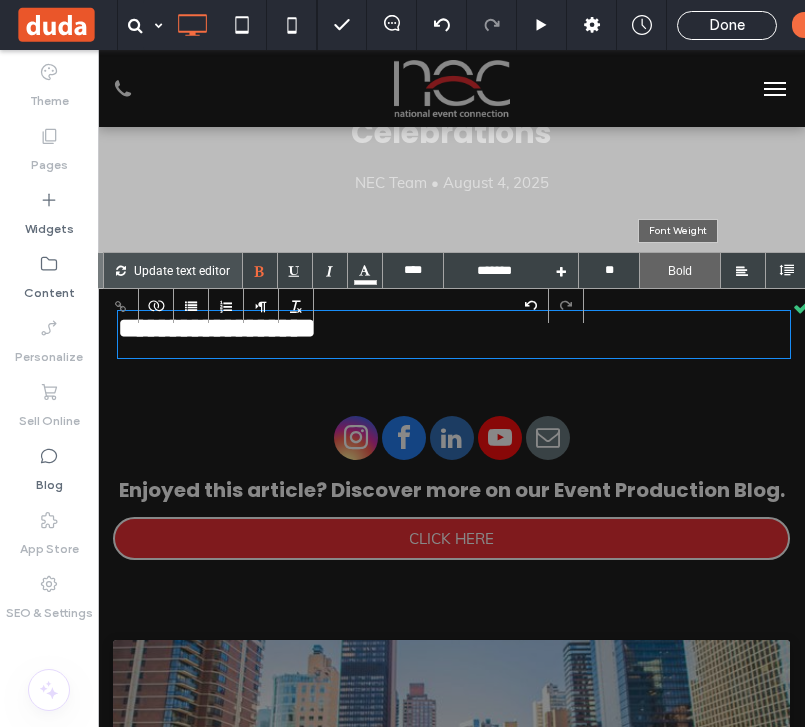 click on "Bold" at bounding box center [680, 271] 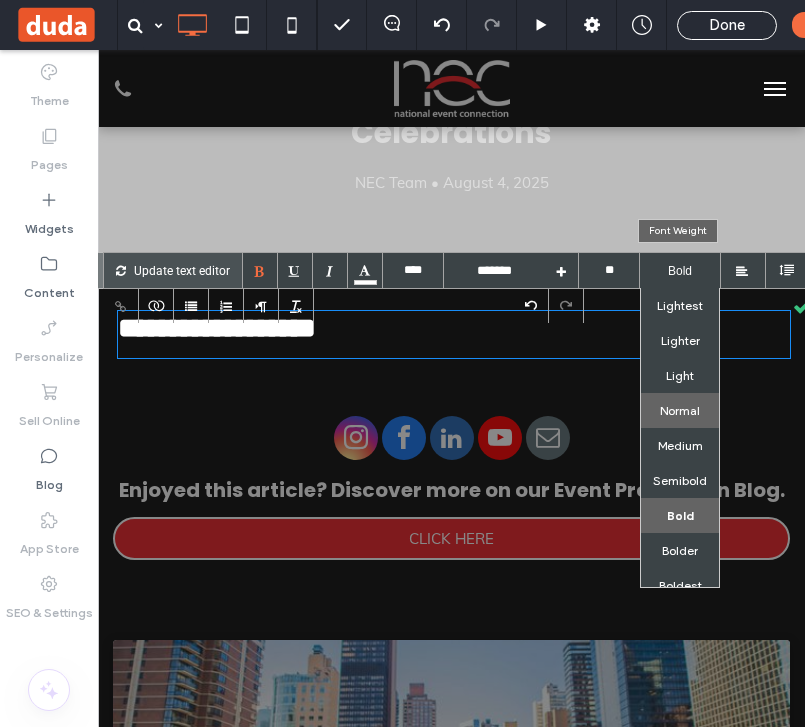 click on "Normal" at bounding box center [680, 410] 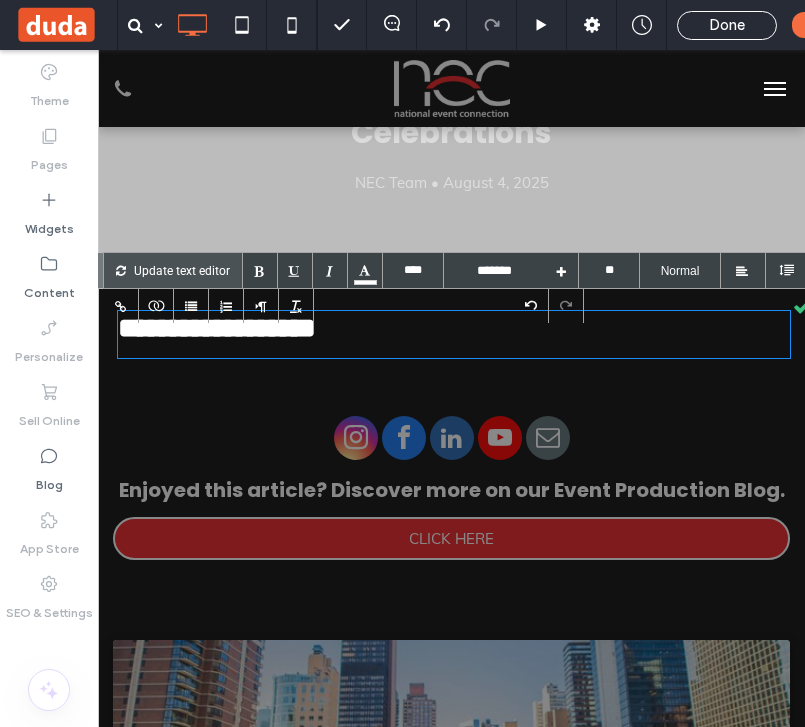 click on "**********" at bounding box center [454, 334] 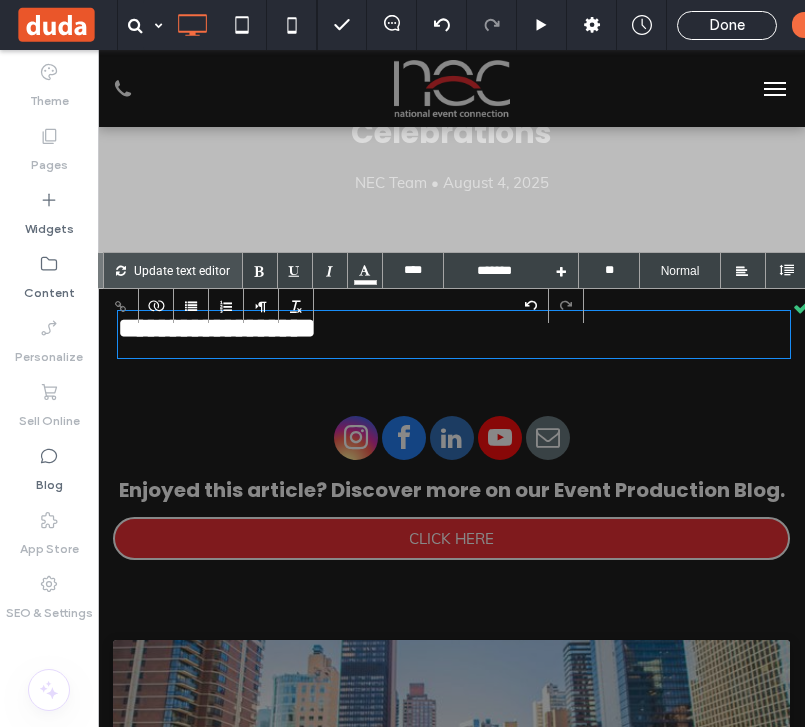 click on "**********" at bounding box center [454, 334] 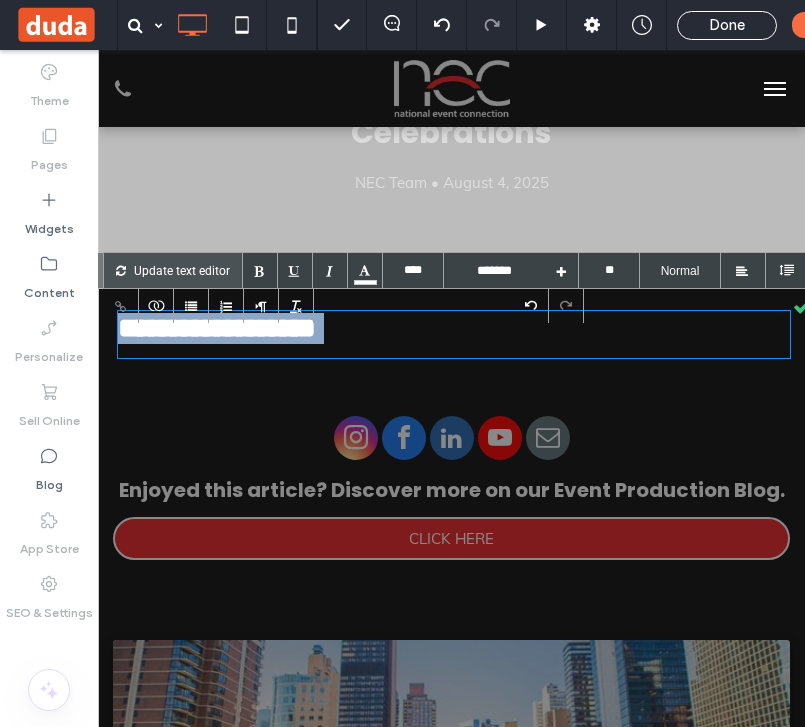 click on "**********" at bounding box center (454, 334) 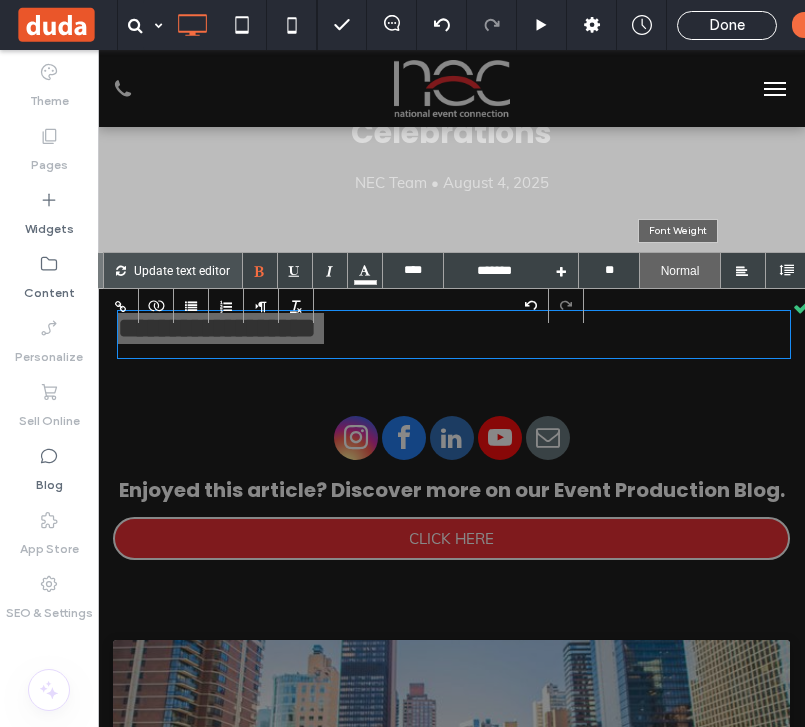 click on "Normal" at bounding box center (680, 270) 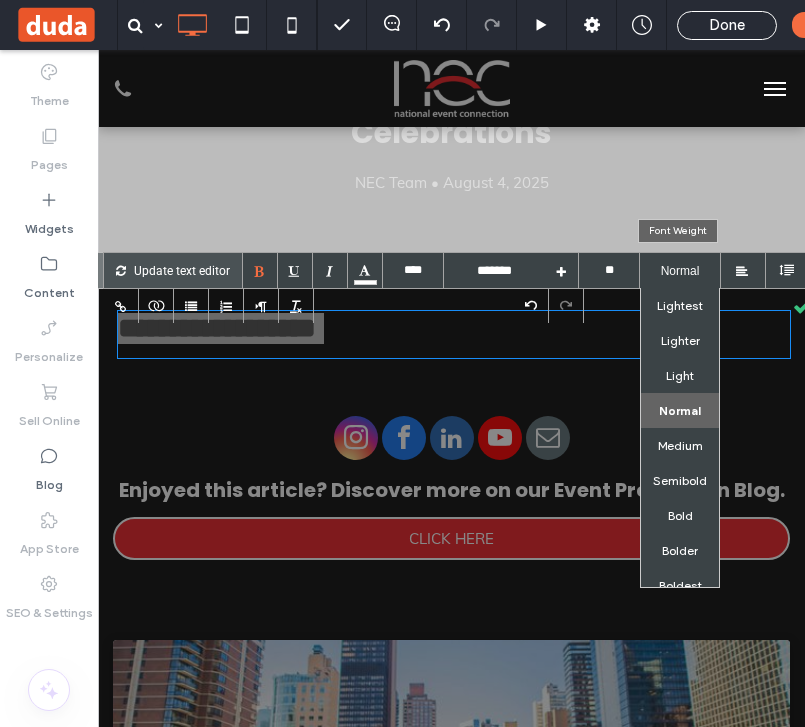 click on "Normal" at bounding box center [680, 410] 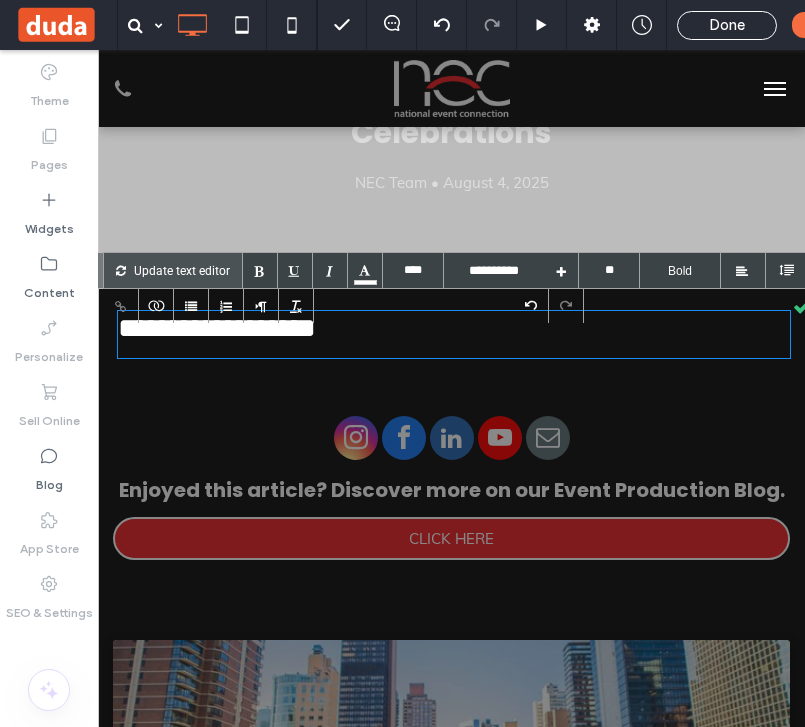 click on "**********" at bounding box center [454, 334] 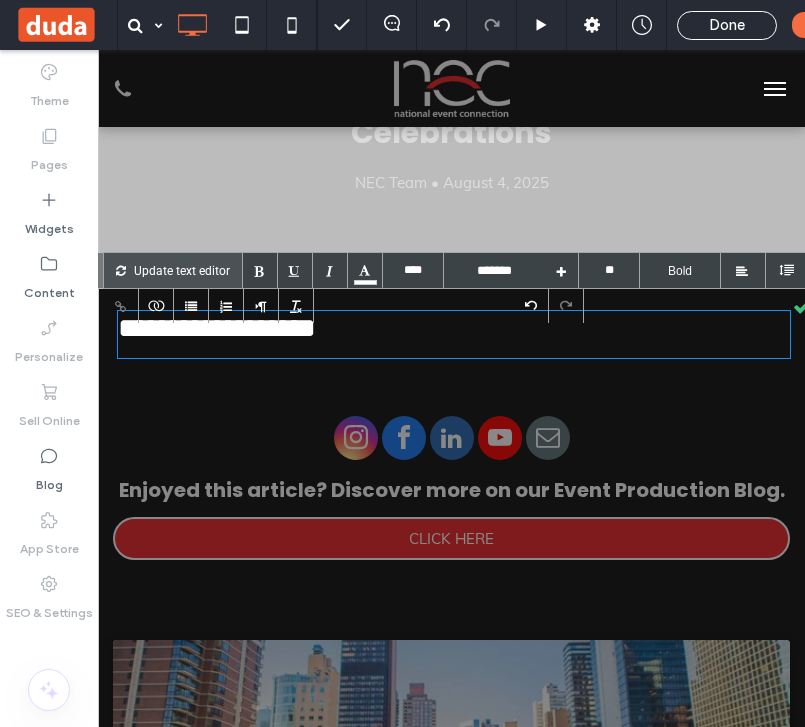 click on "**********" at bounding box center [454, 334] 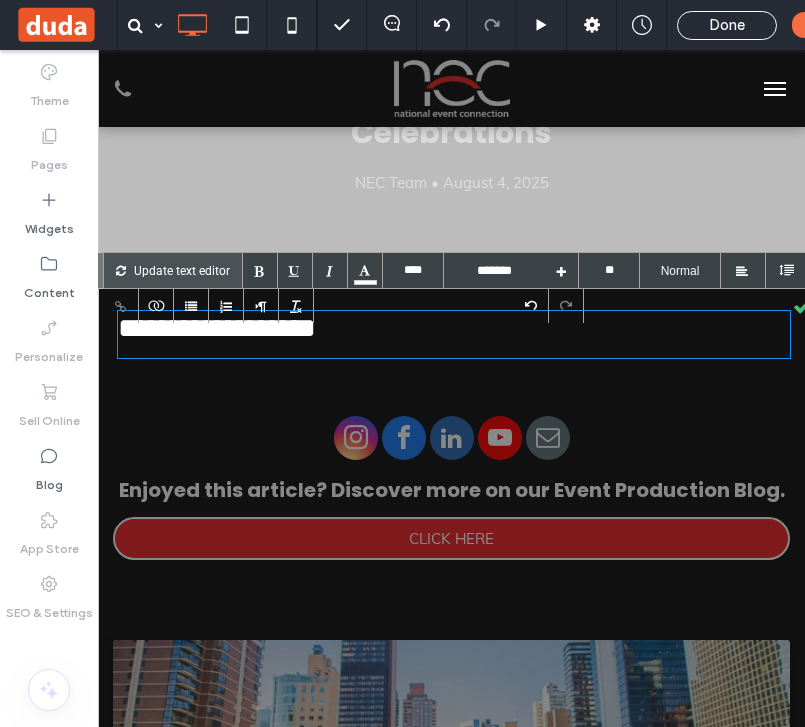 click on "**********" at bounding box center [454, 334] 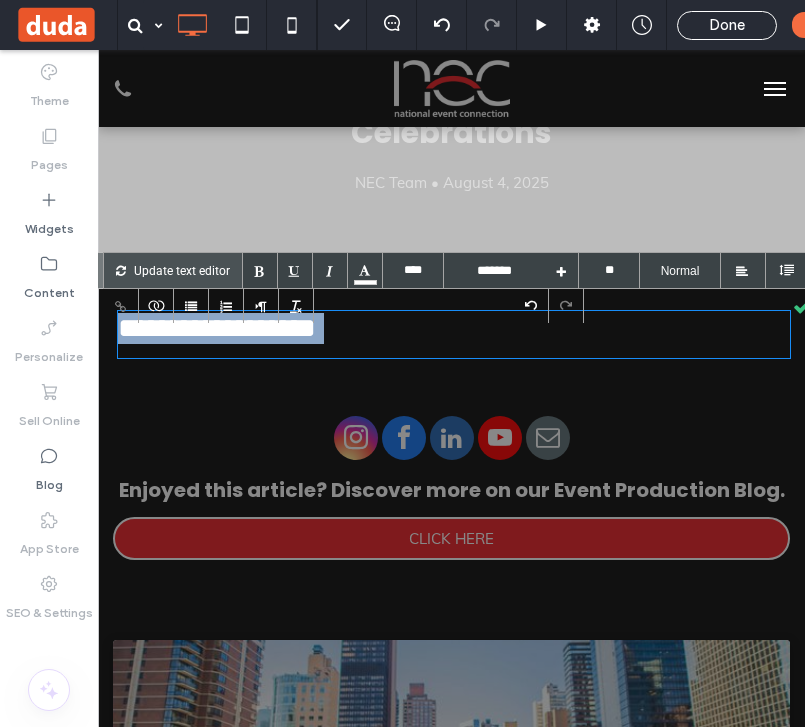 click on "**********" at bounding box center (454, 334) 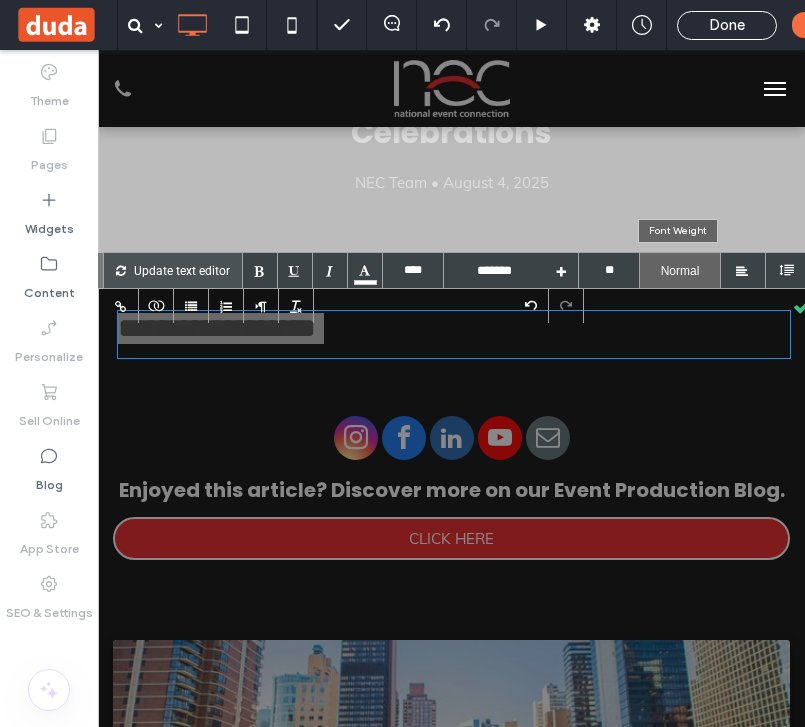 click on "Normal" at bounding box center (680, 271) 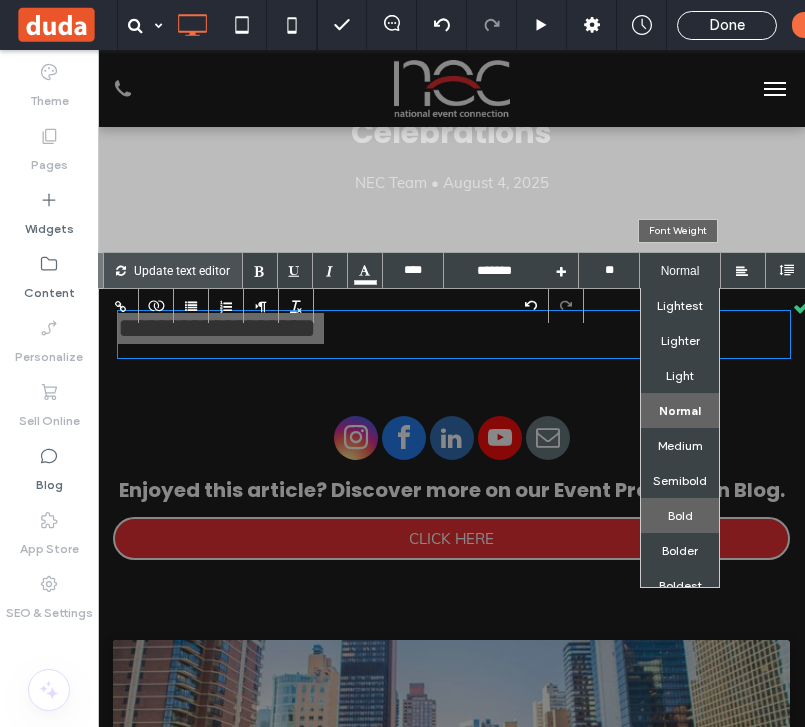 click on "Bold" at bounding box center (680, 515) 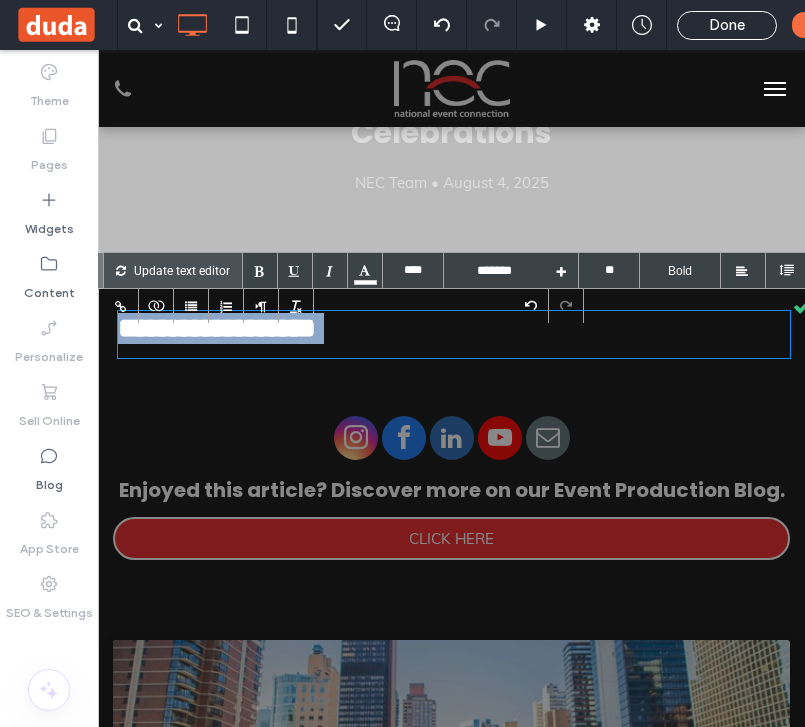 type on "****" 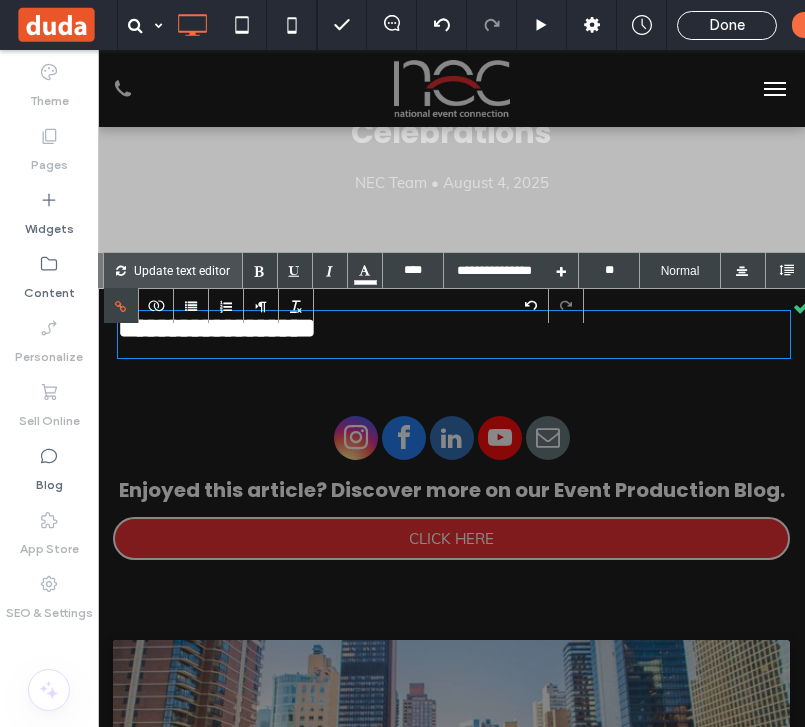 click at bounding box center (451, 440) 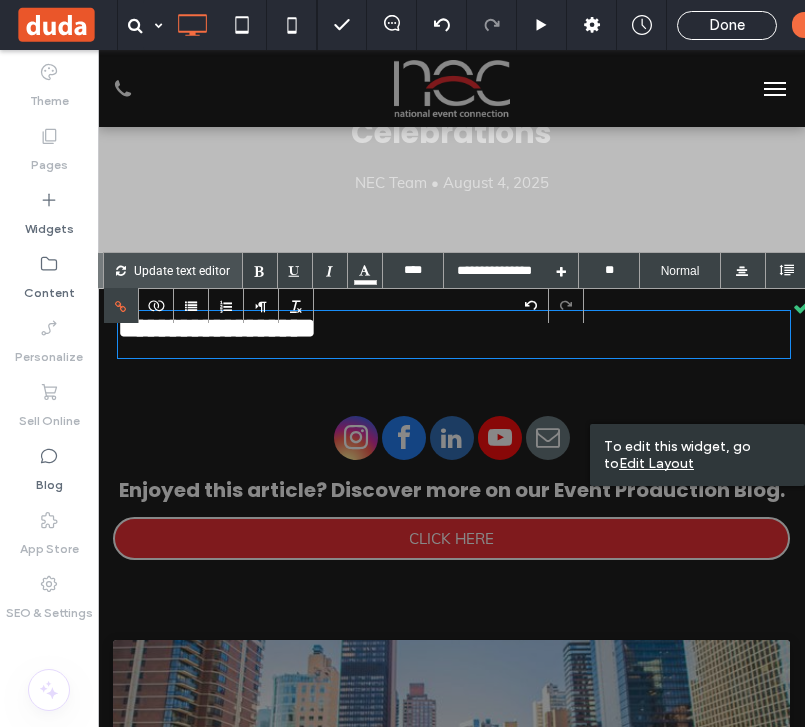 type on "****" 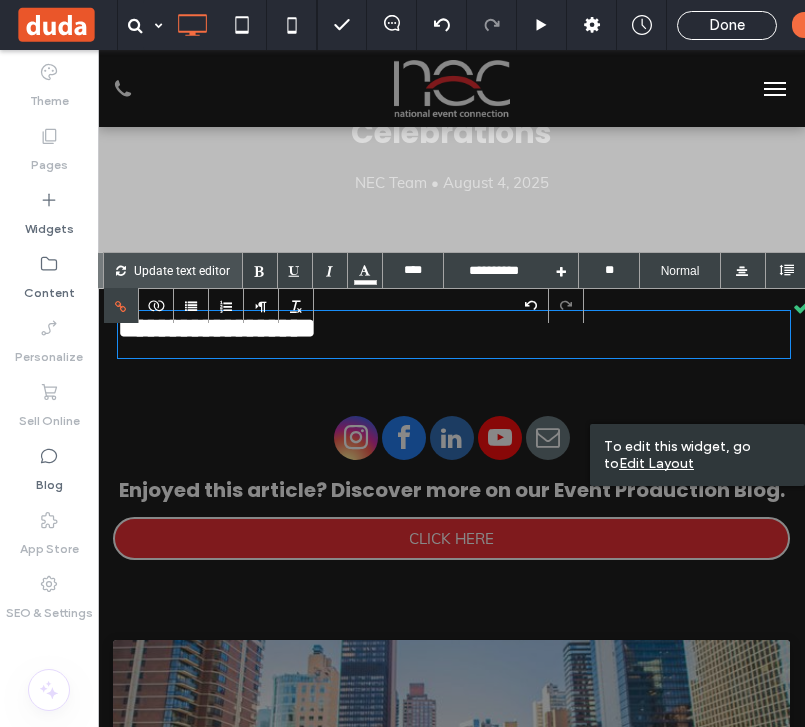 click on "**********" at bounding box center [451, 347] 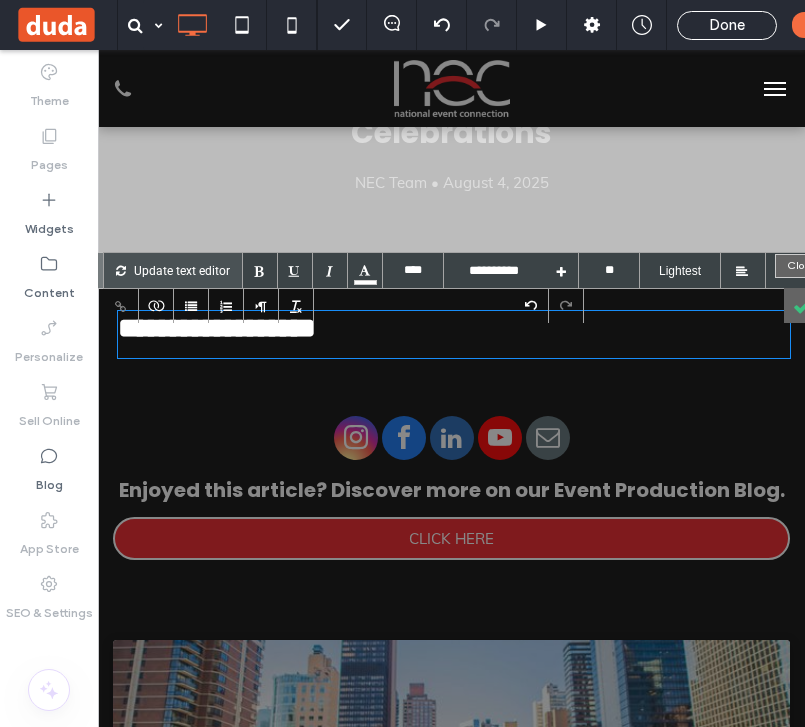 click at bounding box center (801, 305) 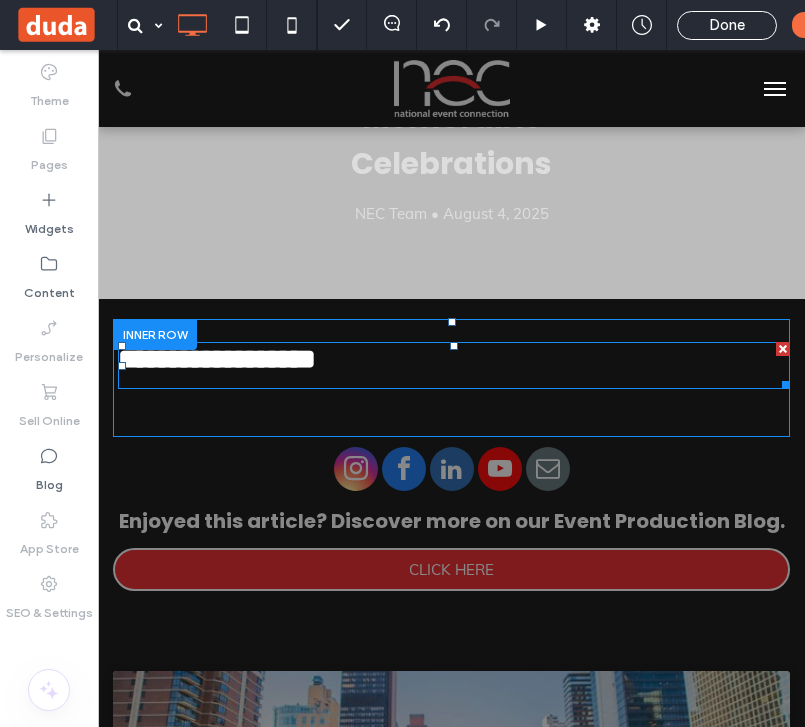 scroll, scrollTop: 195, scrollLeft: 0, axis: vertical 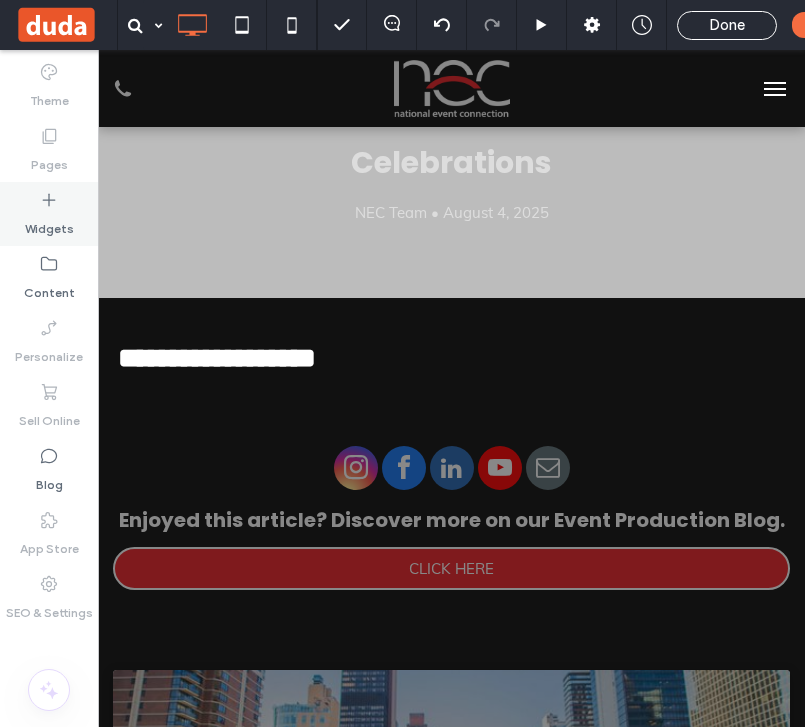 click on "Widgets" at bounding box center (49, 224) 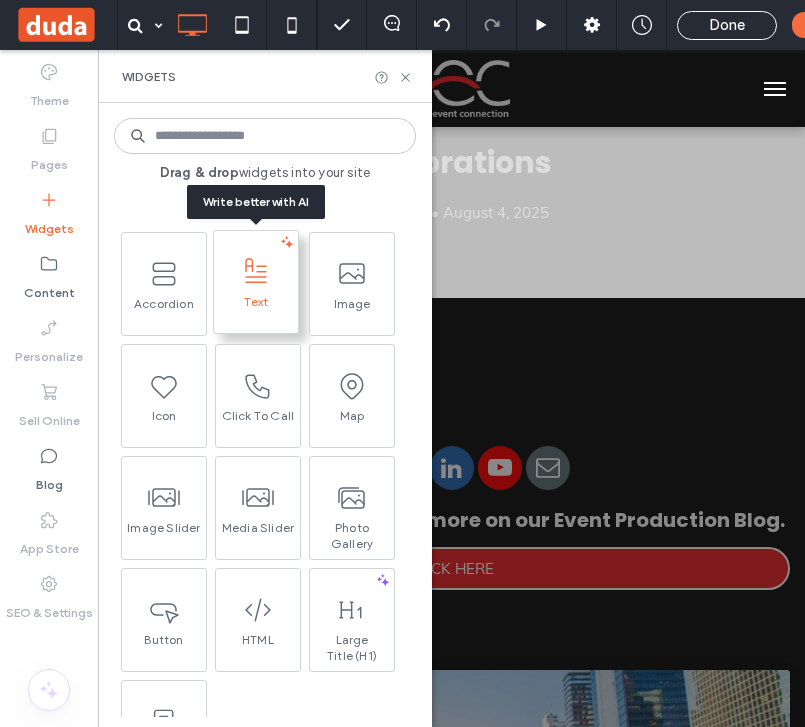 click at bounding box center [256, 271] 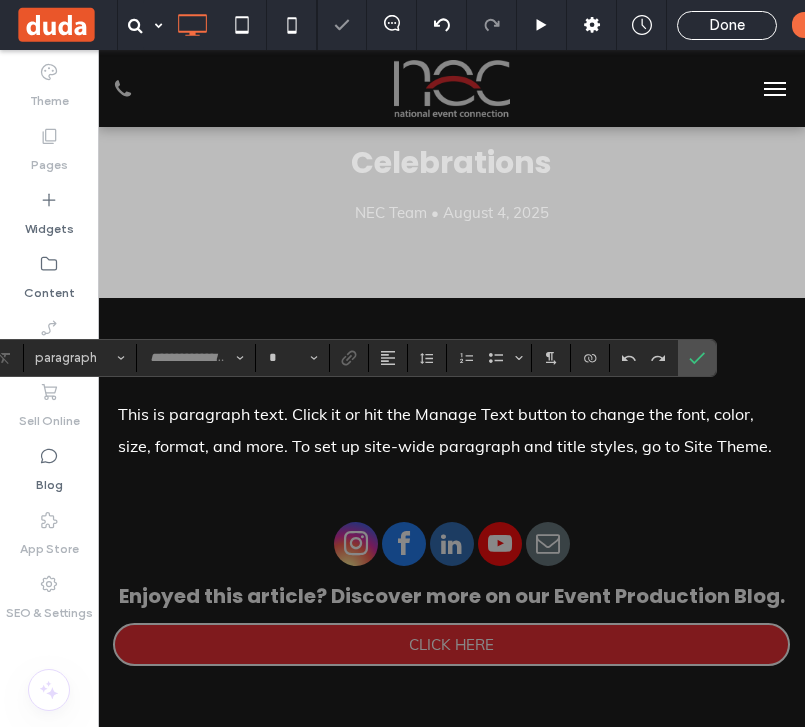 type on "****" 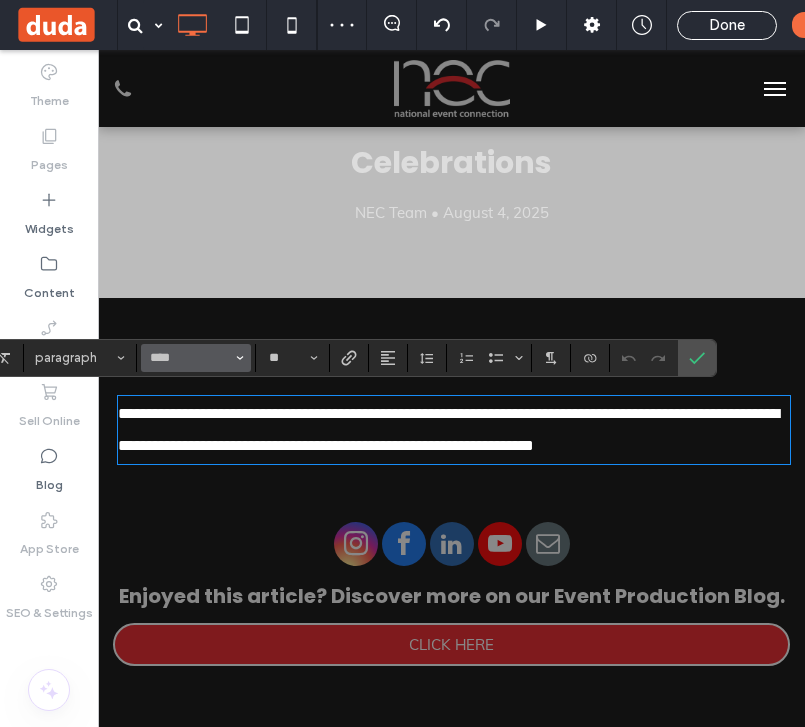 click 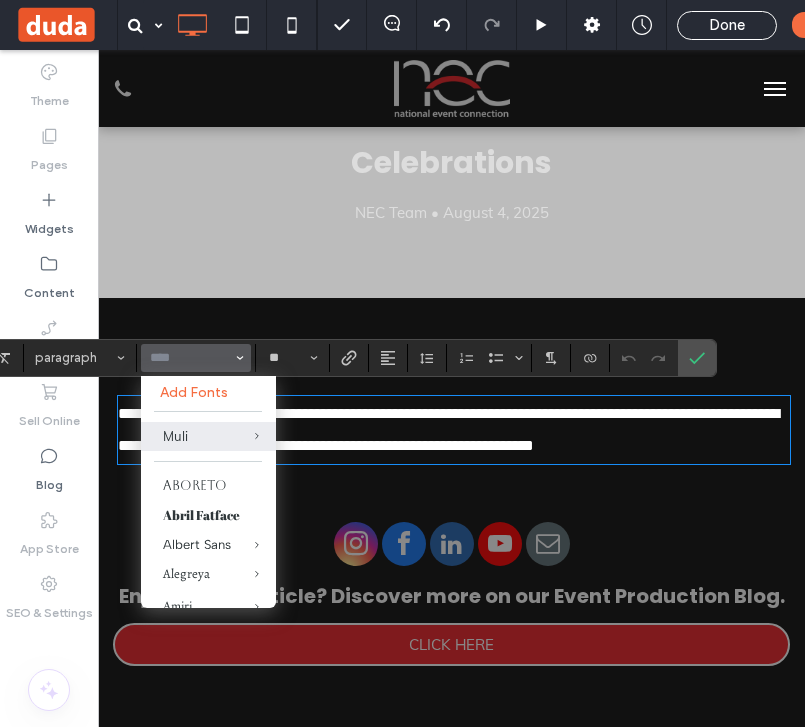click 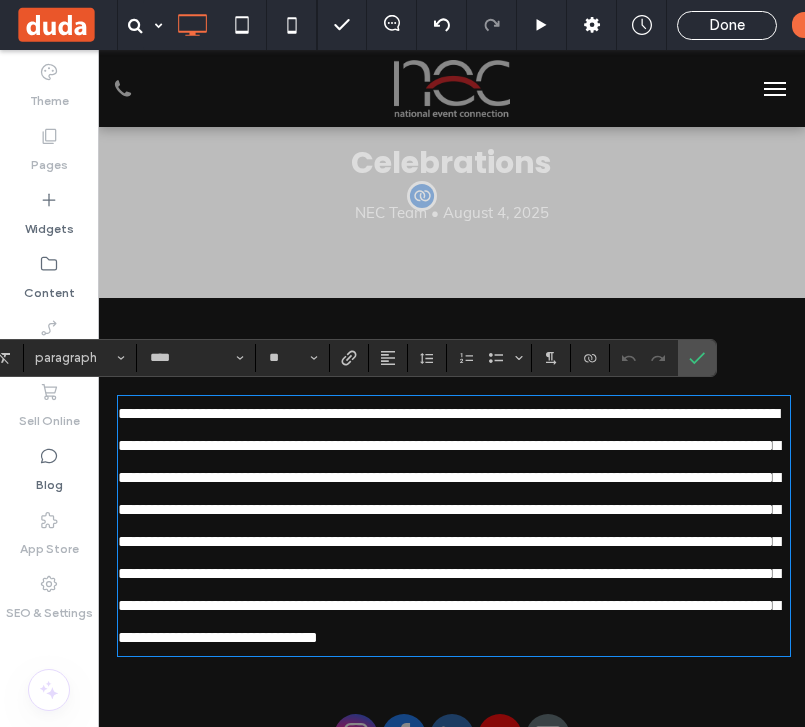 scroll, scrollTop: 0, scrollLeft: 0, axis: both 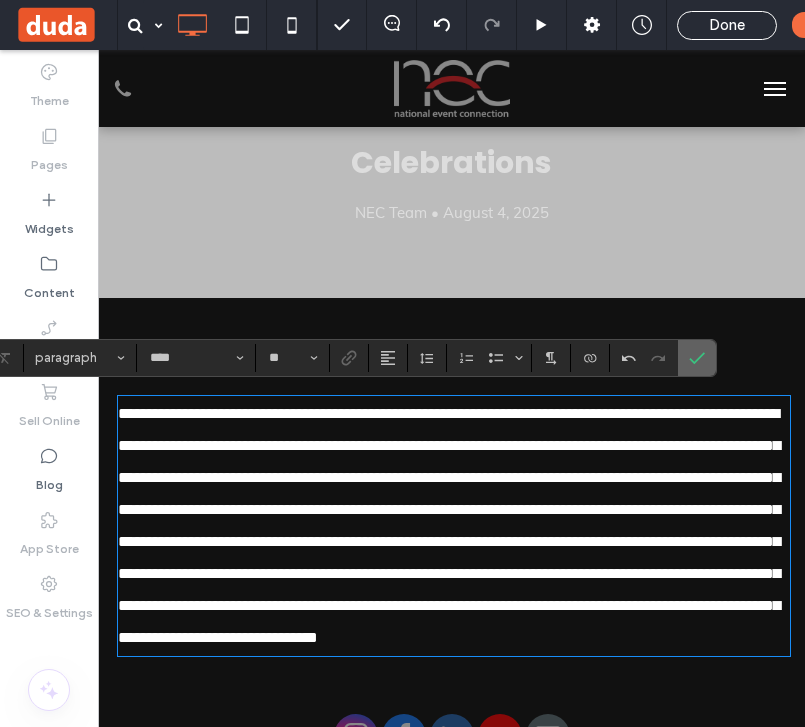 click at bounding box center [693, 358] 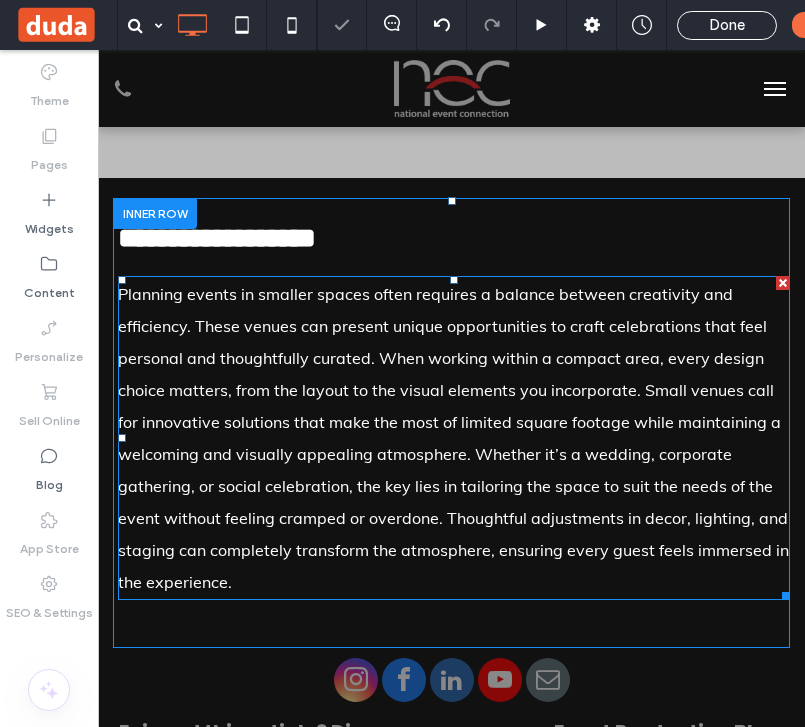 scroll, scrollTop: 346, scrollLeft: 0, axis: vertical 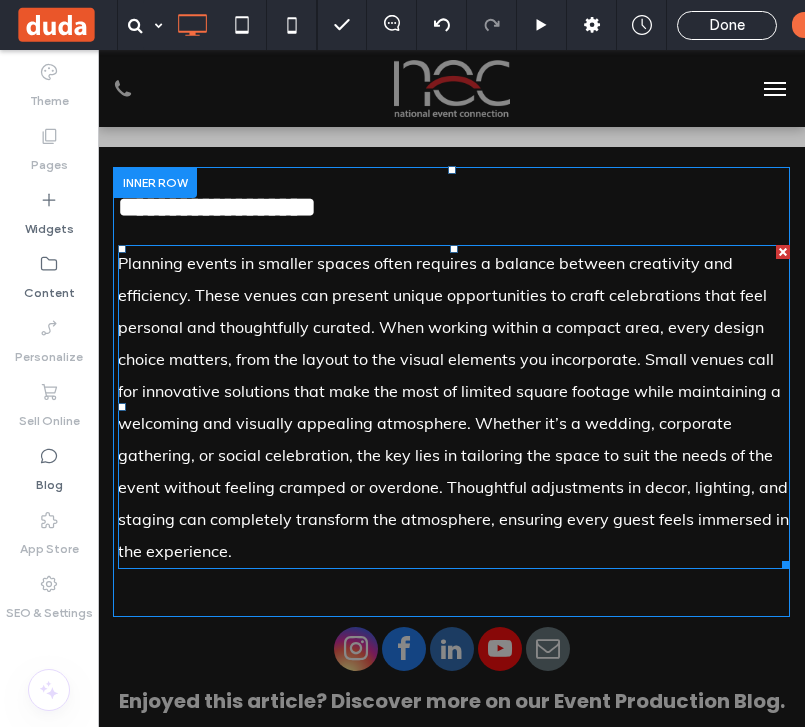 click on "Planning events in smaller spaces often requires a balance between creativity and efficiency. These venues can present unique opportunities to craft celebrations that feel personal and thoughtfully curated. When working within a compact area, every design choice matters, from the layout to the visual elements you incorporate. Small venues call for innovative solutions that make the most of limited square footage while maintaining a welcoming and visually appealing atmosphere. Whether it’s a wedding, corporate gathering, or social celebration, the key lies in tailoring the space to suit the needs of the event without feeling cramped or overdone. Thoughtful adjustments in decor, lighting, and staging can completely transform the atmosphere, ensuring every guest feels immersed in the experience." at bounding box center [453, 407] 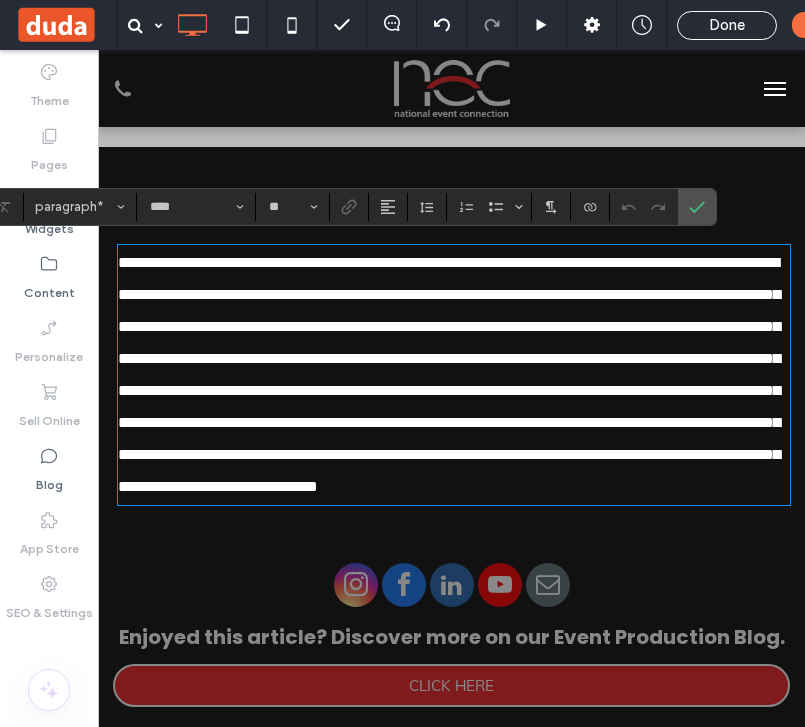 click on "**********" at bounding box center (449, 374) 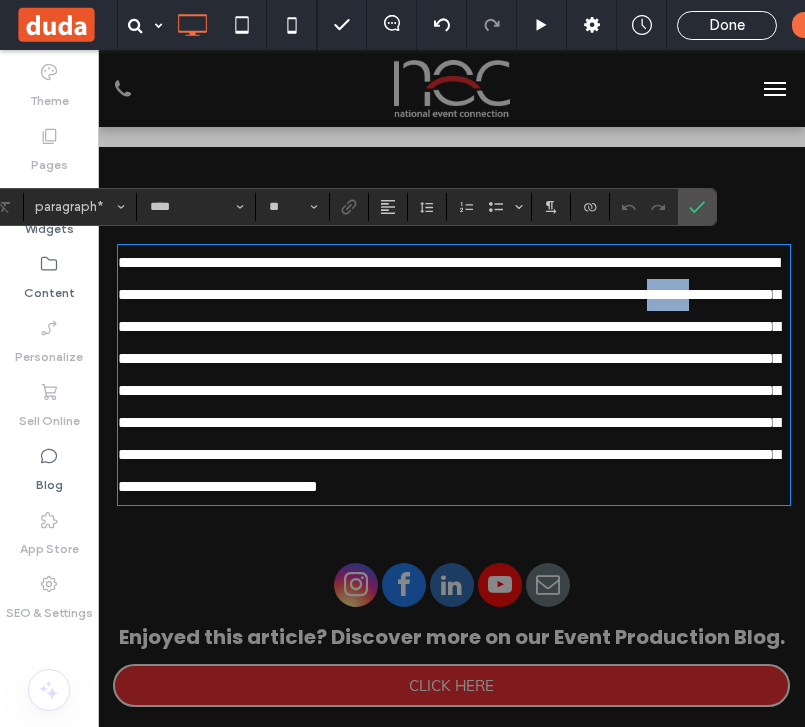 click on "**********" at bounding box center (449, 374) 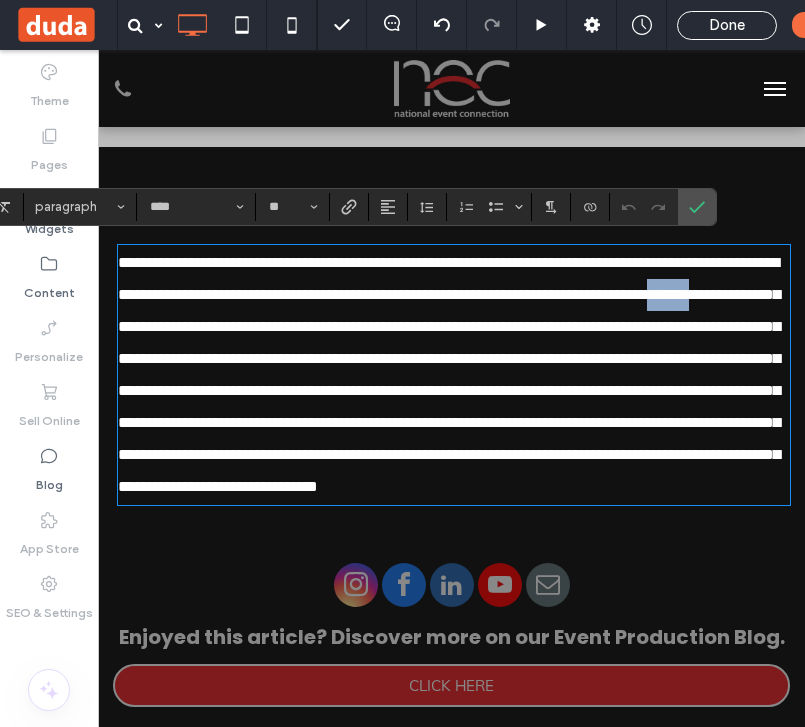 type 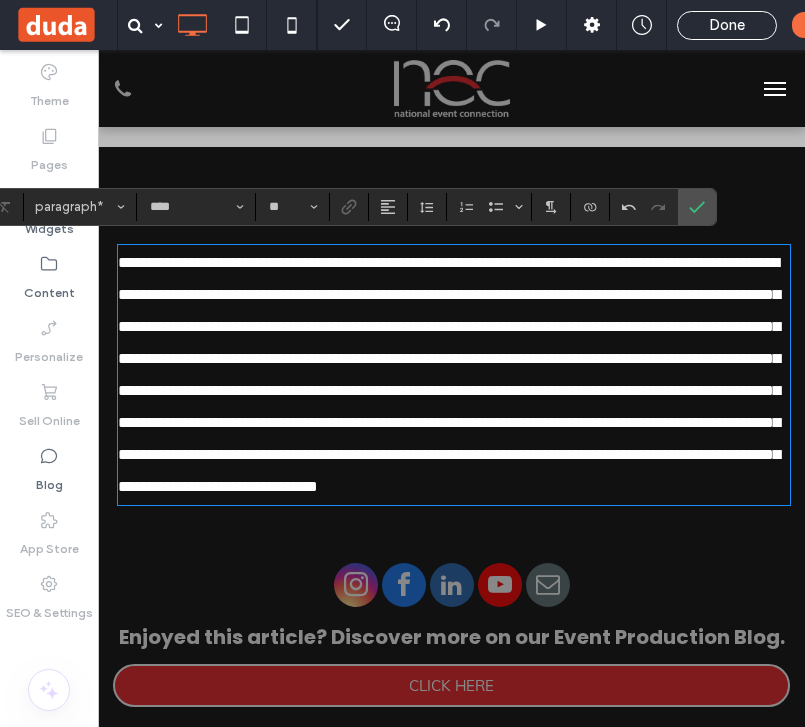 click on "**********" at bounding box center [449, 374] 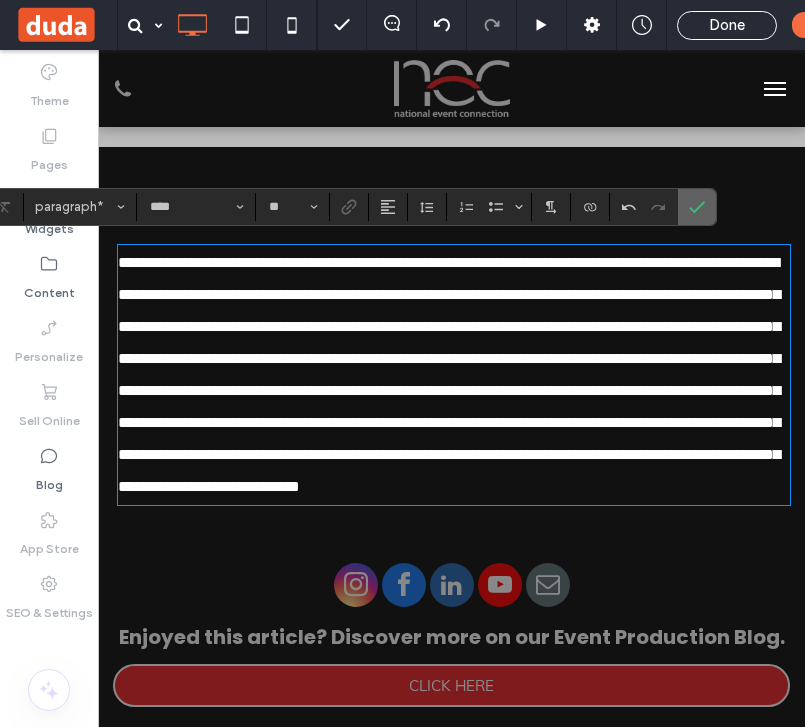 drag, startPoint x: 695, startPoint y: 198, endPoint x: 598, endPoint y: 149, distance: 108.67382 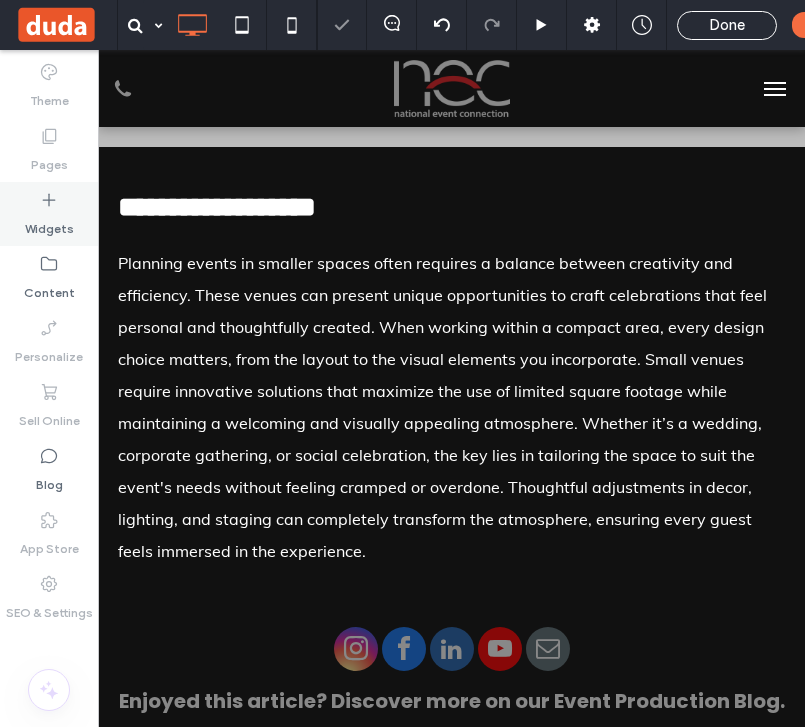 click on "Widgets" at bounding box center [49, 224] 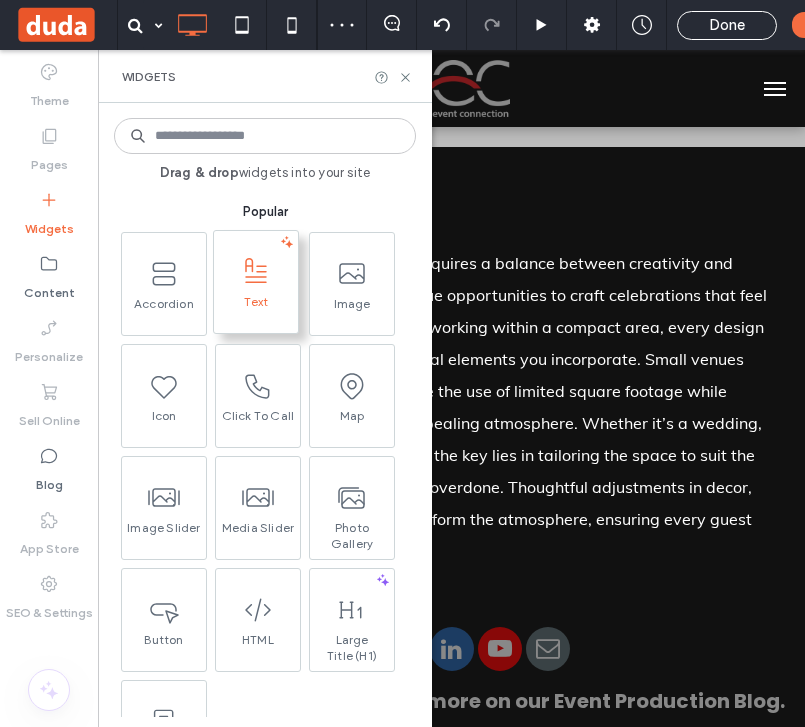 click on "Text" at bounding box center [256, 308] 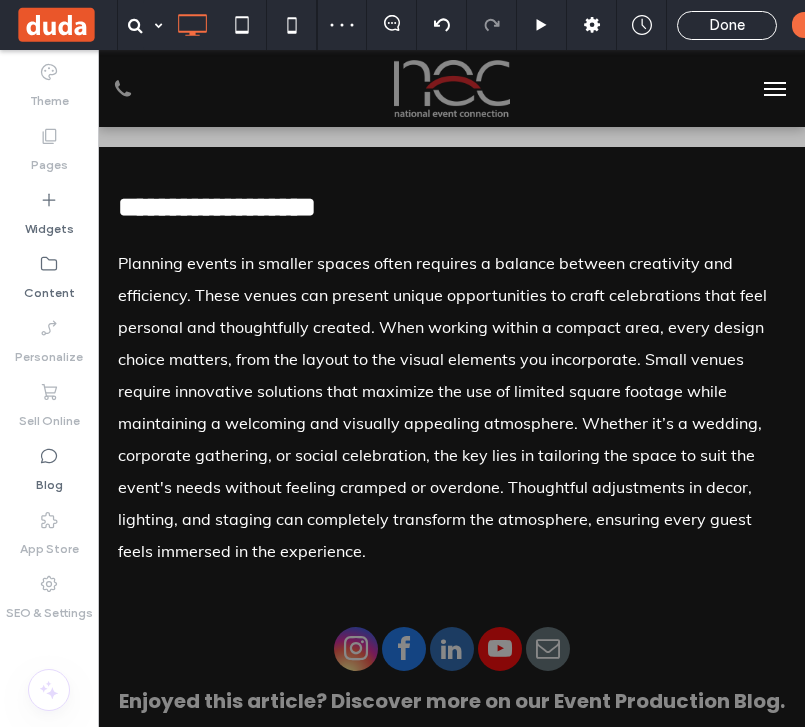 type on "****" 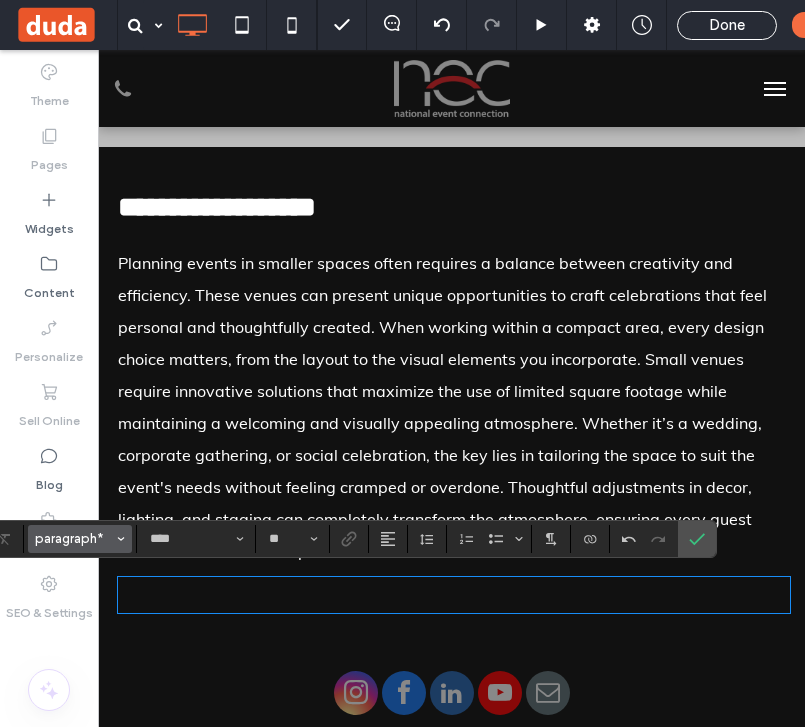 click on "paragraph*" at bounding box center [80, 539] 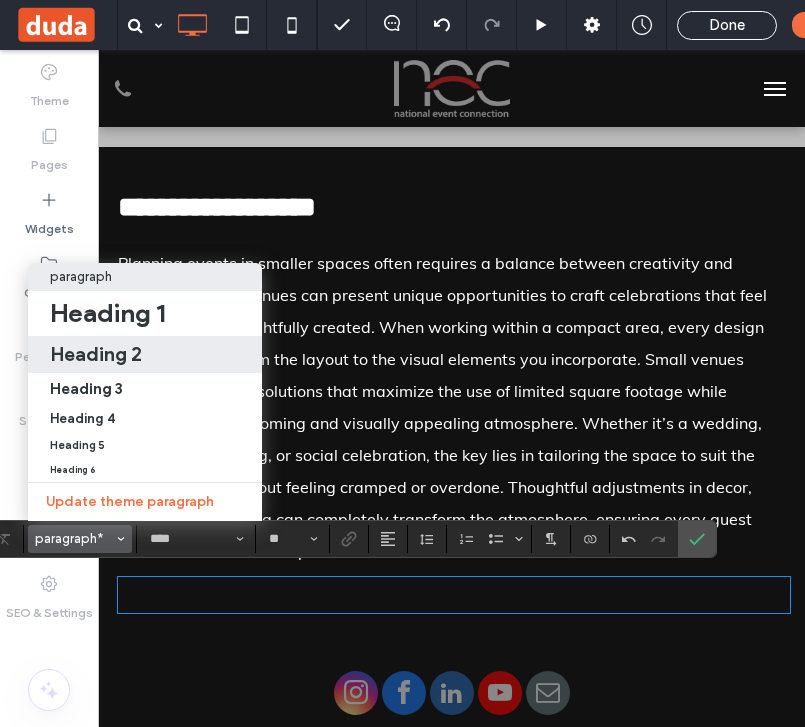 click on "Heading 2" at bounding box center [145, 354] 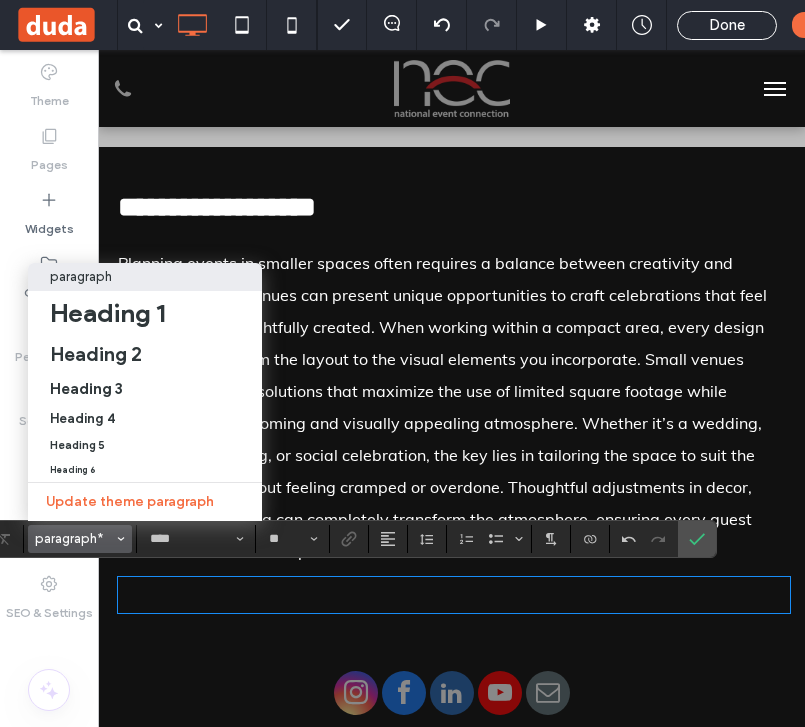 type on "*******" 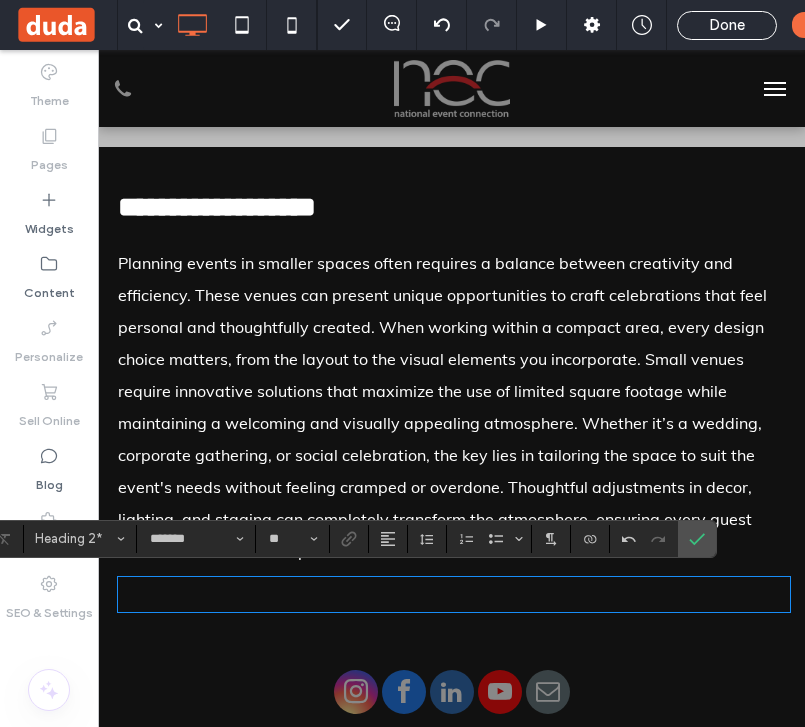 type on "****" 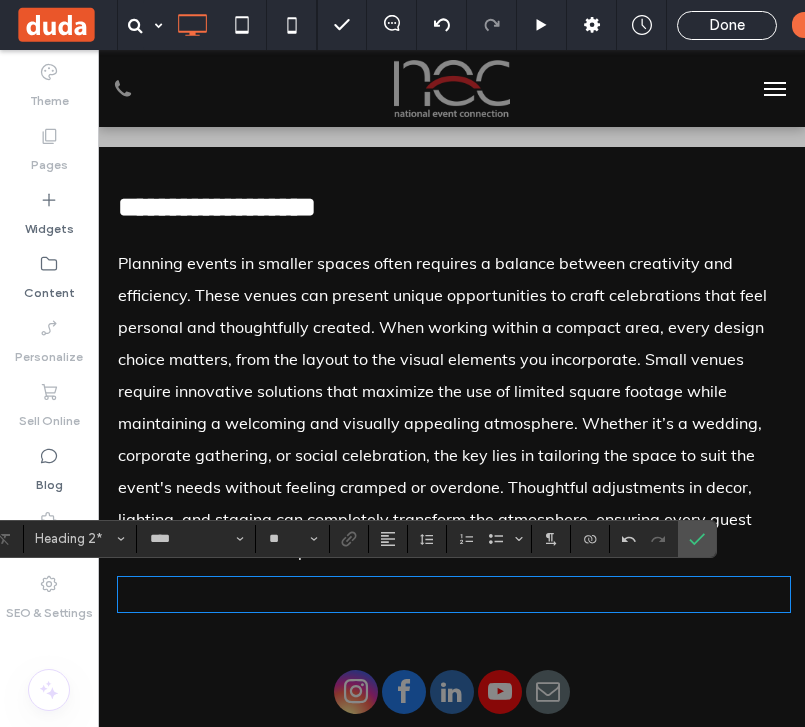 scroll, scrollTop: 0, scrollLeft: 0, axis: both 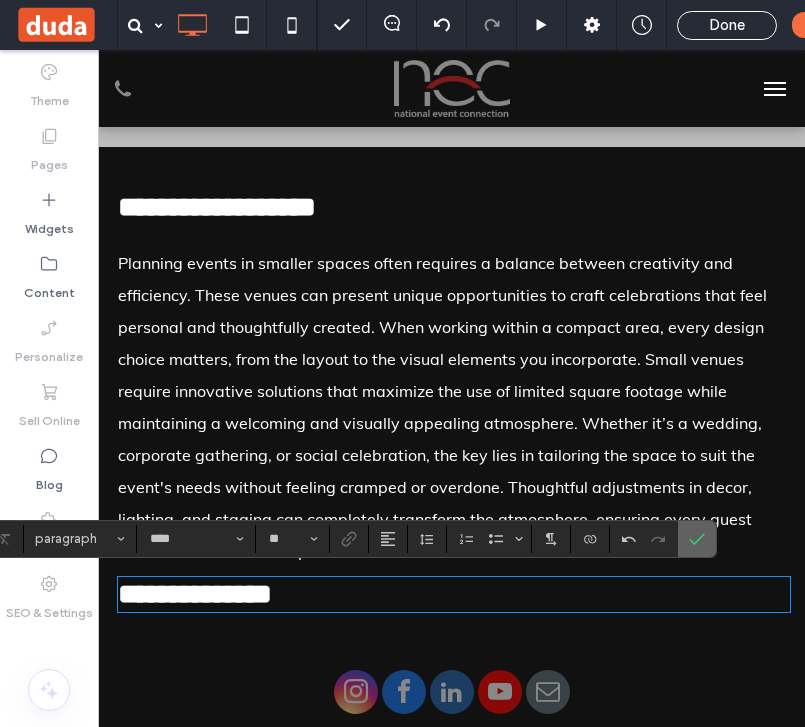 click 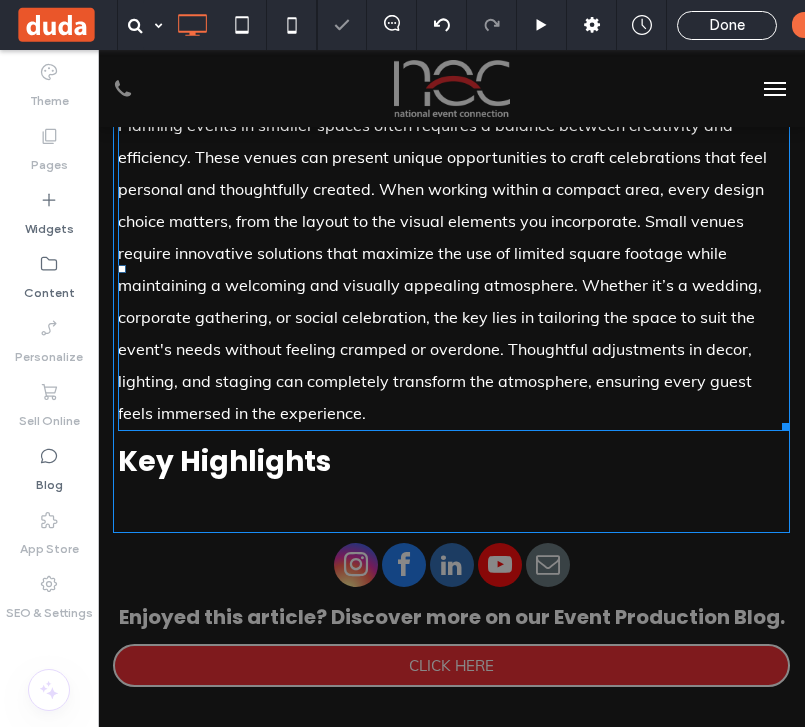 scroll, scrollTop: 496, scrollLeft: 0, axis: vertical 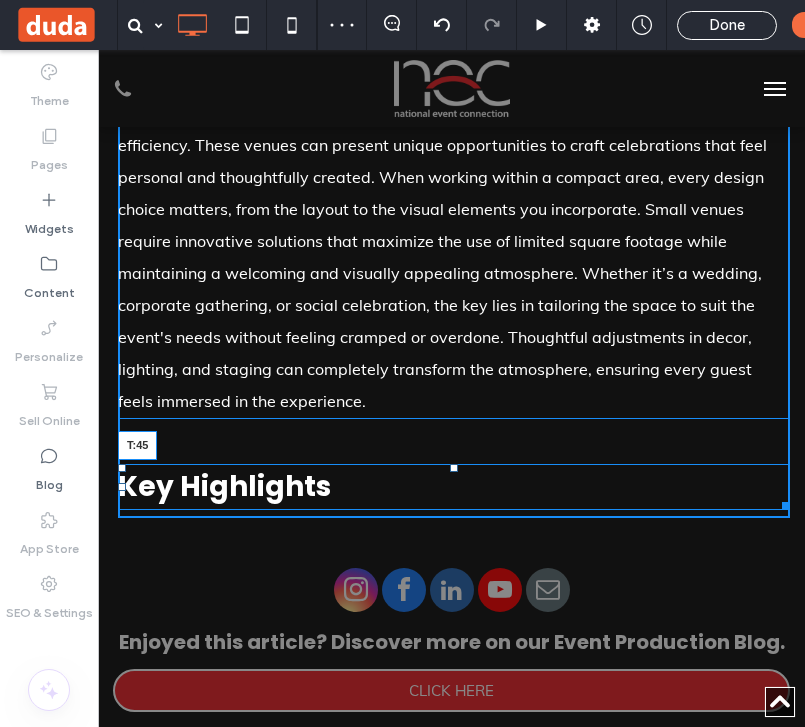 drag, startPoint x: 454, startPoint y: 424, endPoint x: 450, endPoint y: 461, distance: 37.215588 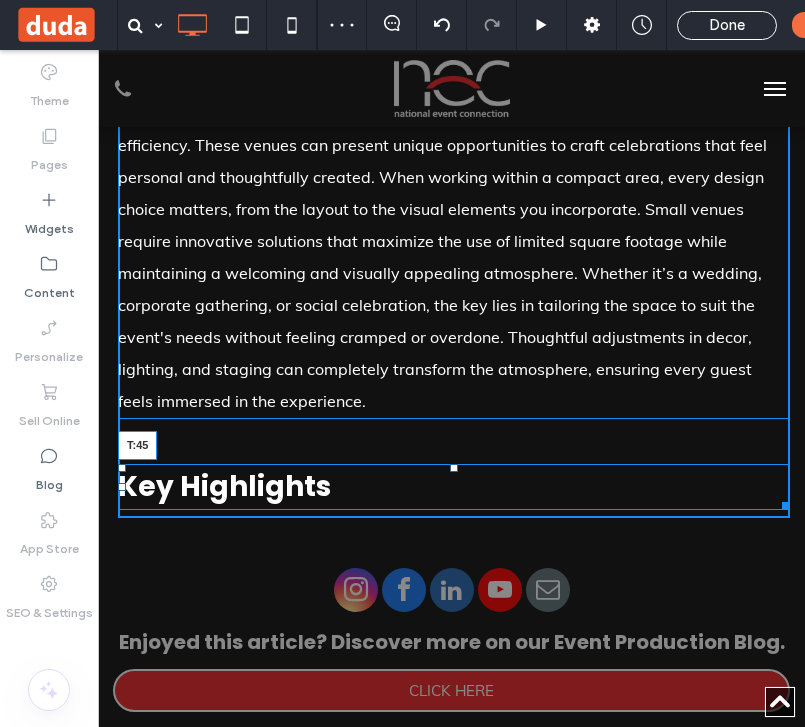 click at bounding box center (454, 468) 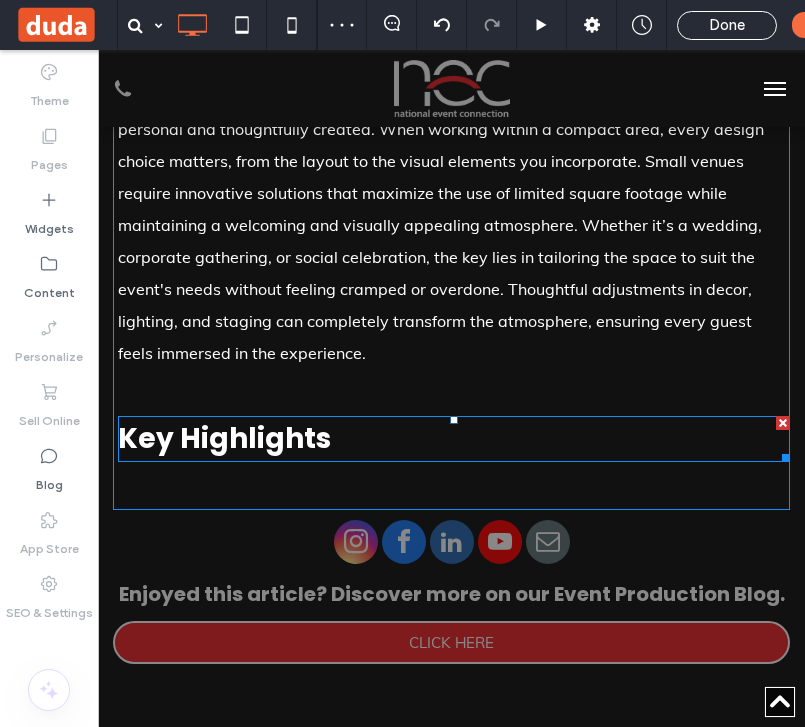 scroll, scrollTop: 552, scrollLeft: 0, axis: vertical 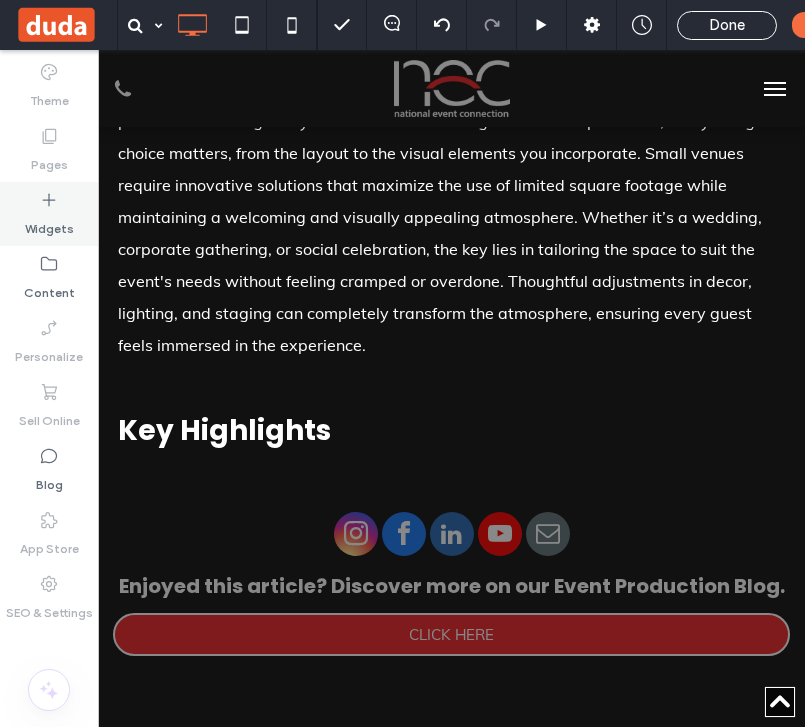 click 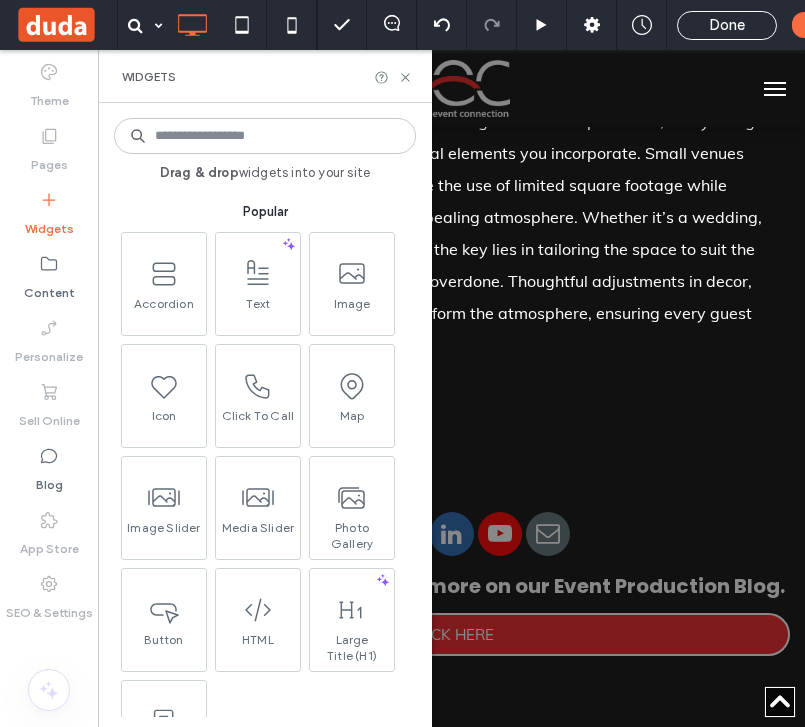 click at bounding box center [258, 273] 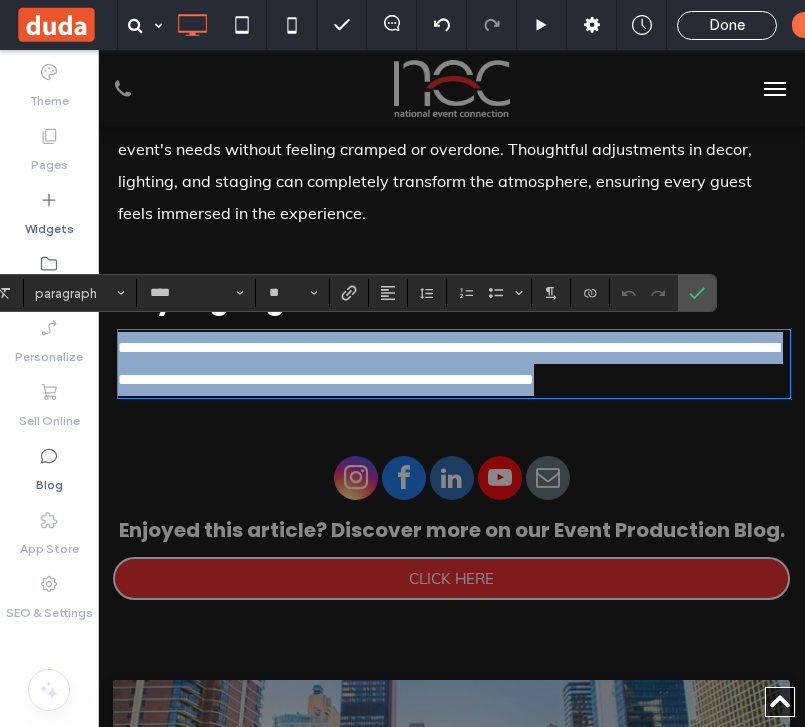scroll, scrollTop: 685, scrollLeft: 0, axis: vertical 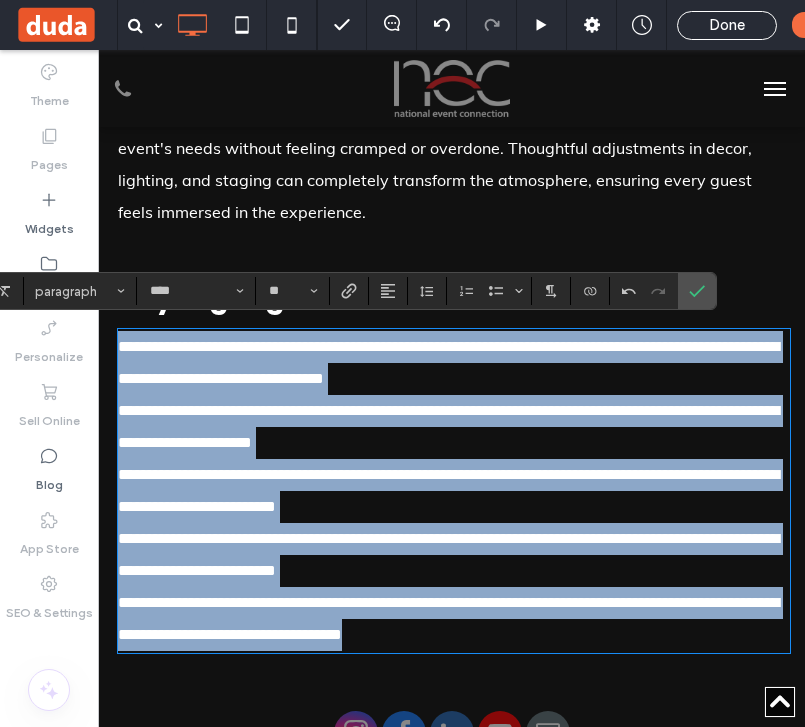 drag, startPoint x: 573, startPoint y: 639, endPoint x: 333, endPoint y: 289, distance: 424.3819 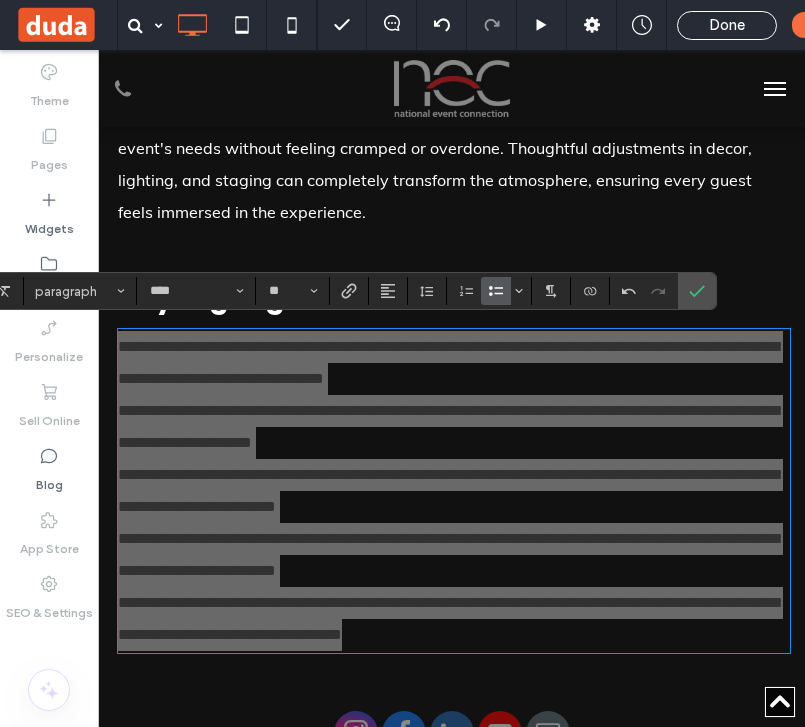 click 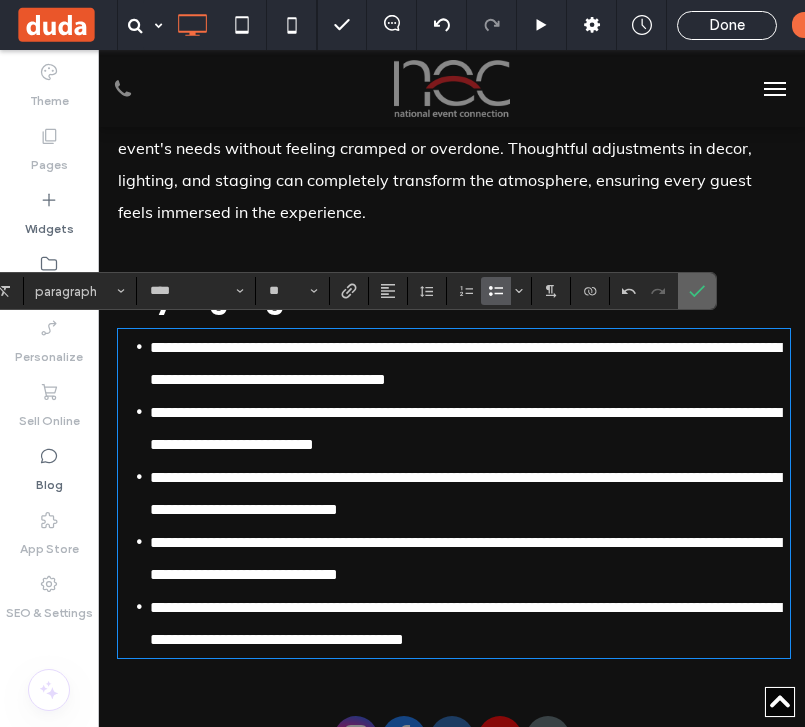 click at bounding box center (697, 291) 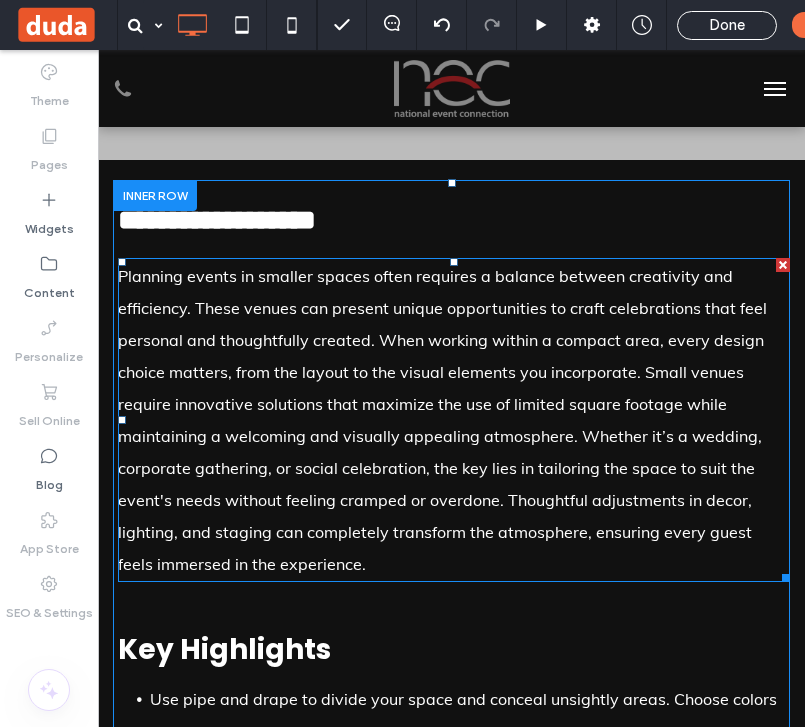 scroll, scrollTop: 328, scrollLeft: 0, axis: vertical 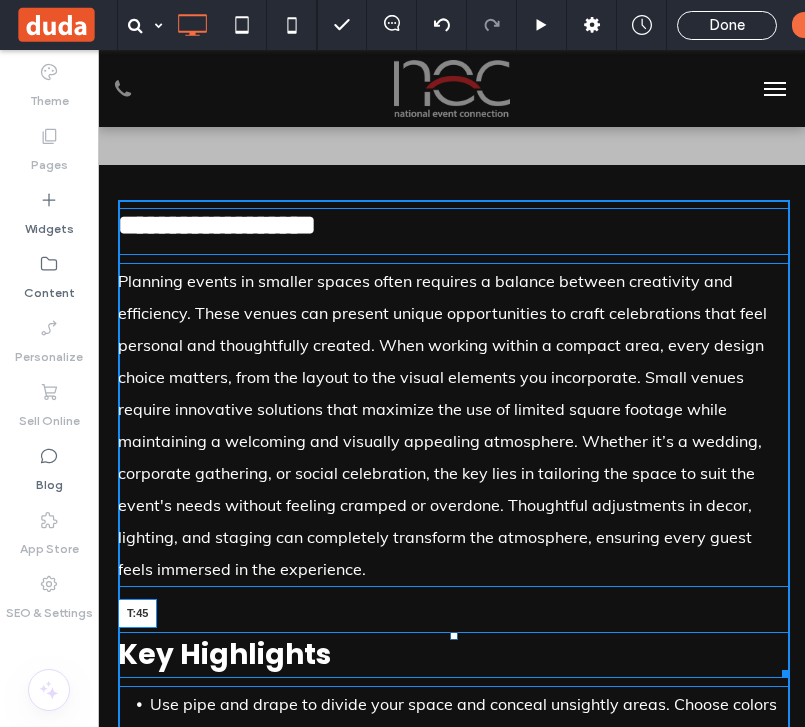 drag, startPoint x: 452, startPoint y: 633, endPoint x: 551, endPoint y: 683, distance: 110.909874 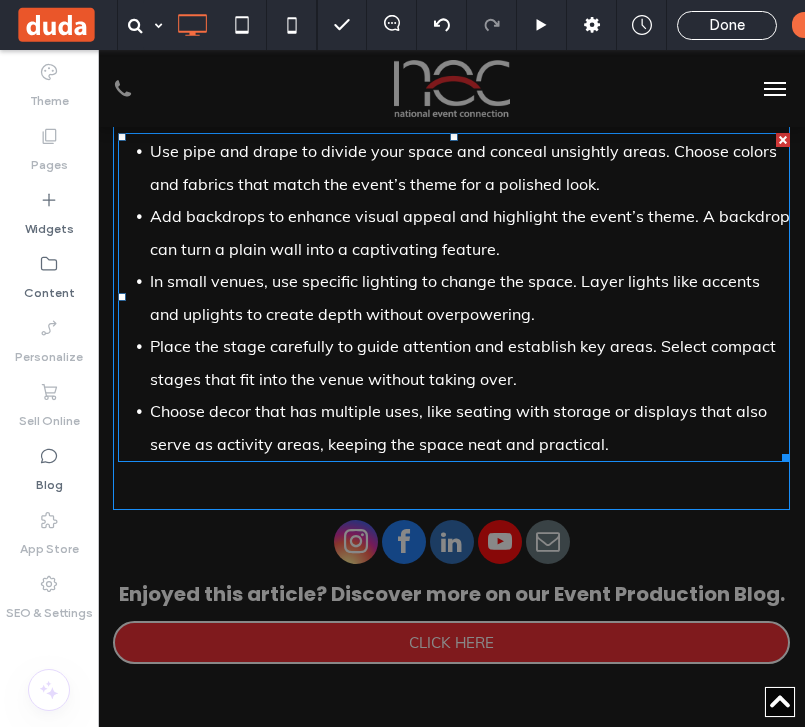 scroll, scrollTop: 882, scrollLeft: 0, axis: vertical 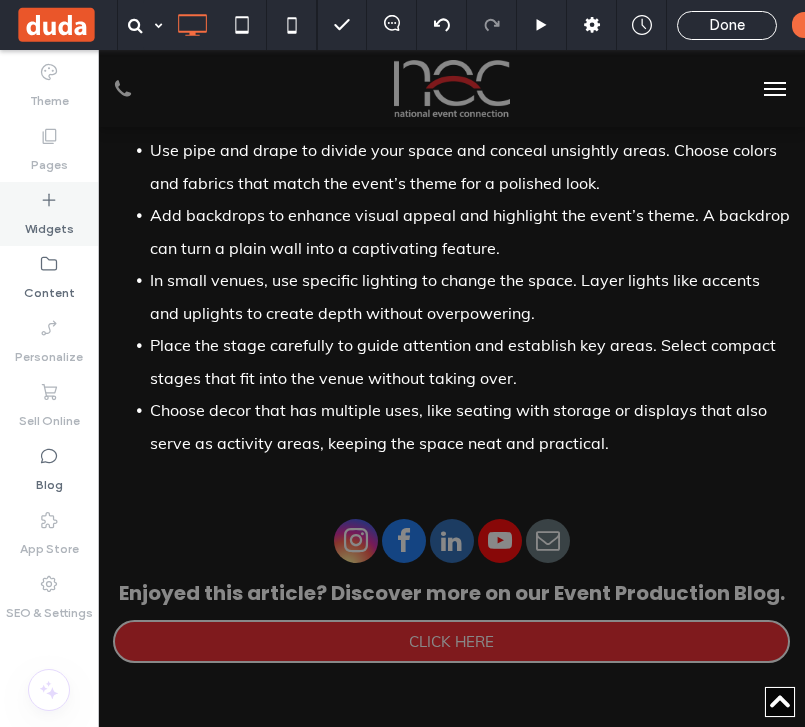 click 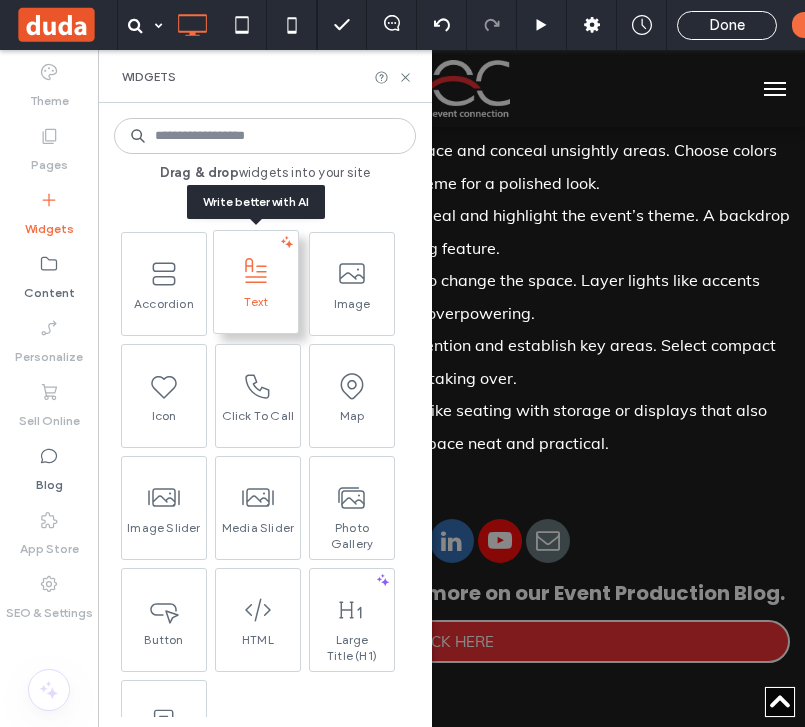 click on "Text" at bounding box center [256, 308] 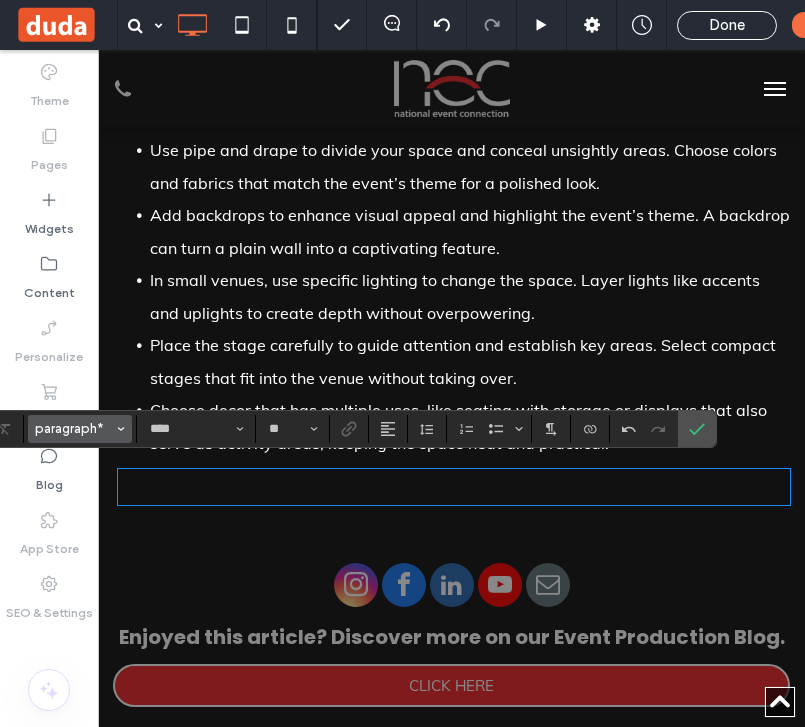 click on "paragraph*" at bounding box center [80, 429] 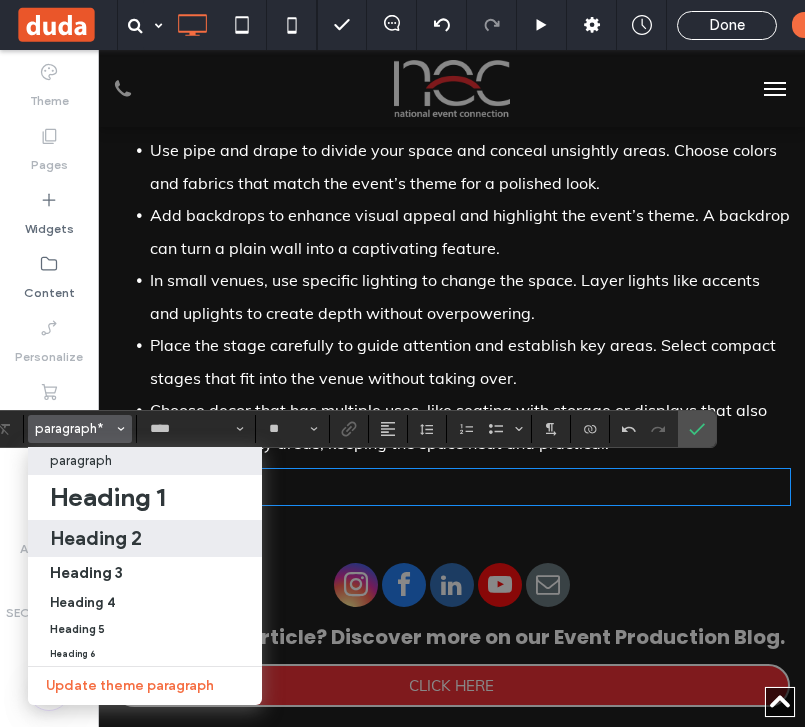 click on "Heading 2" at bounding box center [145, 538] 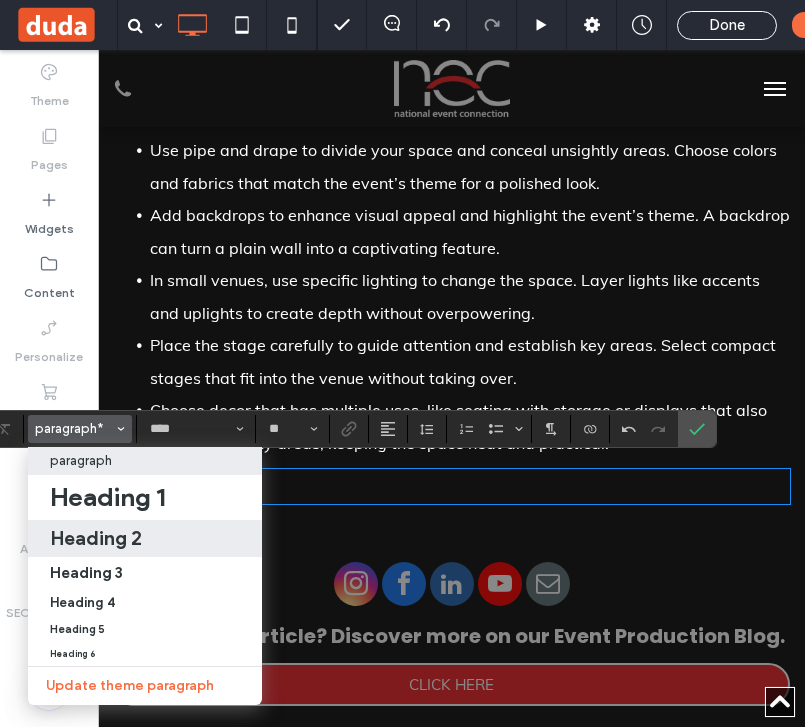 type on "*******" 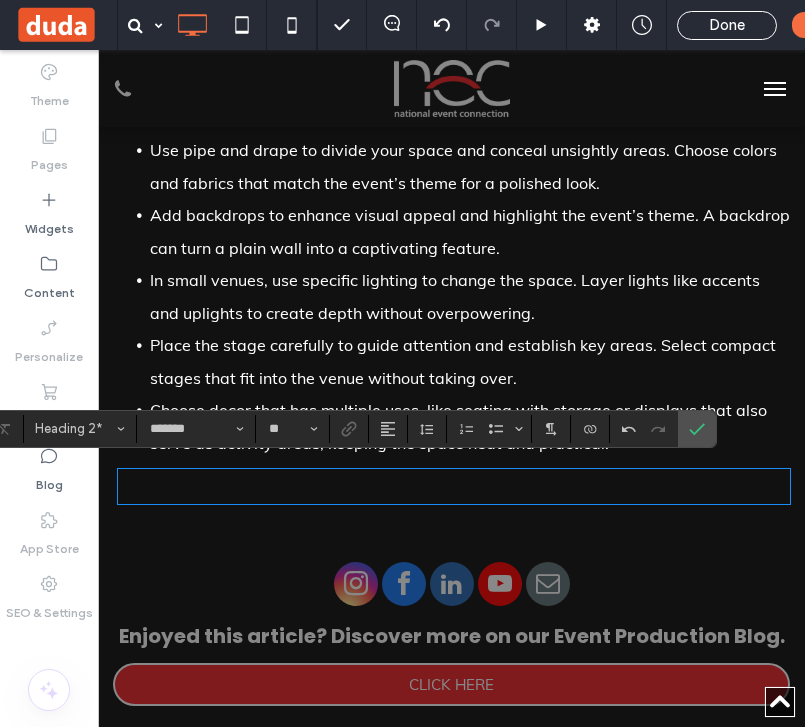 type on "****" 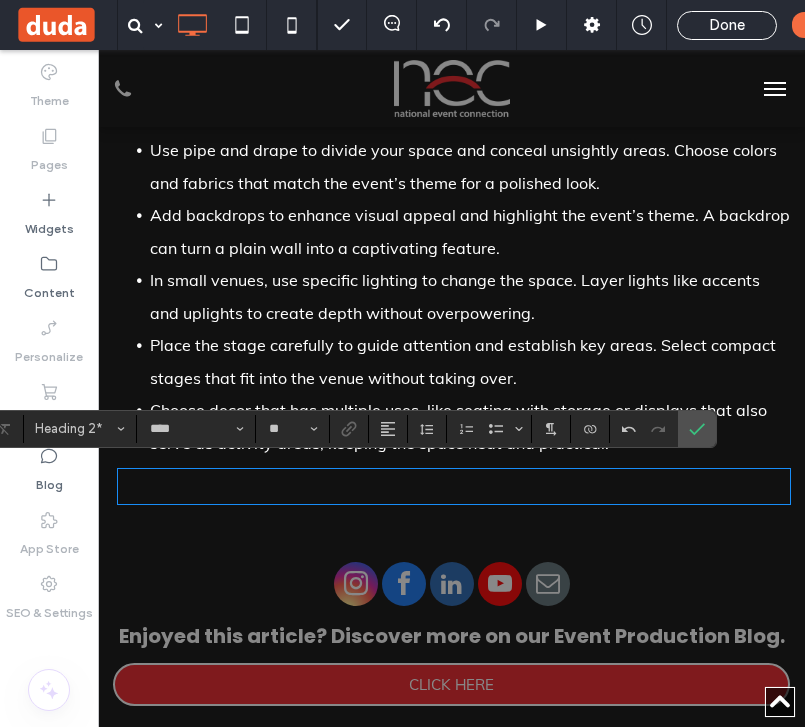 scroll, scrollTop: 0, scrollLeft: 0, axis: both 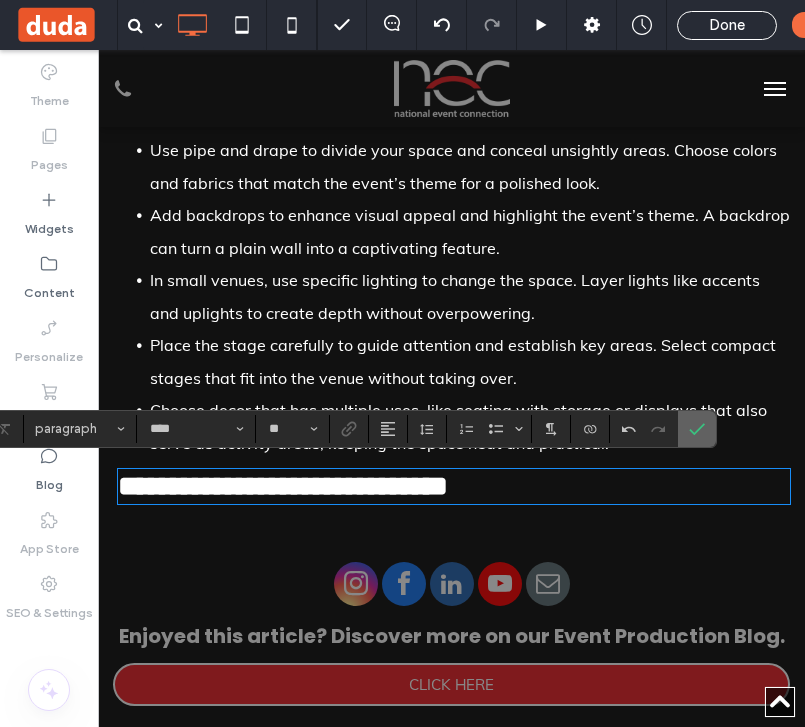 click 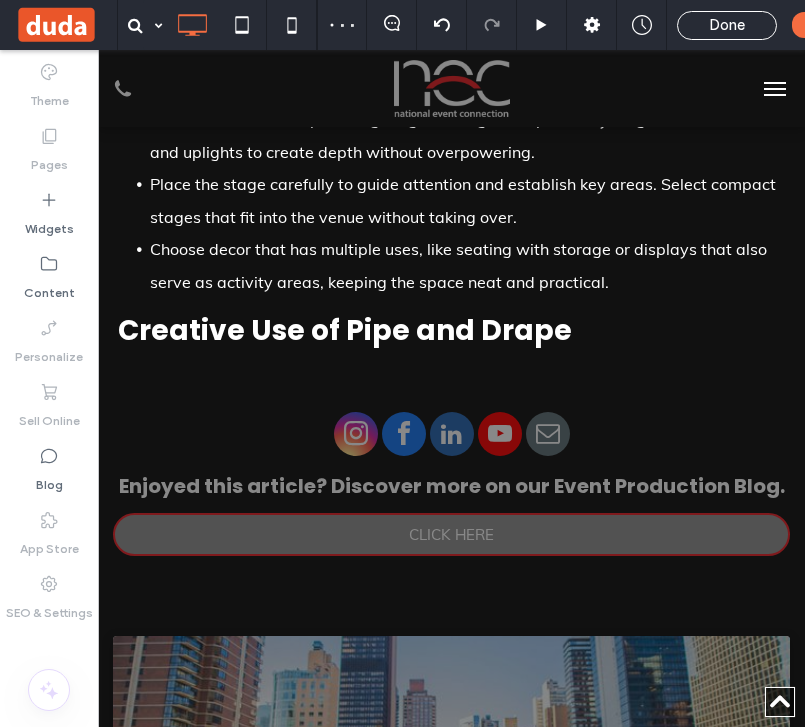 scroll, scrollTop: 1044, scrollLeft: 0, axis: vertical 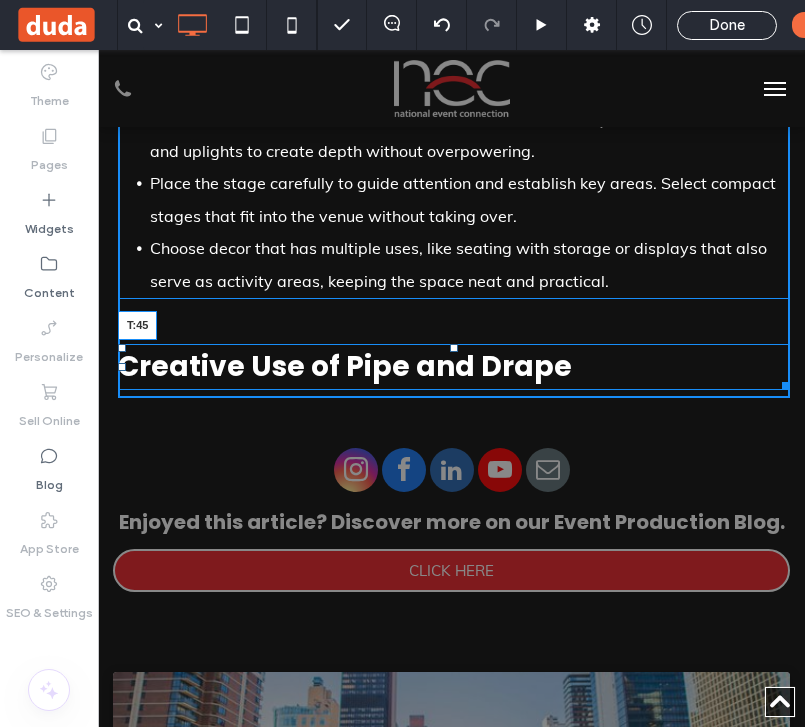 drag, startPoint x: 454, startPoint y: 300, endPoint x: 542, endPoint y: 386, distance: 123.04471 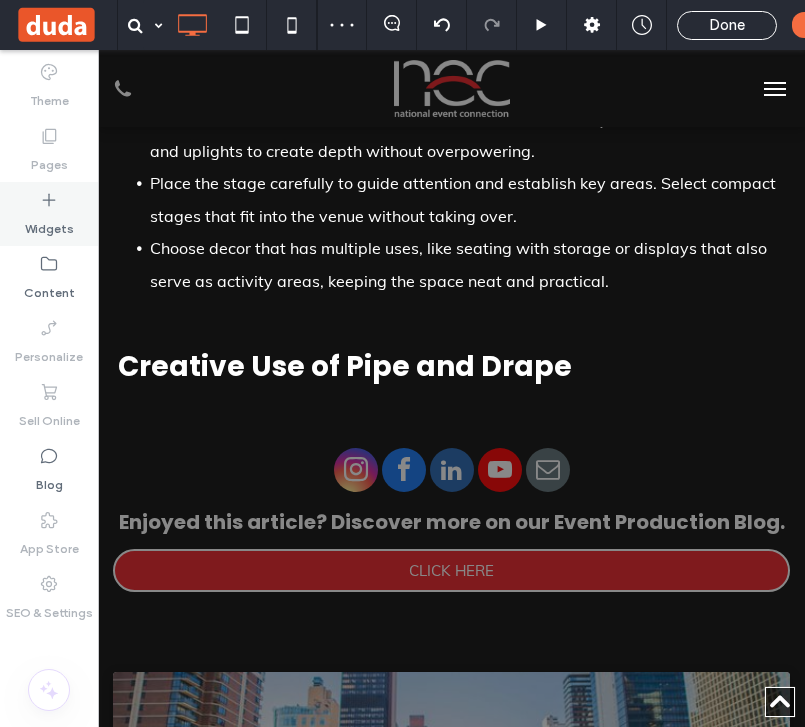 click on "Widgets" at bounding box center [49, 224] 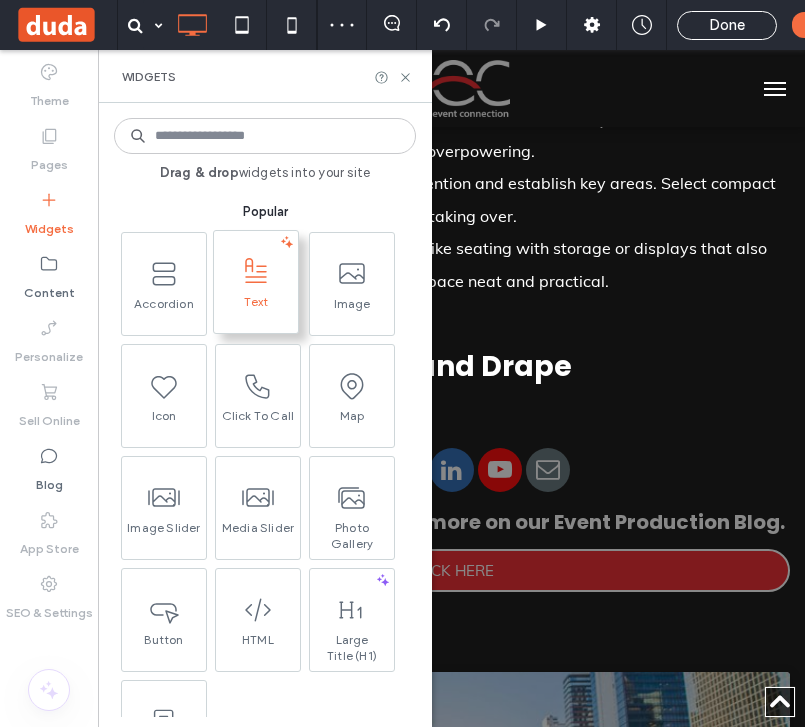 click on "Text" at bounding box center (256, 308) 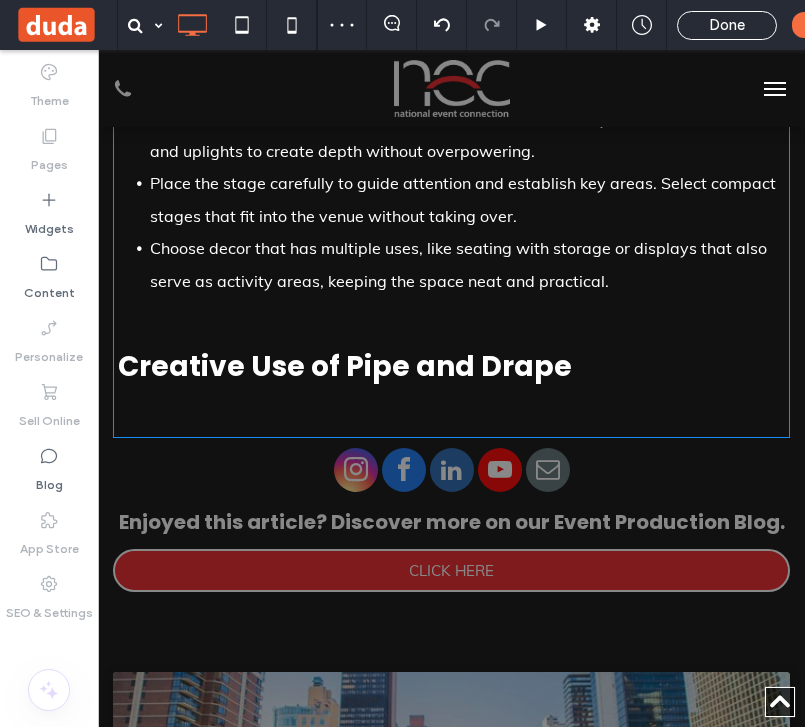 type on "****" 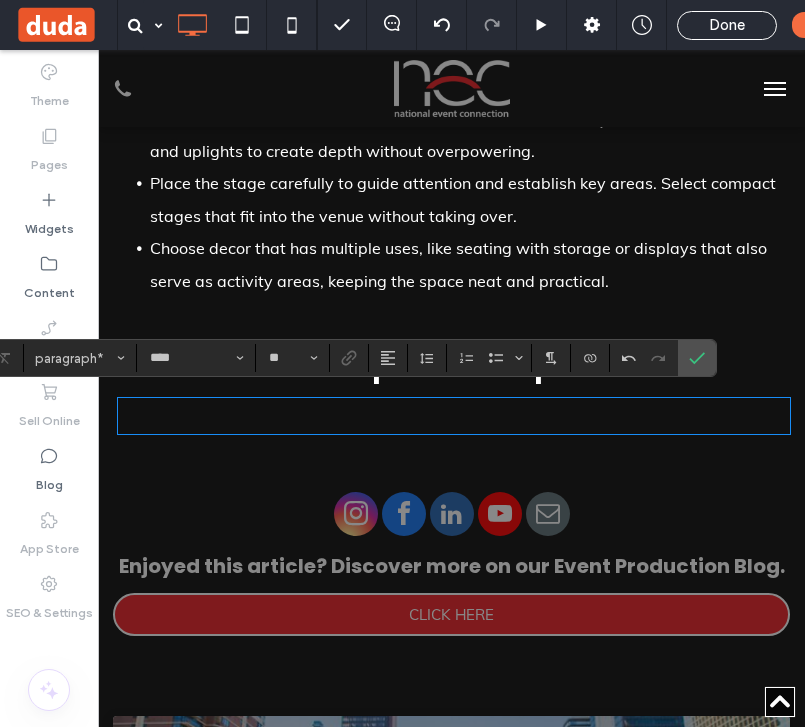 scroll, scrollTop: 0, scrollLeft: 0, axis: both 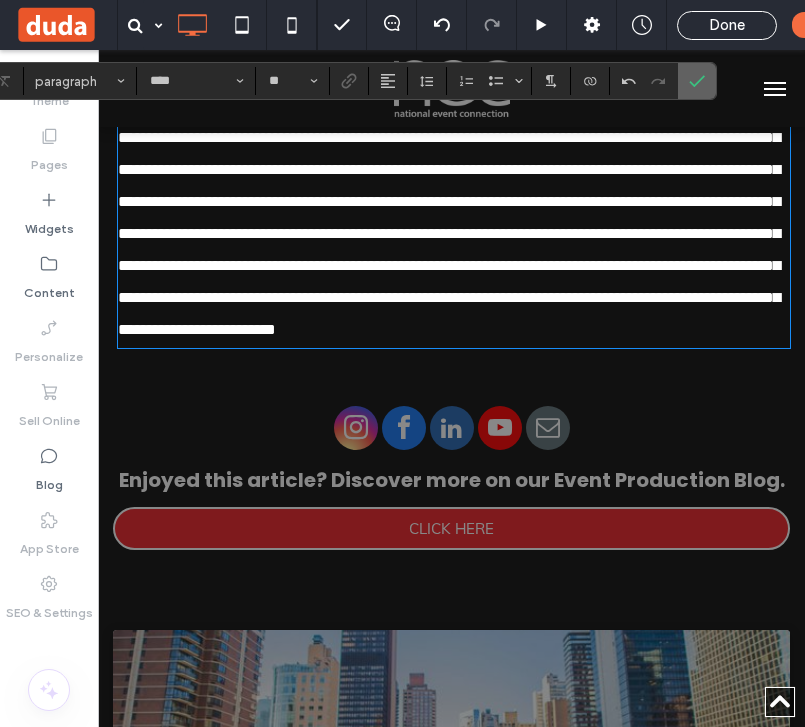 drag, startPoint x: 601, startPoint y: 29, endPoint x: 699, endPoint y: 78, distance: 109.56733 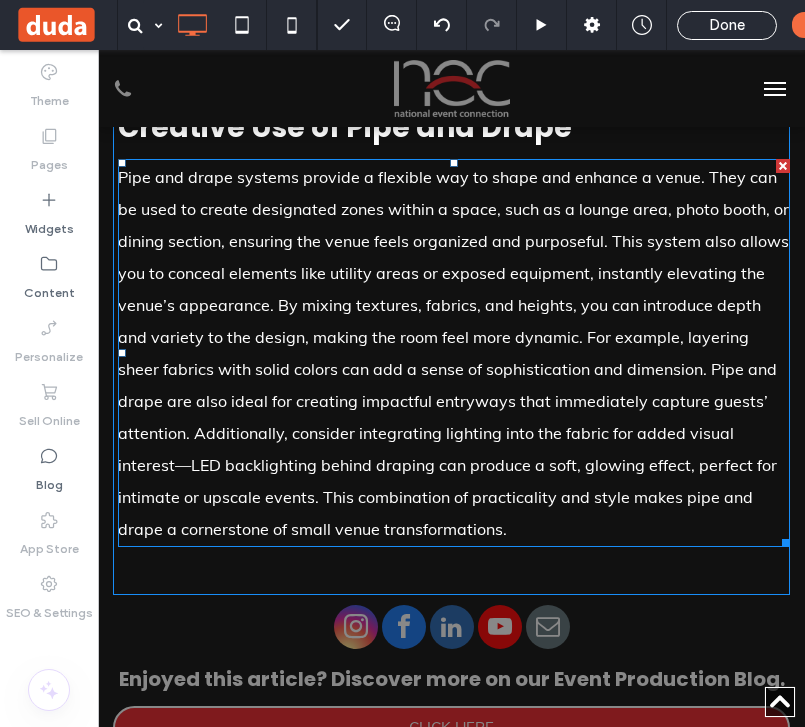 scroll, scrollTop: 1284, scrollLeft: 0, axis: vertical 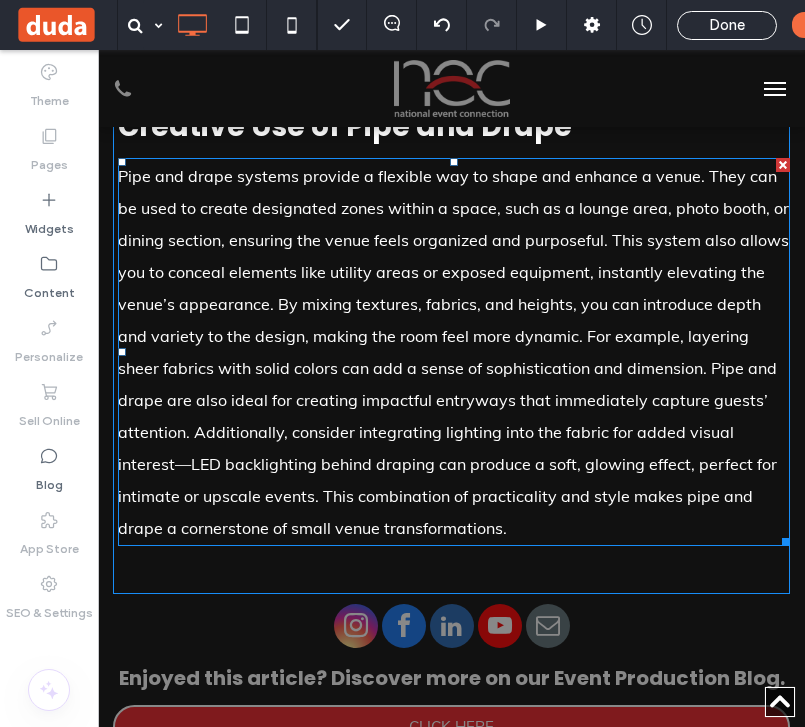 click on "Pipe and drape systems provide a flexible way to shape and enhance a venue. They can be used to create designated zones within a space, such as a lounge area, photo booth, or dining section, ensuring the venue feels organized and purposeful. This system also allows you to conceal elements like utility areas or exposed equipment, instantly elevating the venue’s appearance. By mixing textures, fabrics, and heights, you can introduce depth and variety to the design, making the room feel more dynamic. For example, layering sheer fabrics with solid colors can add a sense of sophistication and dimension. Pipe and drape are also ideal for creating impactful entryways that immediately capture guests’ attention. Additionally, consider integrating lighting into the fabric for added visual interest—LED backlighting behind draping can produce a soft, glowing effect, perfect for intimate or upscale events. This combination of practicality and style makes pipe and drape a cornerstone of small venue transformations." at bounding box center (454, 352) 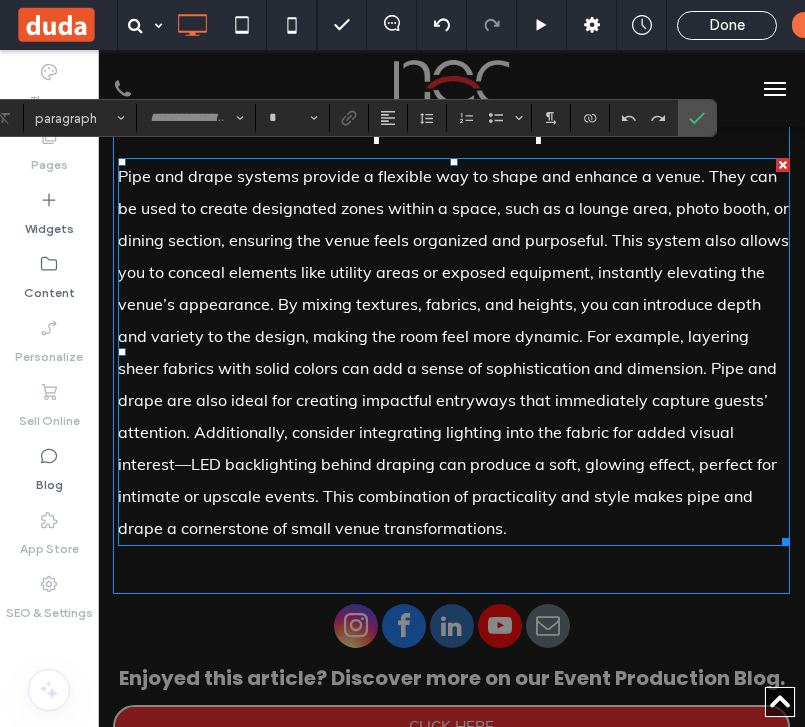 type on "****" 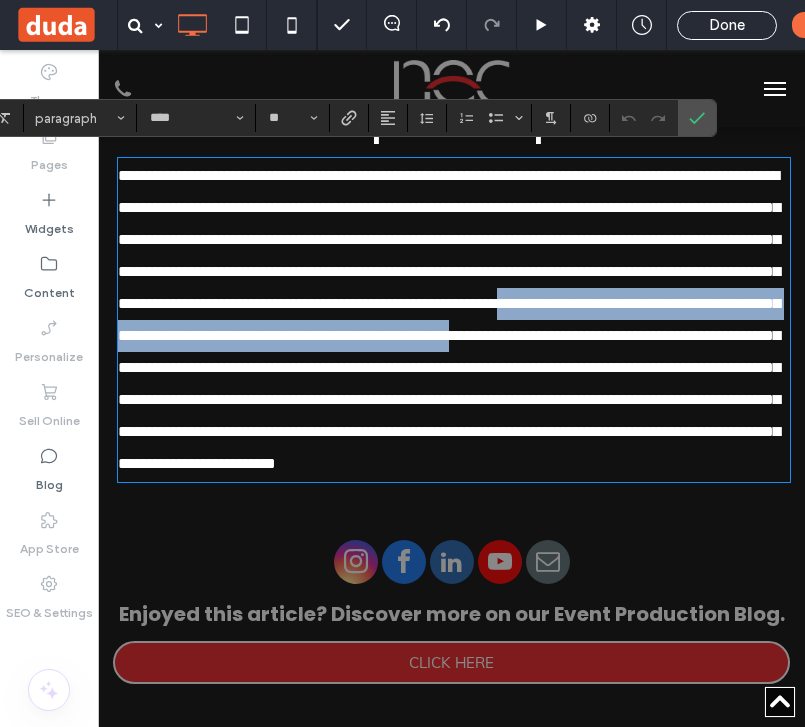 drag, startPoint x: 548, startPoint y: 328, endPoint x: 658, endPoint y: 362, distance: 115.134705 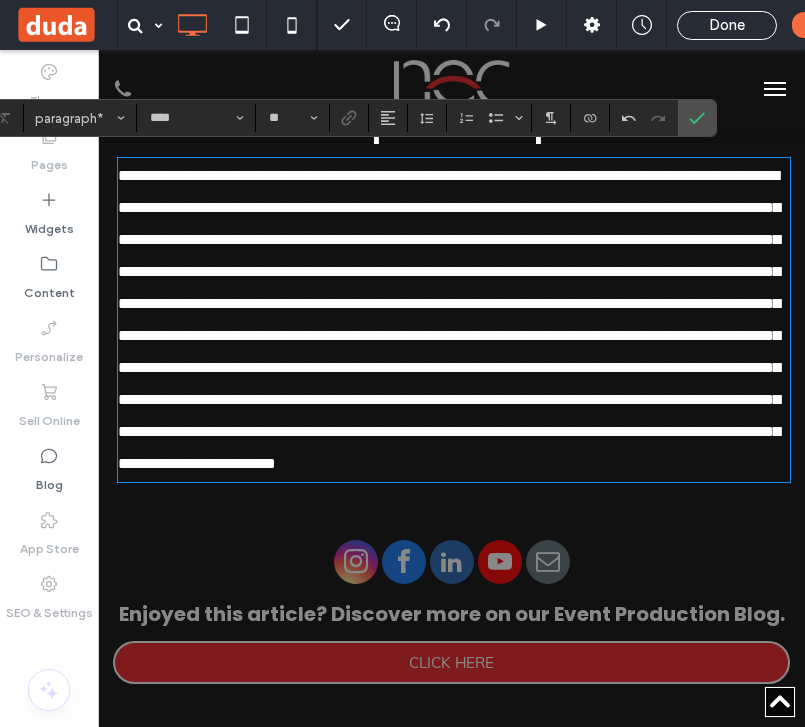 type 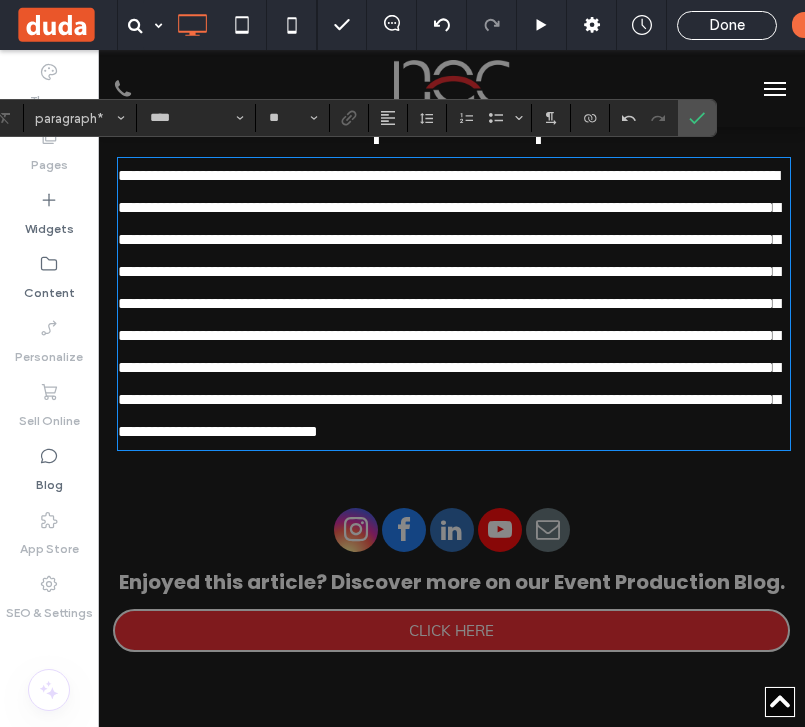 click on "**********" at bounding box center [454, 304] 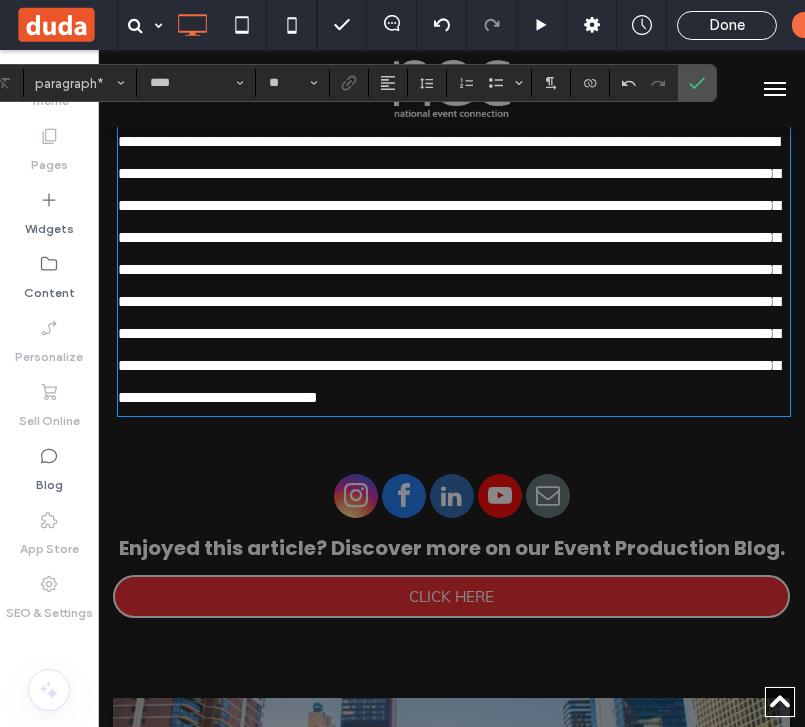 scroll, scrollTop: 1319, scrollLeft: 0, axis: vertical 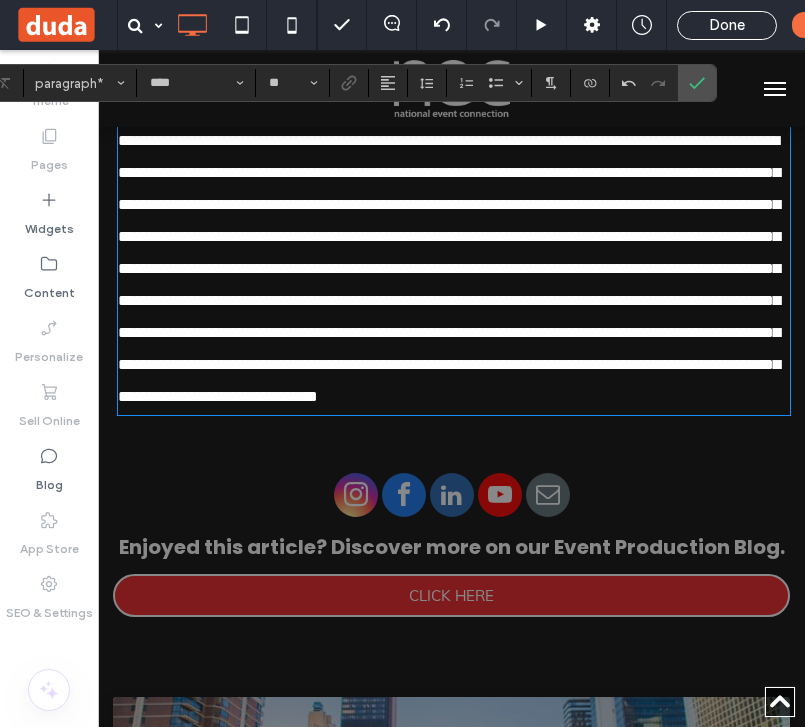 click on "**********" at bounding box center (449, 268) 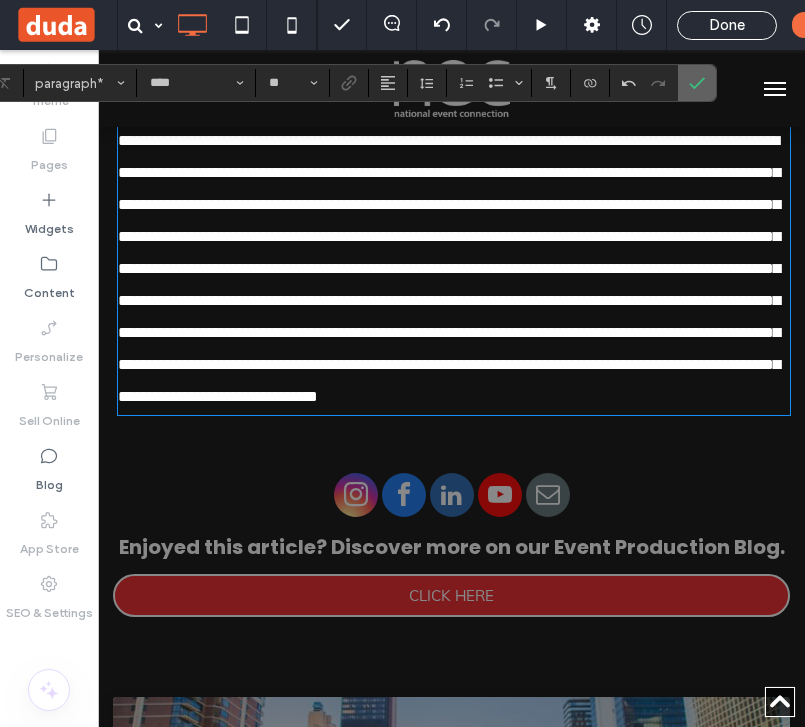 click at bounding box center (697, 83) 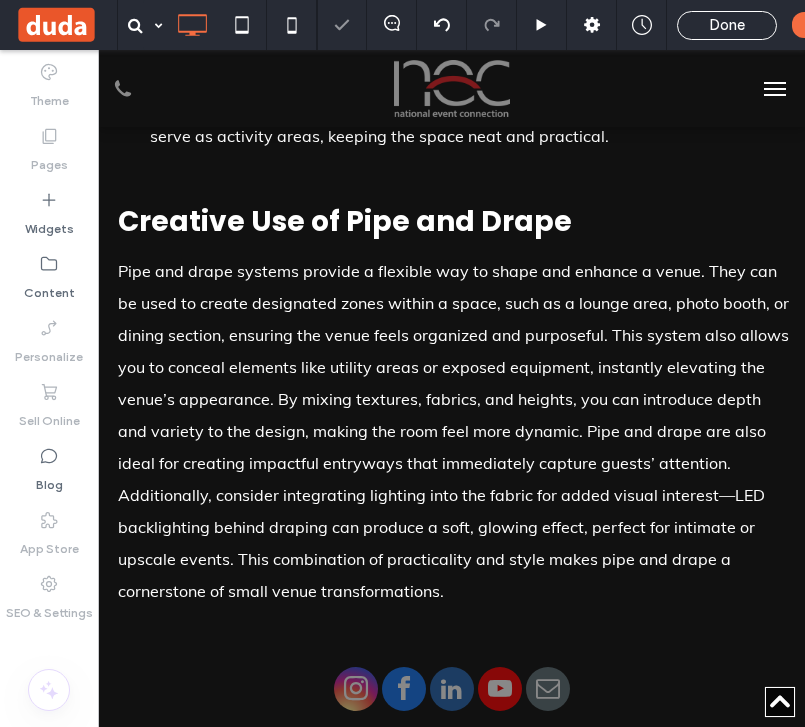 scroll, scrollTop: 1299, scrollLeft: 0, axis: vertical 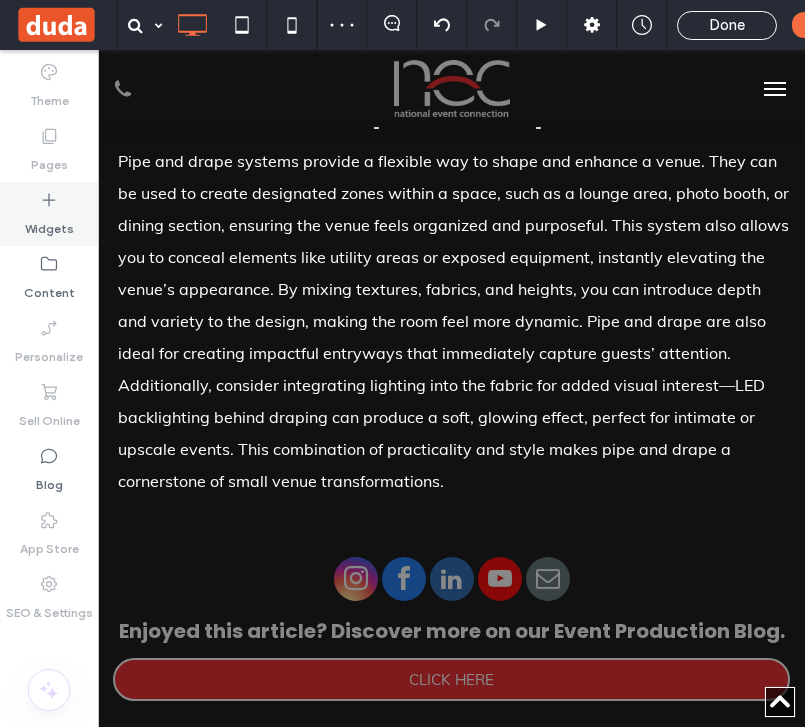 click on "Widgets" at bounding box center [49, 224] 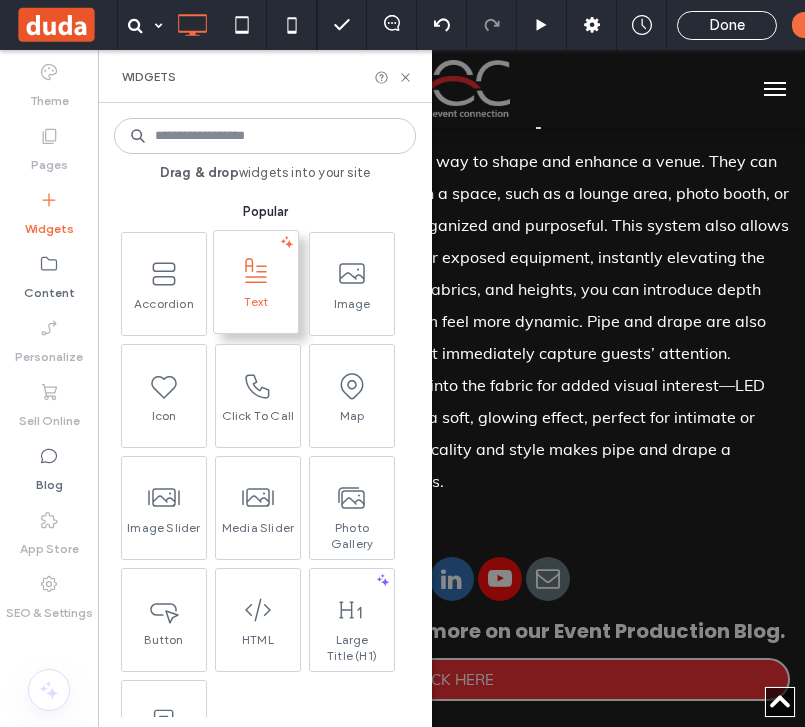 click 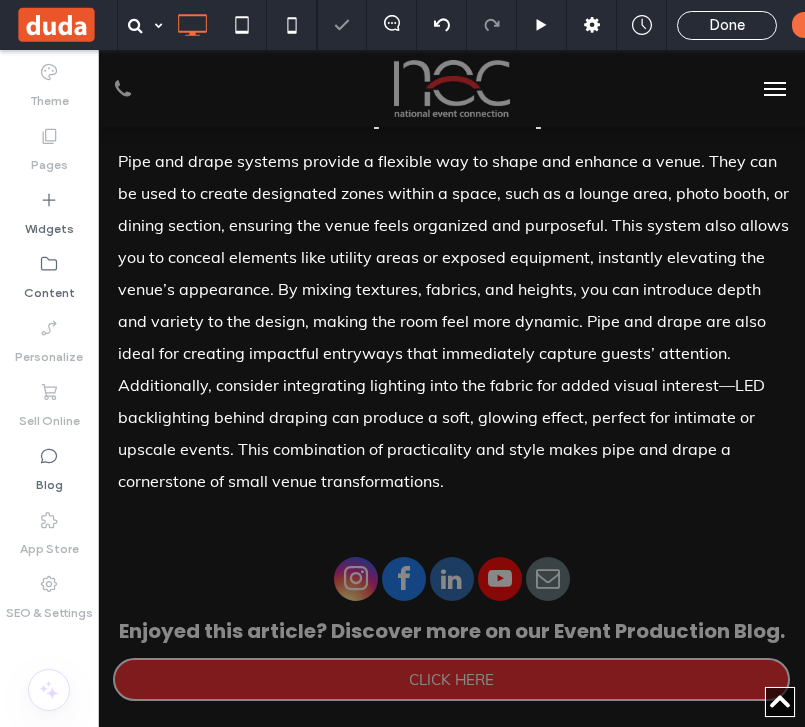 type on "****" 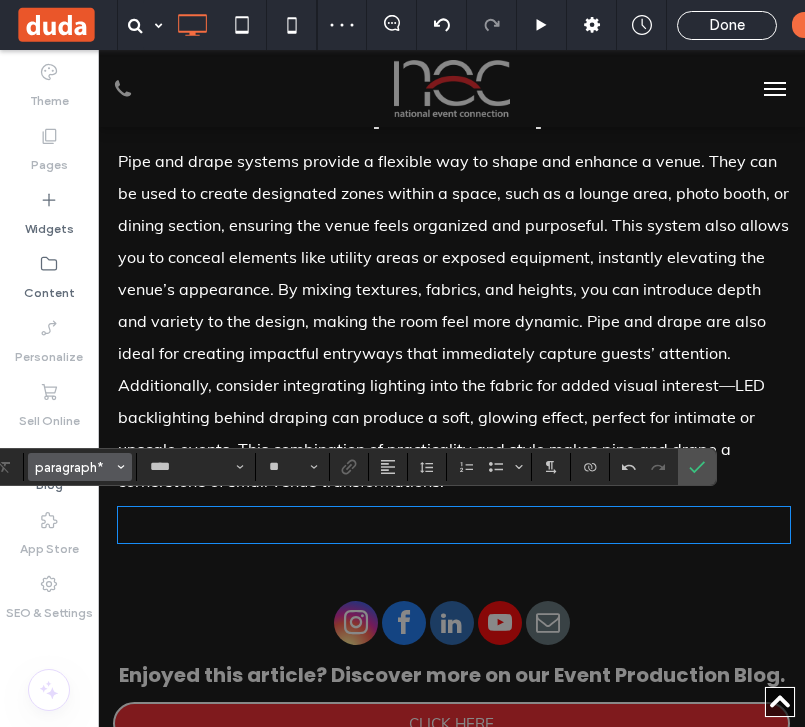 click on "paragraph*" at bounding box center [74, 467] 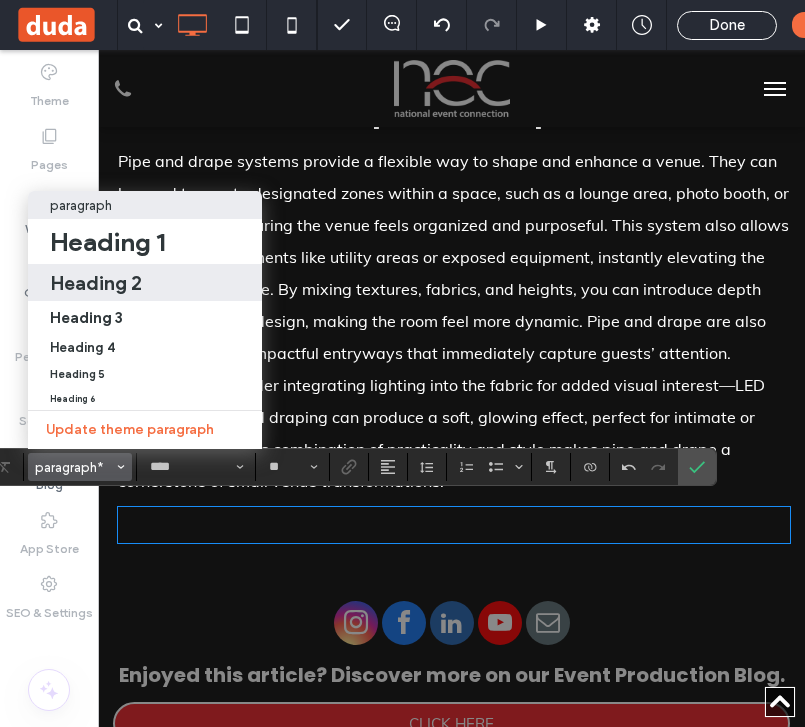 click on "Heading 2" at bounding box center [145, 283] 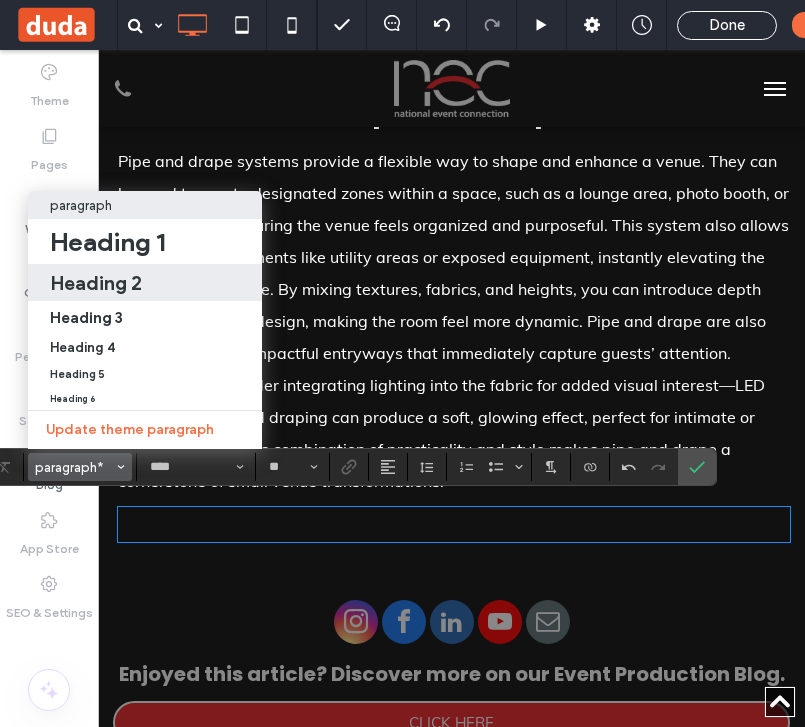 type on "*******" 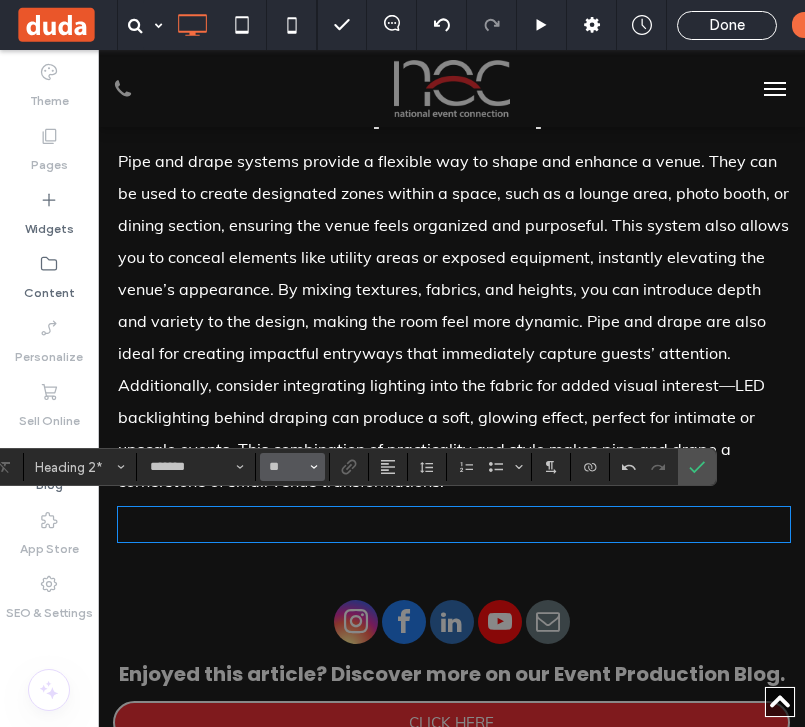 type on "****" 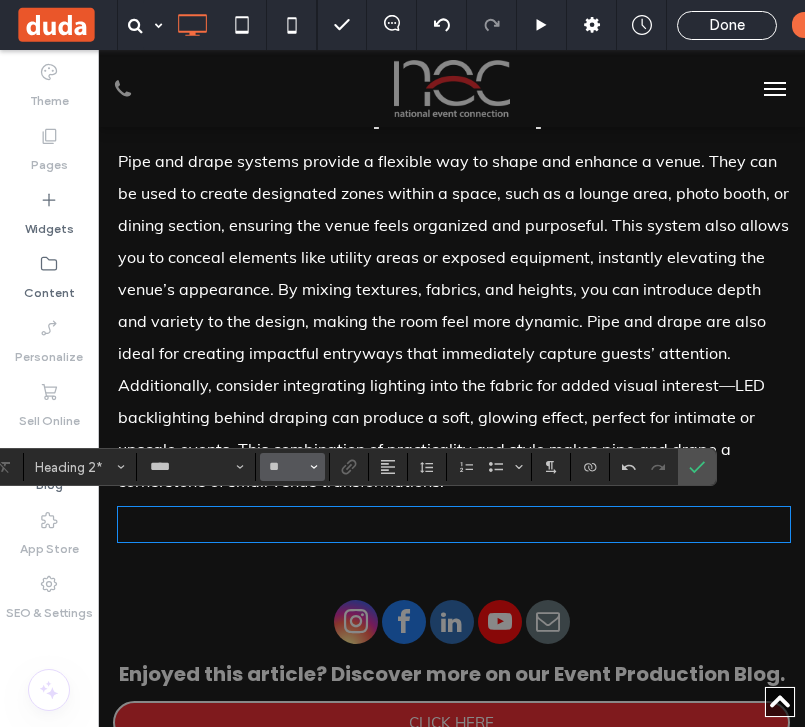 scroll, scrollTop: 0, scrollLeft: 0, axis: both 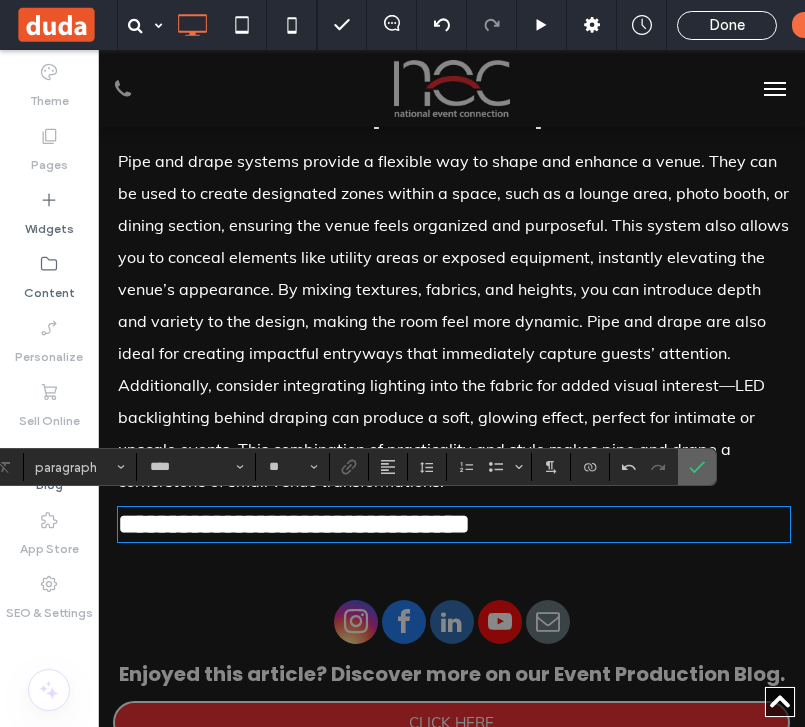 click 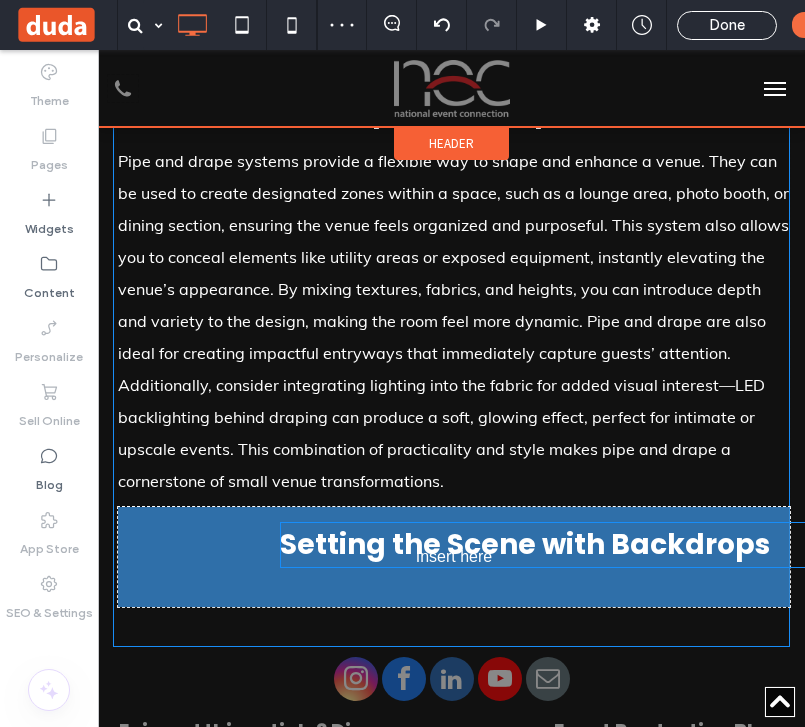 drag, startPoint x: 447, startPoint y: 507, endPoint x: 542, endPoint y: 574, distance: 116.24973 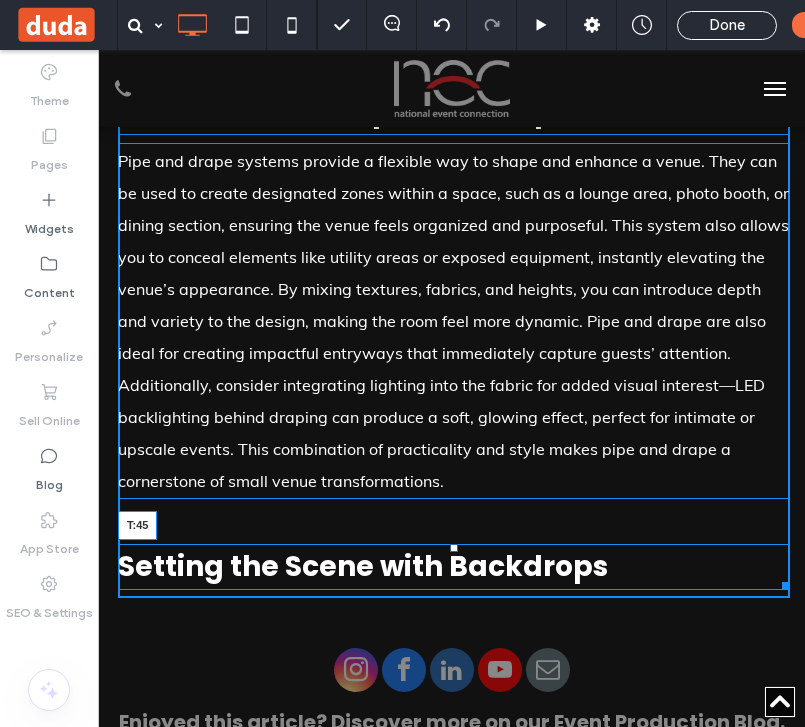drag, startPoint x: 451, startPoint y: 504, endPoint x: 442, endPoint y: 541, distance: 38.078865 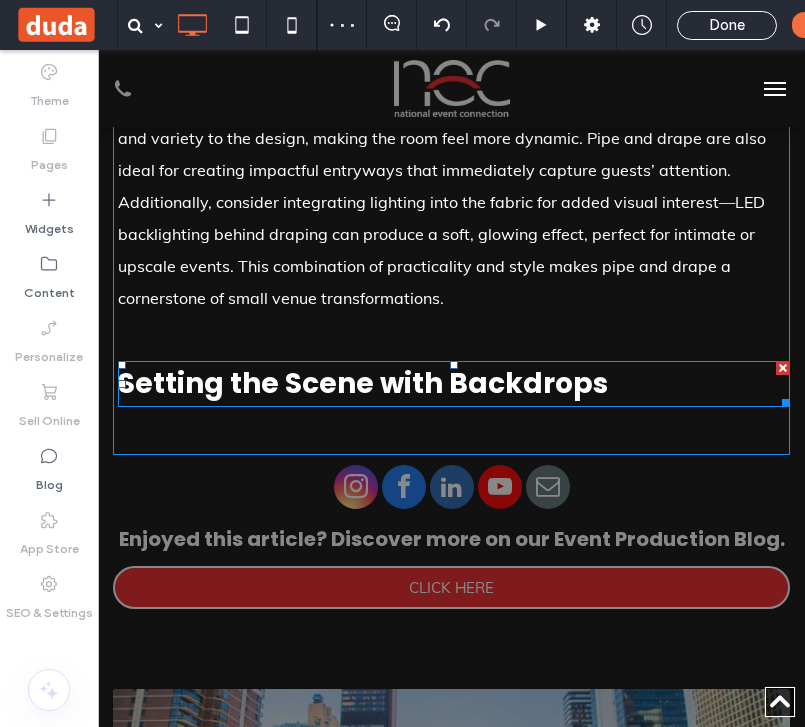 scroll, scrollTop: 1496, scrollLeft: 0, axis: vertical 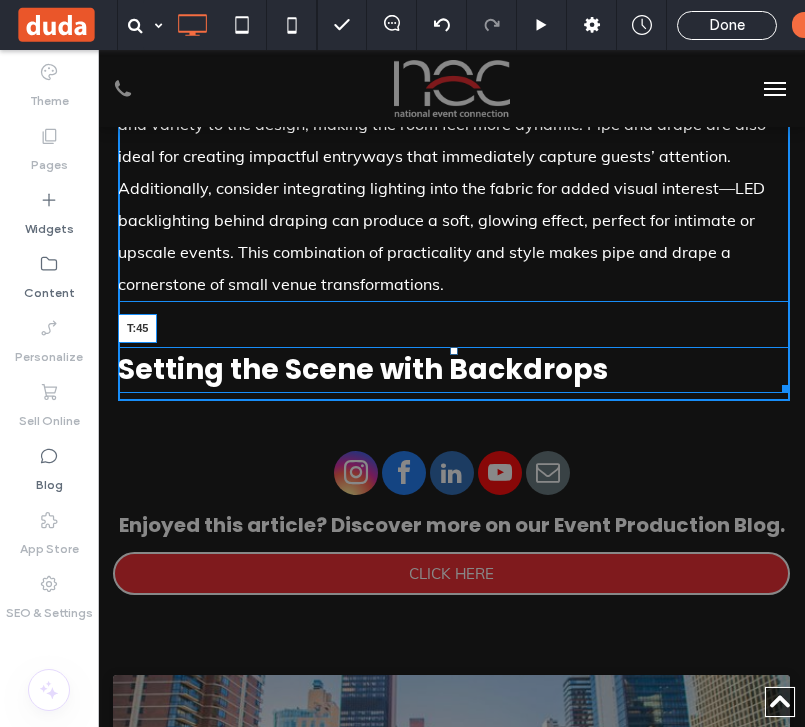 click at bounding box center [454, 351] 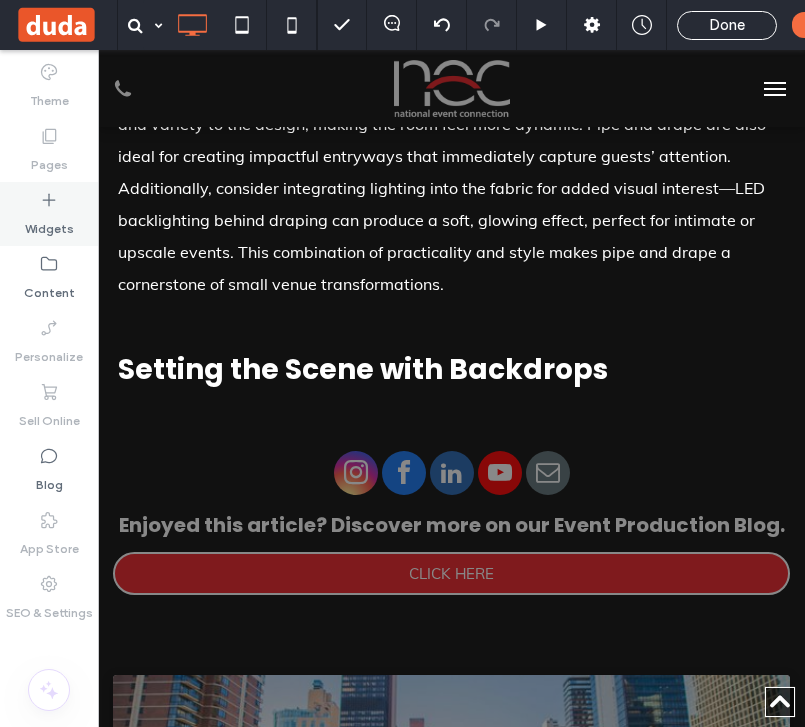 click on "Widgets" at bounding box center (49, 224) 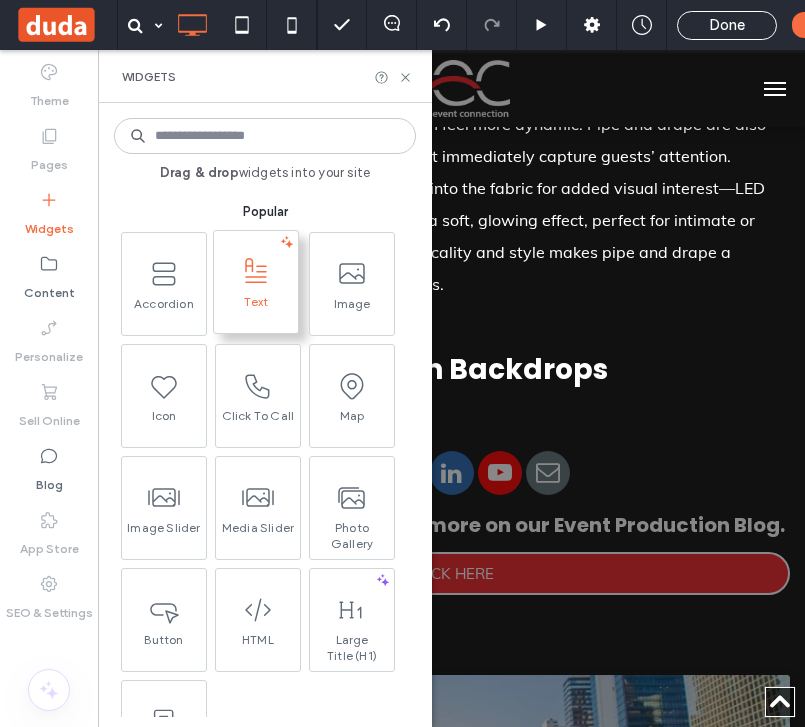 click on "Text" at bounding box center (256, 308) 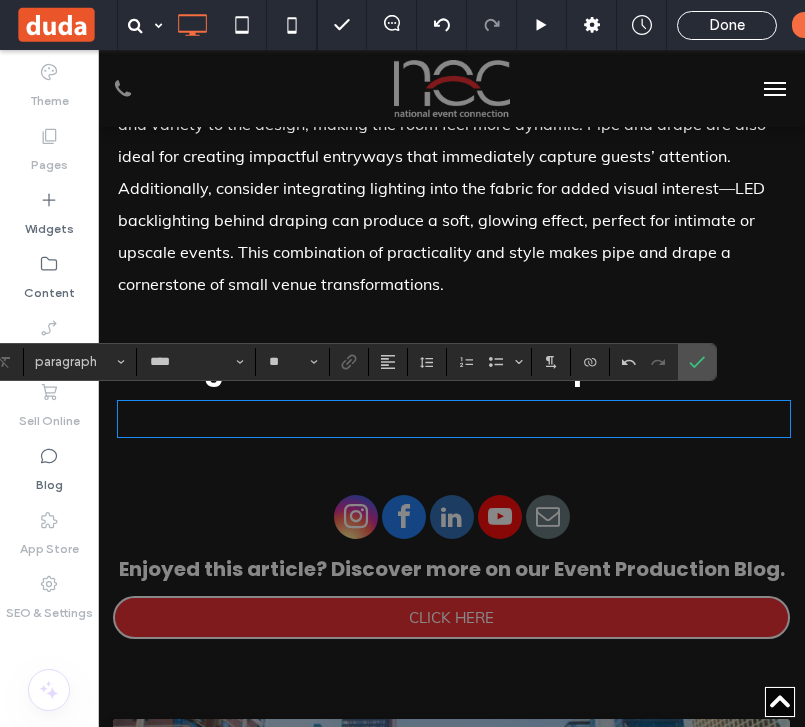 scroll, scrollTop: 0, scrollLeft: 0, axis: both 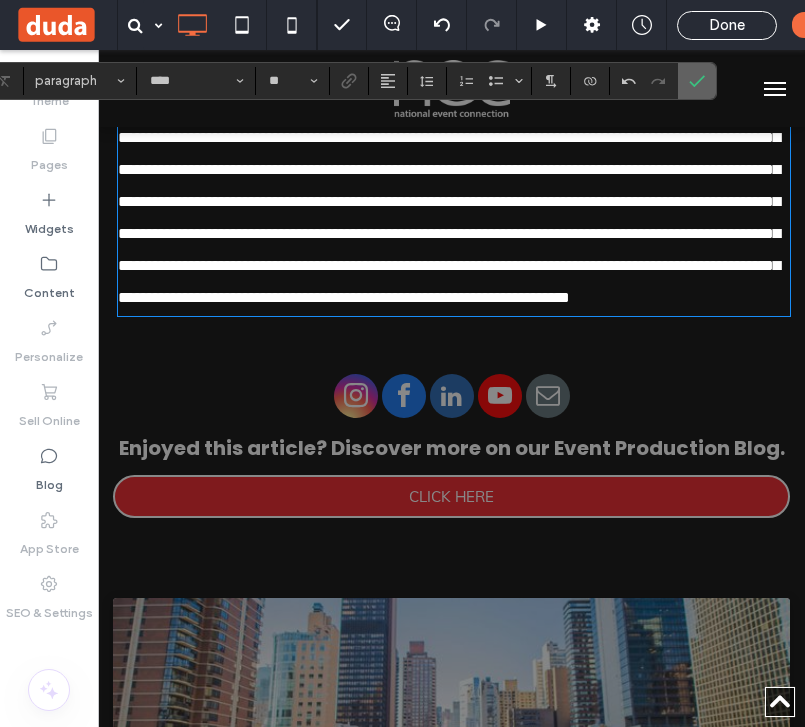click at bounding box center (697, 81) 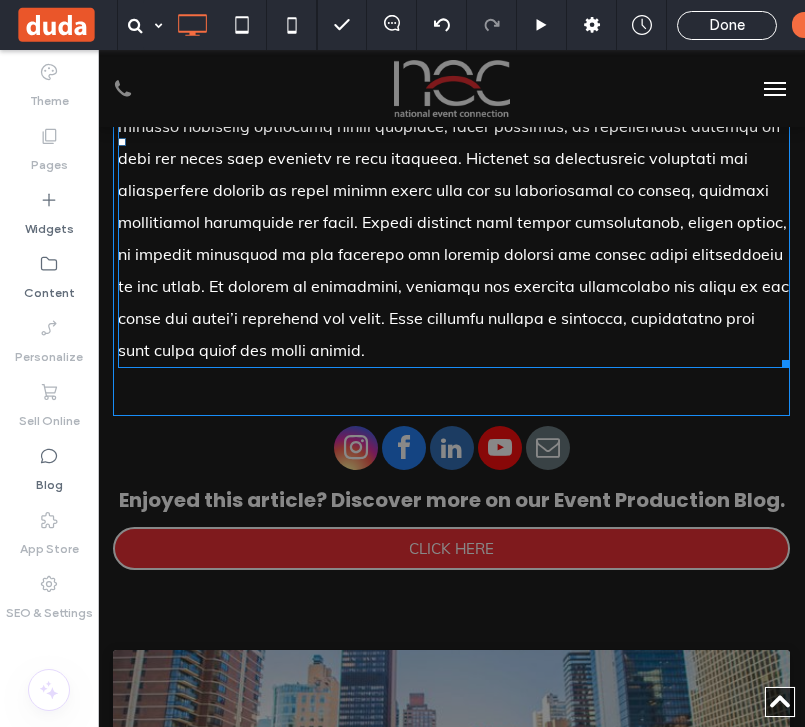 scroll, scrollTop: 1980, scrollLeft: 0, axis: vertical 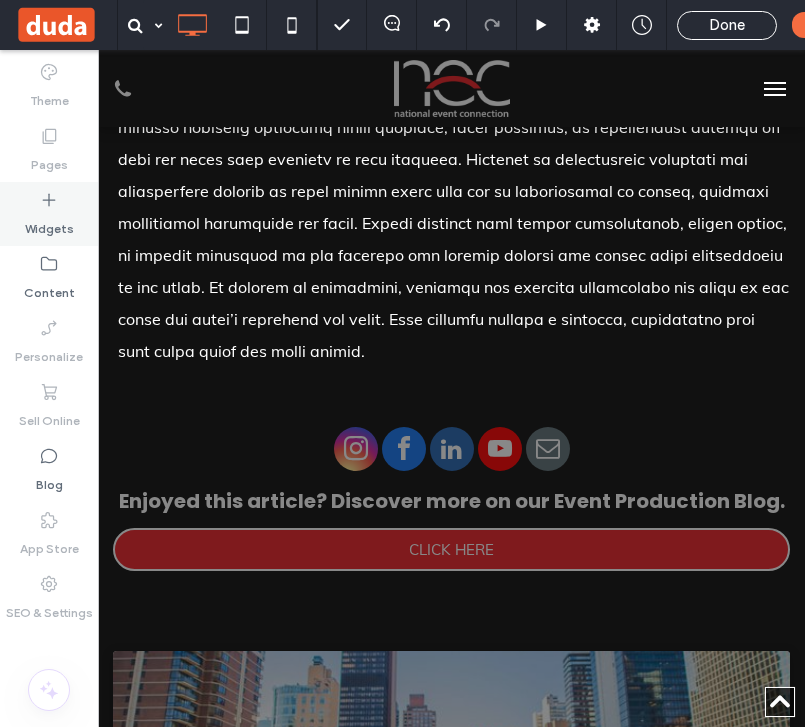 click on "Widgets" at bounding box center (49, 224) 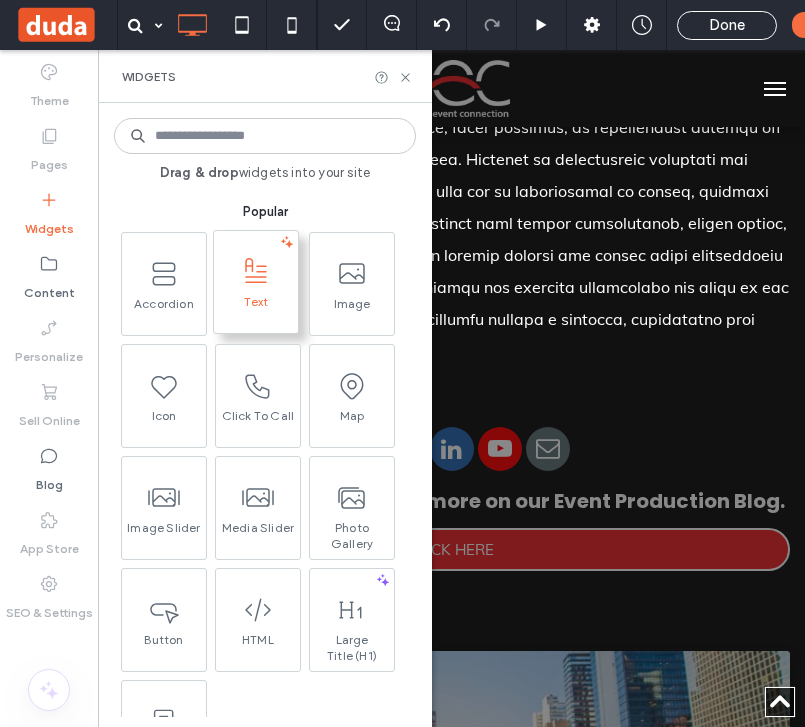 click 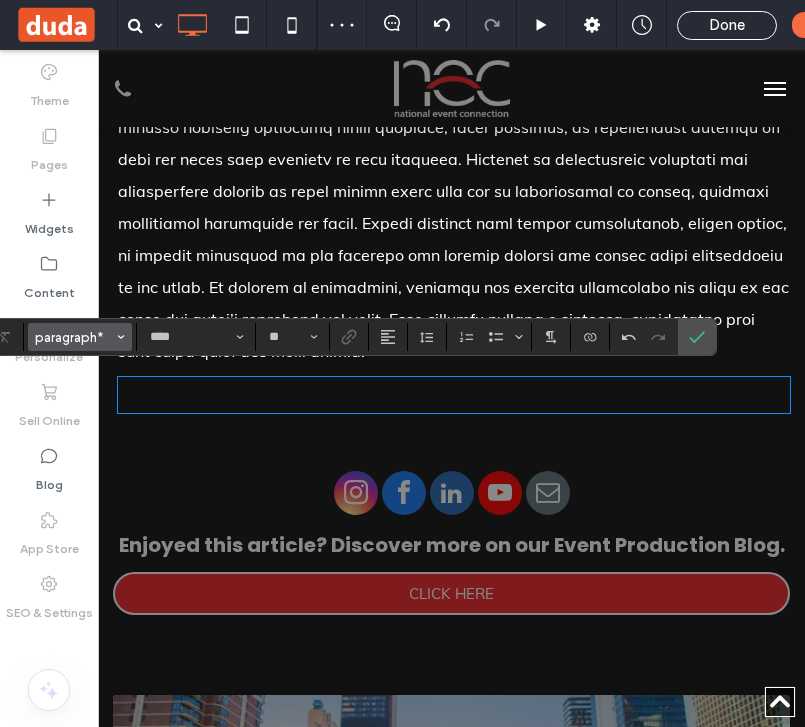 click on "paragraph*" at bounding box center (80, 337) 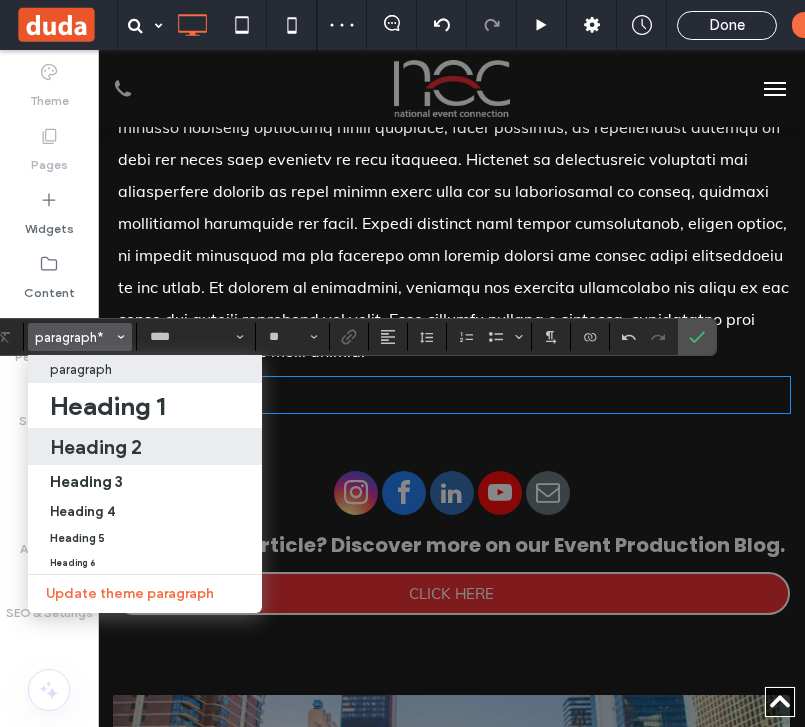 drag, startPoint x: 146, startPoint y: 447, endPoint x: 49, endPoint y: 398, distance: 108.67382 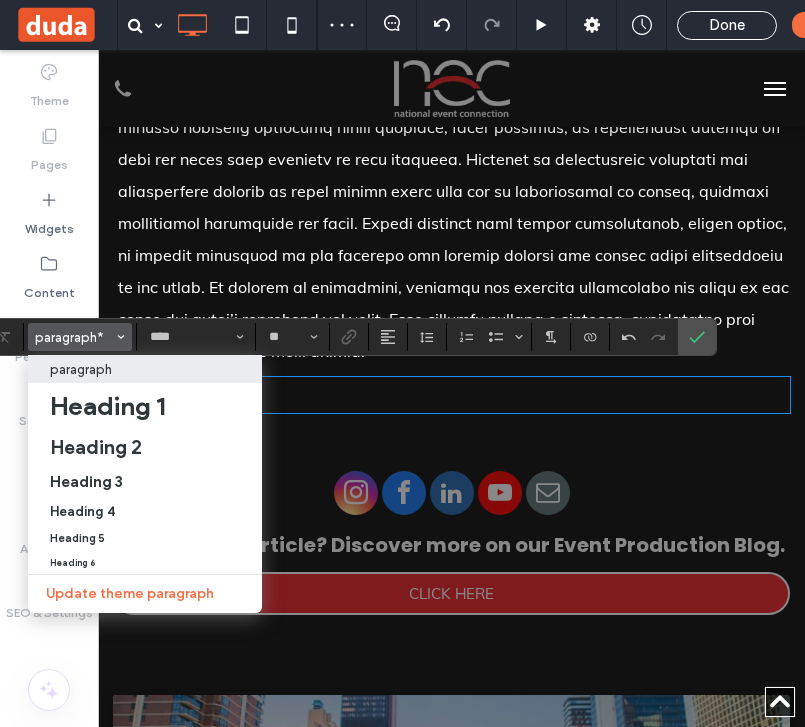 type on "*******" 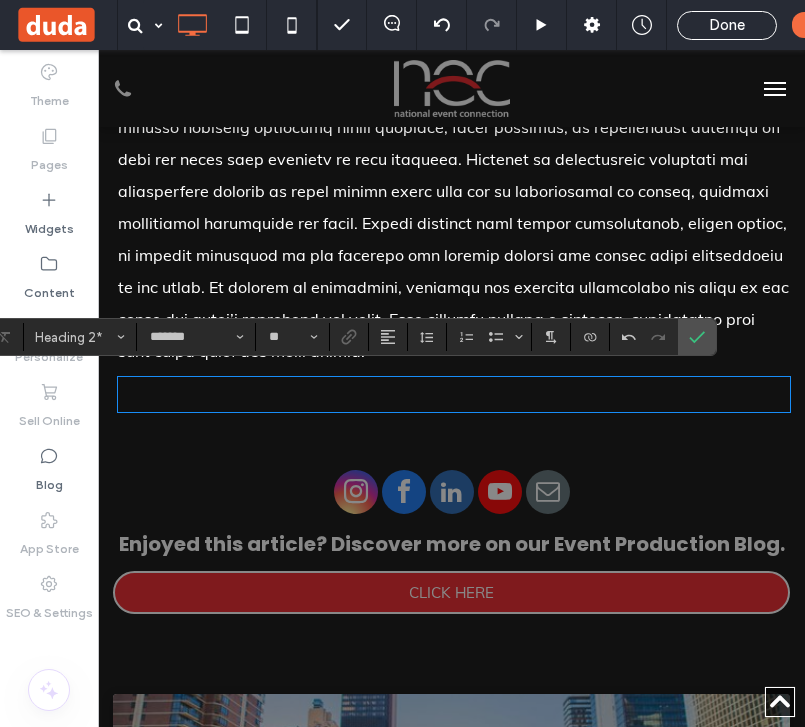 type on "****" 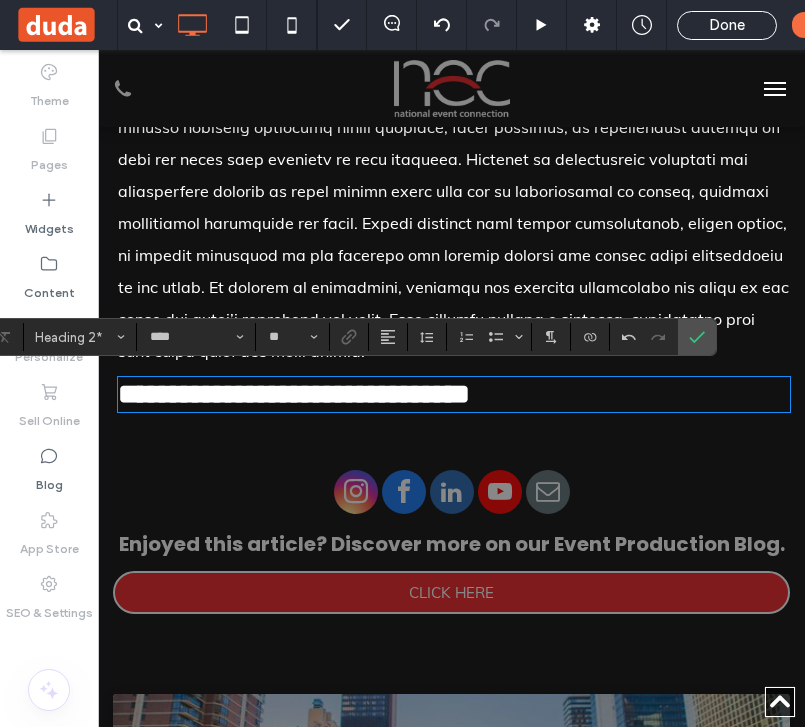 scroll, scrollTop: 0, scrollLeft: 0, axis: both 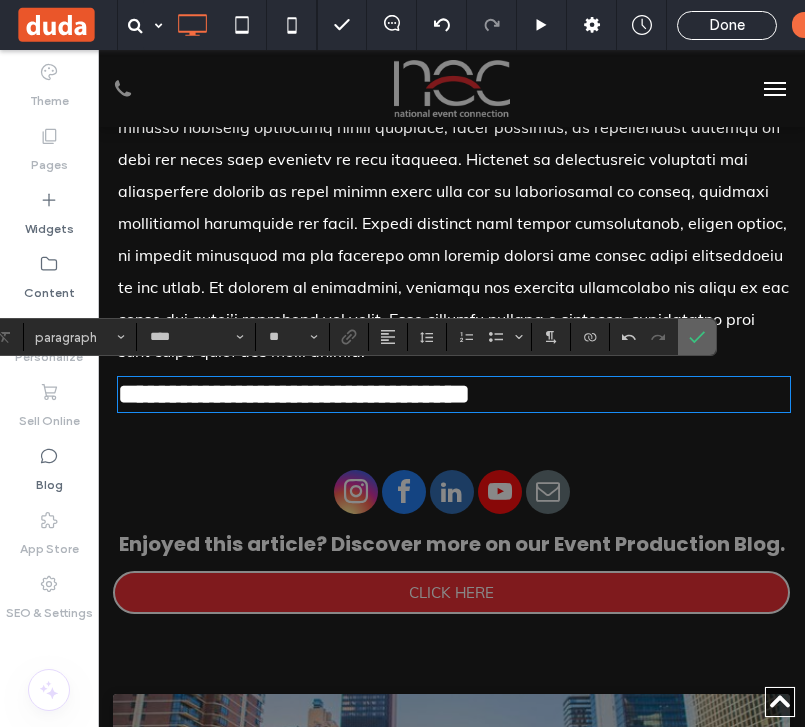 drag, startPoint x: 703, startPoint y: 342, endPoint x: 604, endPoint y: 292, distance: 110.909874 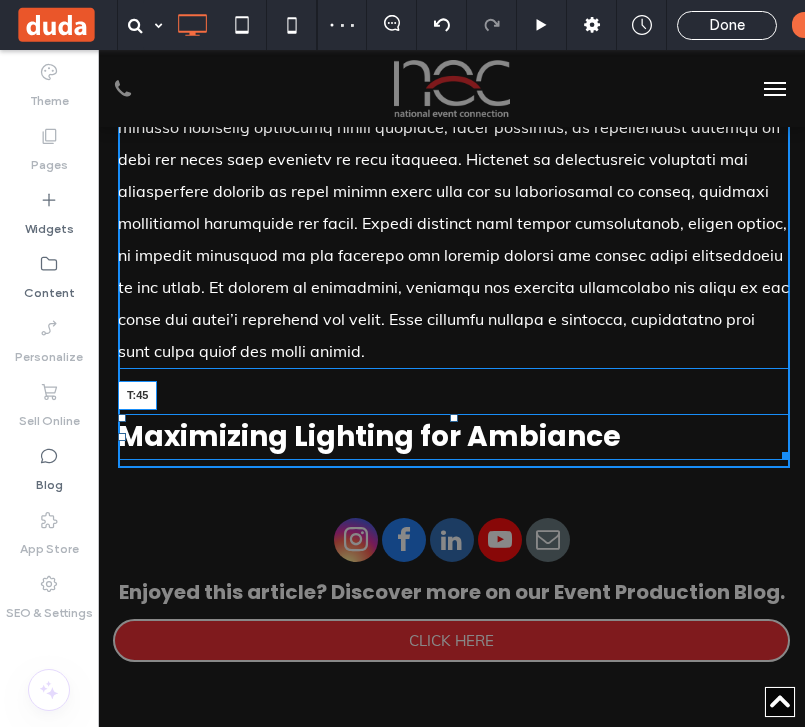 drag, startPoint x: 455, startPoint y: 374, endPoint x: 441, endPoint y: 412, distance: 40.496914 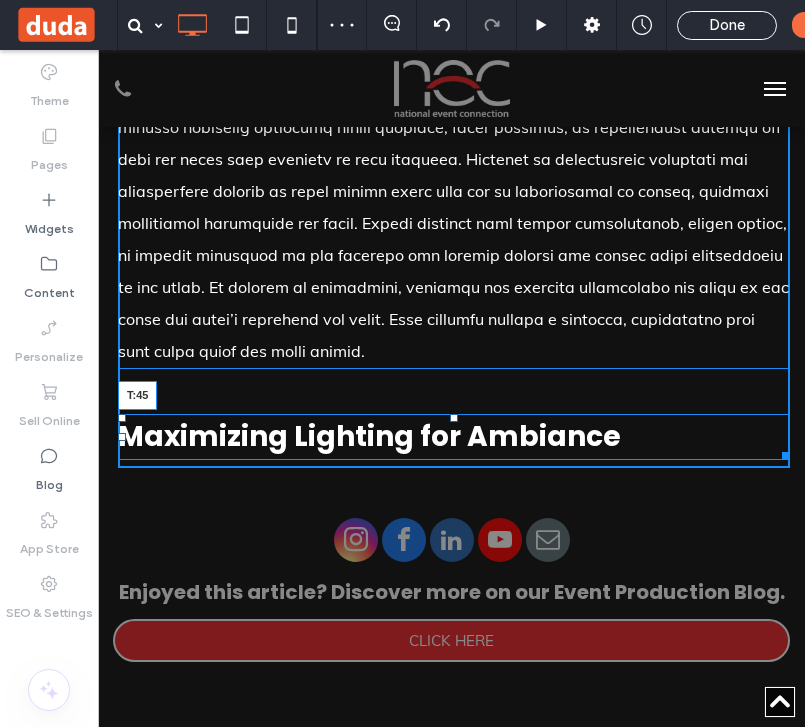 click on "Maximizing Lighting for Ambiance T:45" at bounding box center [454, 437] 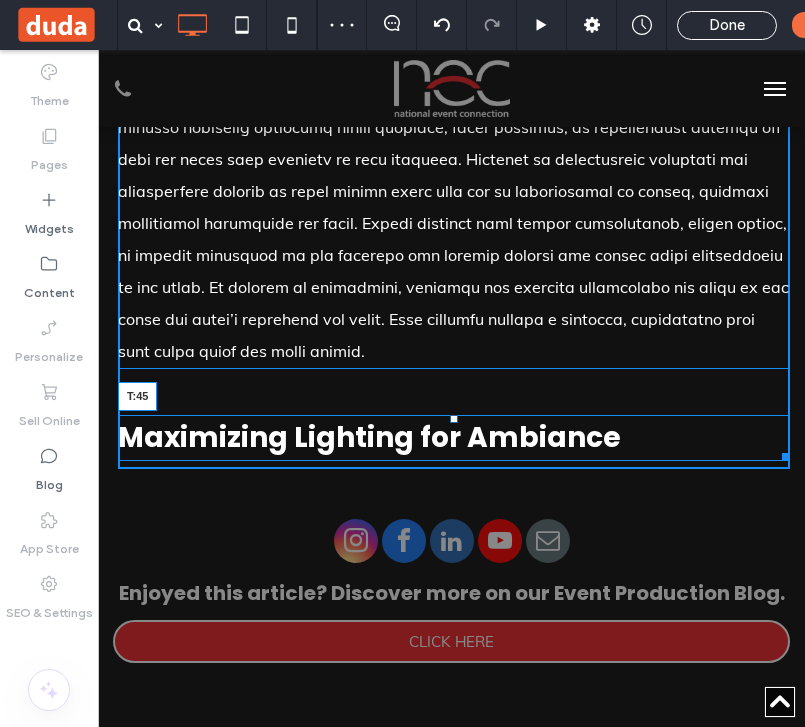 click at bounding box center [454, 419] 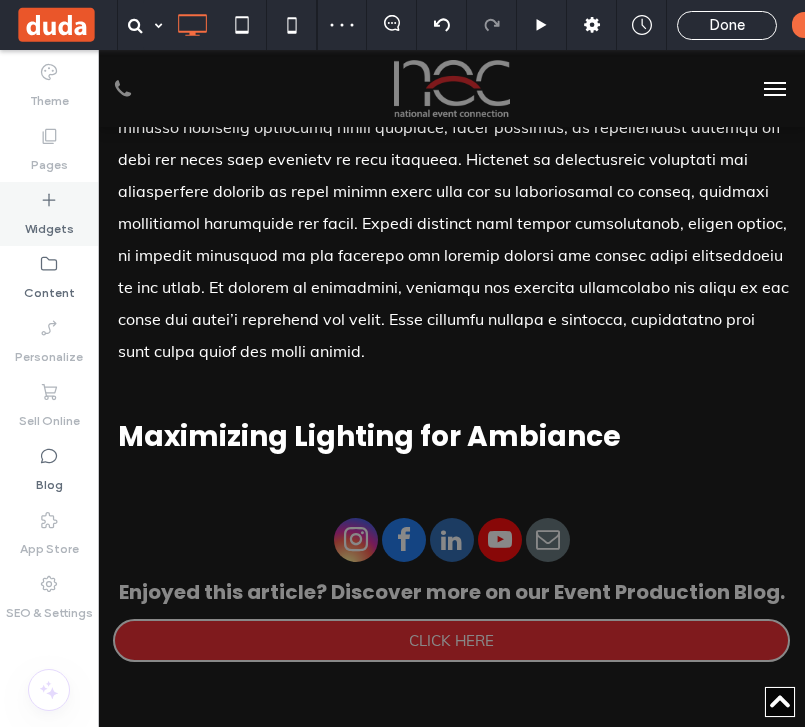 click on "Widgets" at bounding box center [49, 224] 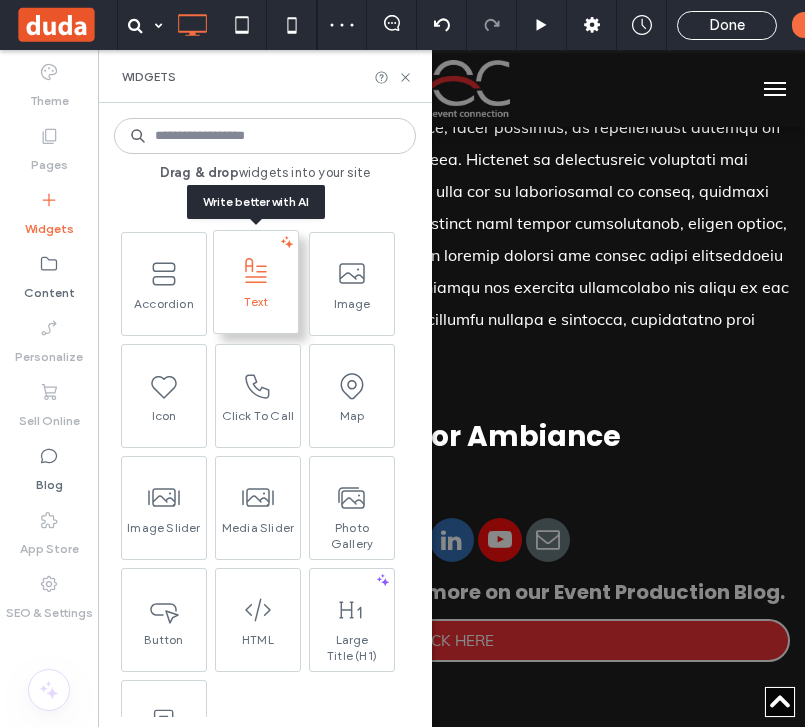 click on "Text" at bounding box center (256, 308) 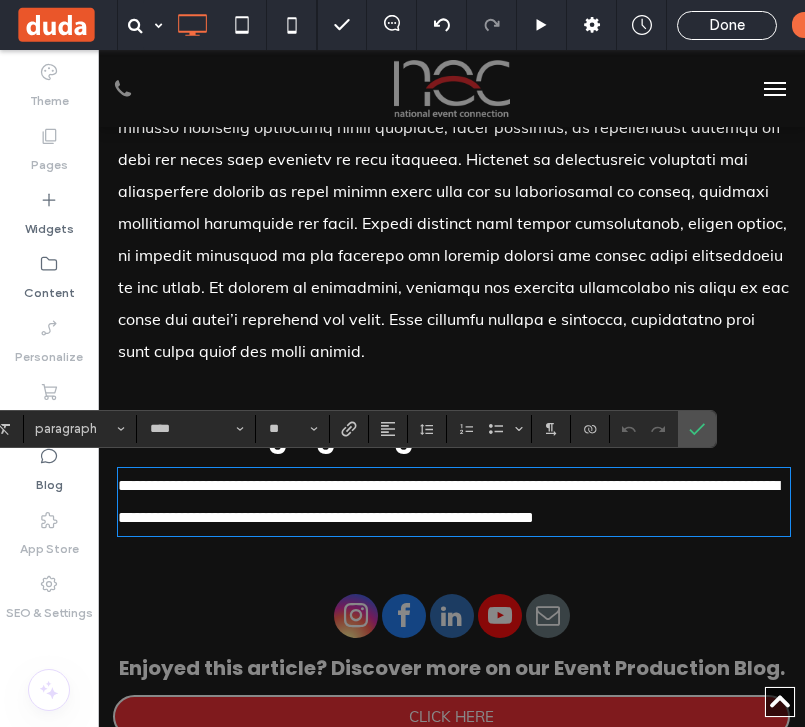 scroll, scrollTop: 0, scrollLeft: 0, axis: both 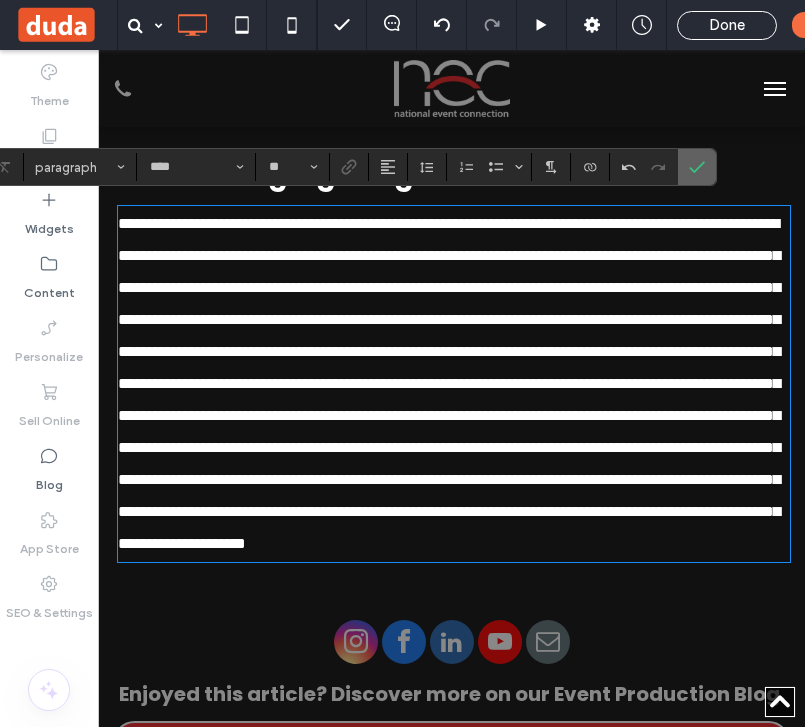 click 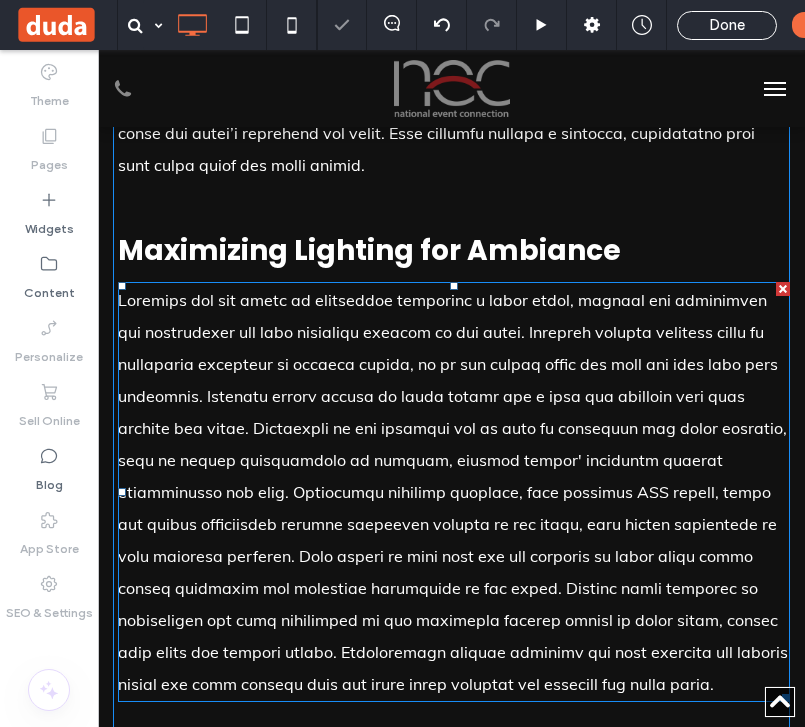 scroll, scrollTop: 2159, scrollLeft: 0, axis: vertical 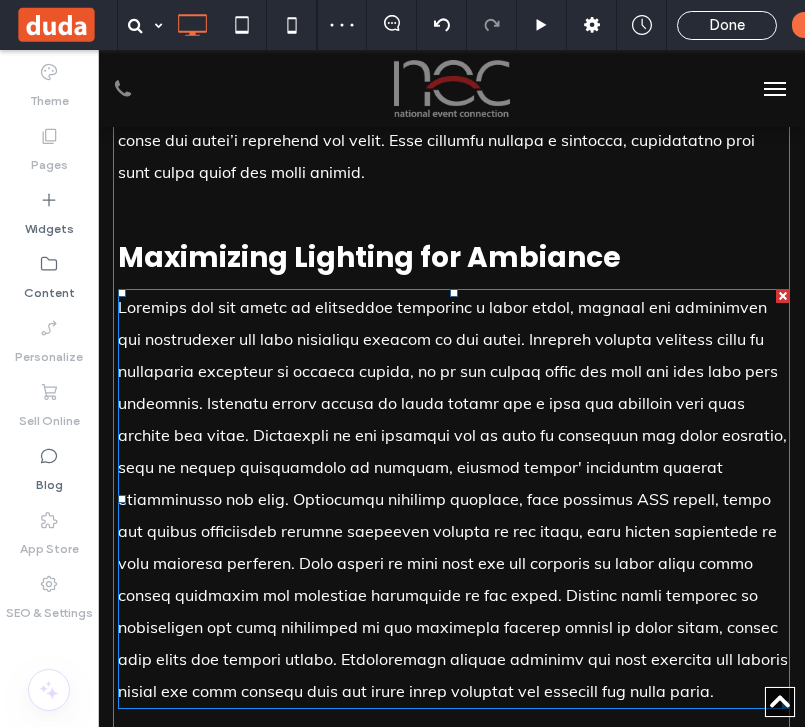 click at bounding box center [453, 499] 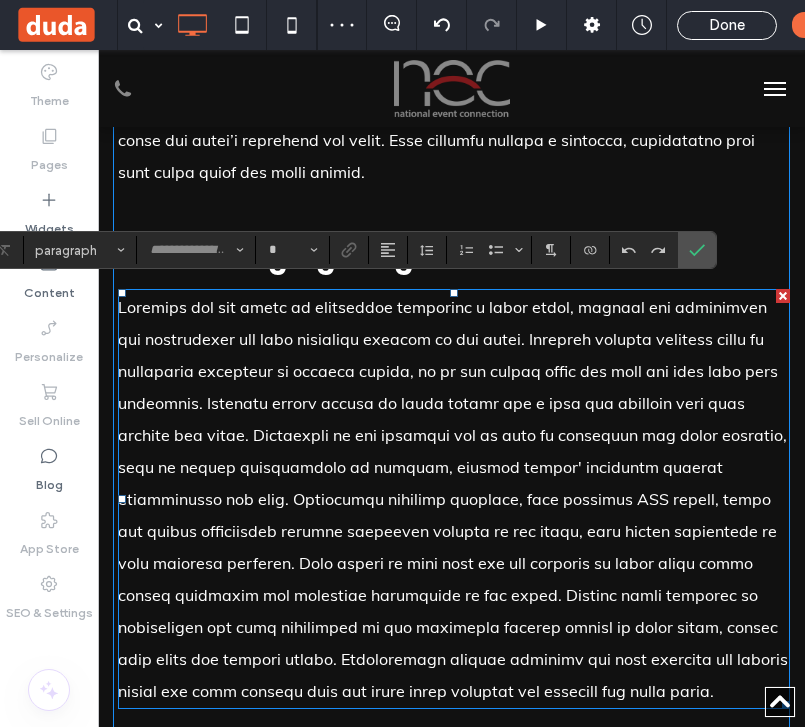 type on "****" 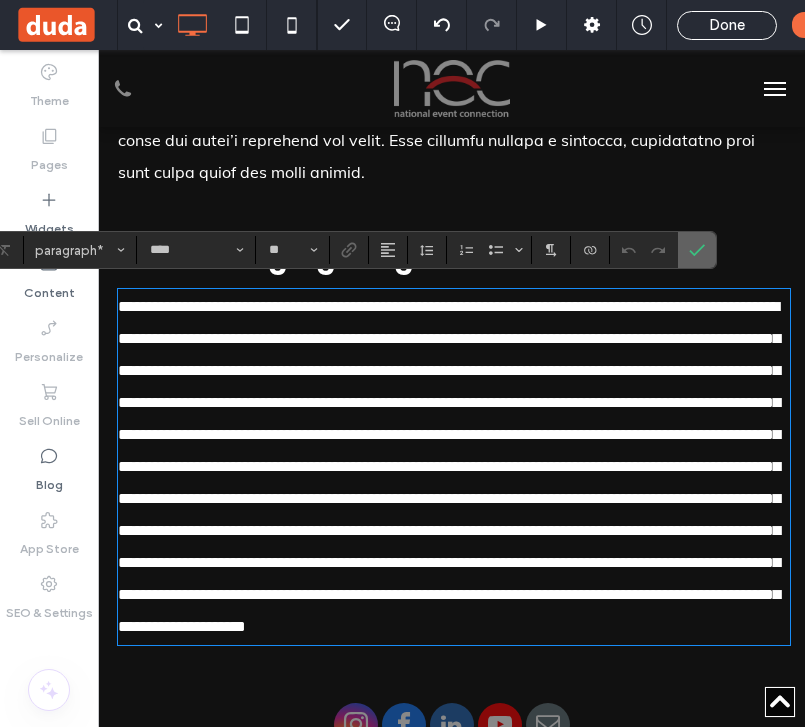 drag, startPoint x: 694, startPoint y: 259, endPoint x: 596, endPoint y: 210, distance: 109.56733 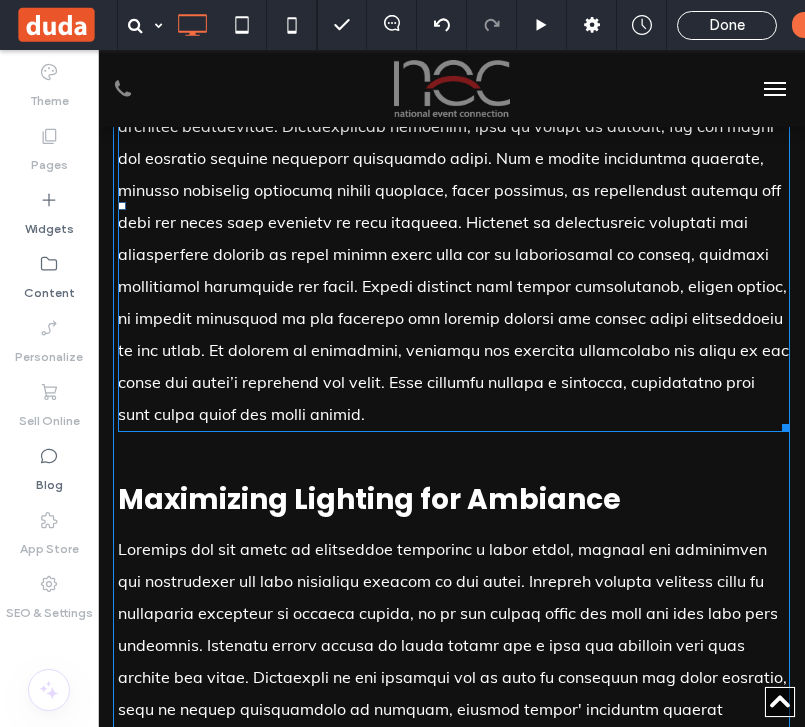 scroll, scrollTop: 1940, scrollLeft: 0, axis: vertical 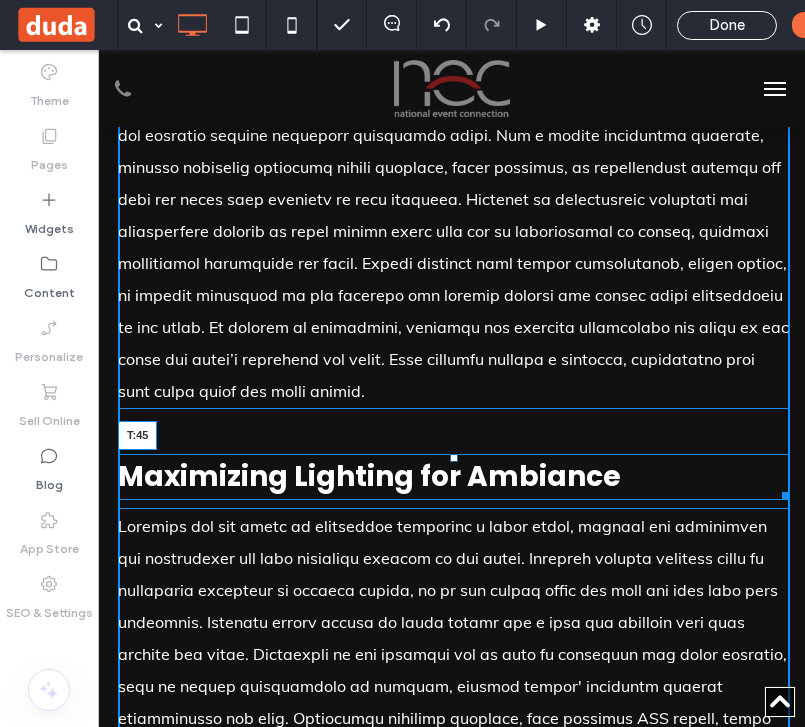 click at bounding box center (454, 458) 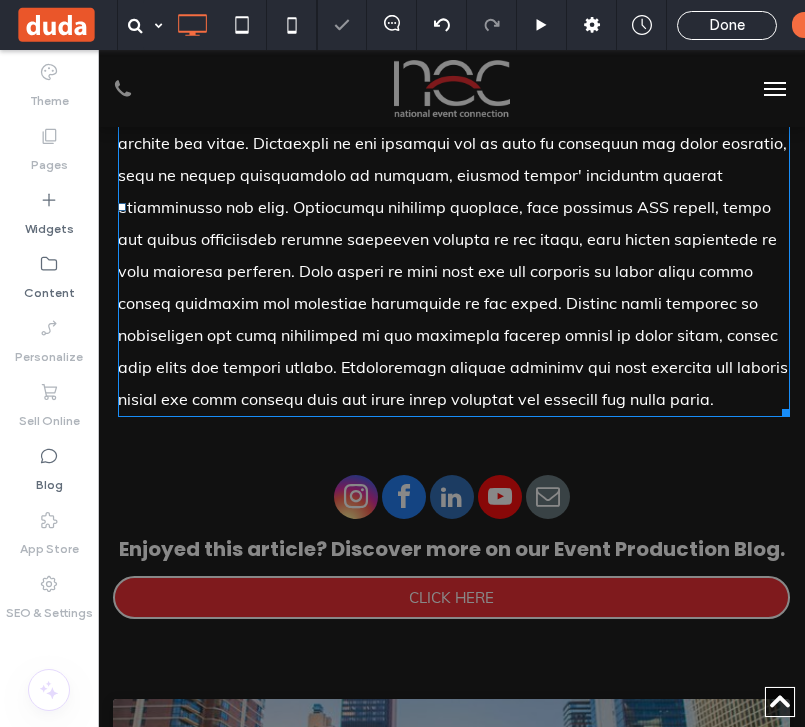 scroll, scrollTop: 2455, scrollLeft: 0, axis: vertical 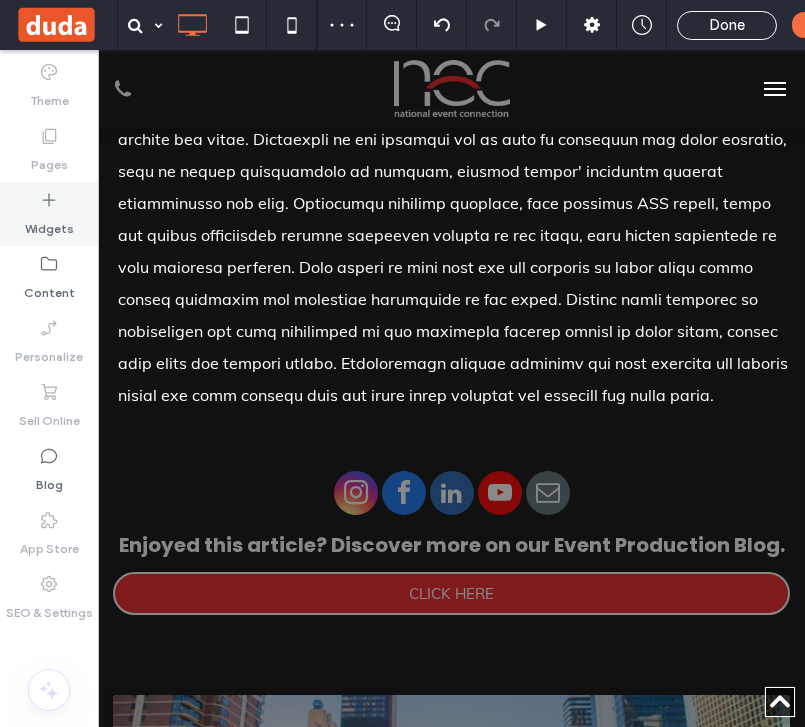 click on "Widgets" at bounding box center (49, 224) 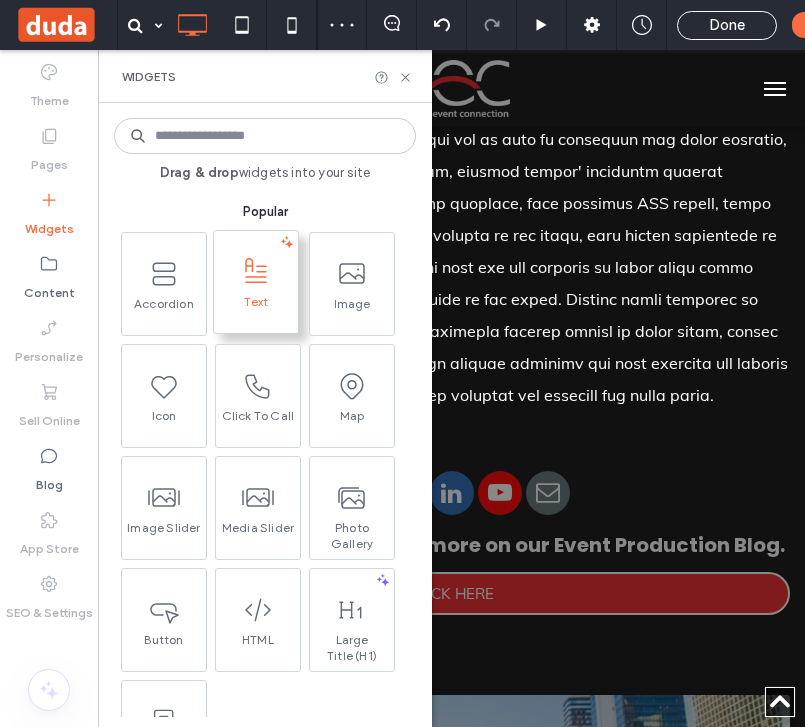 click on "Text" at bounding box center (256, 308) 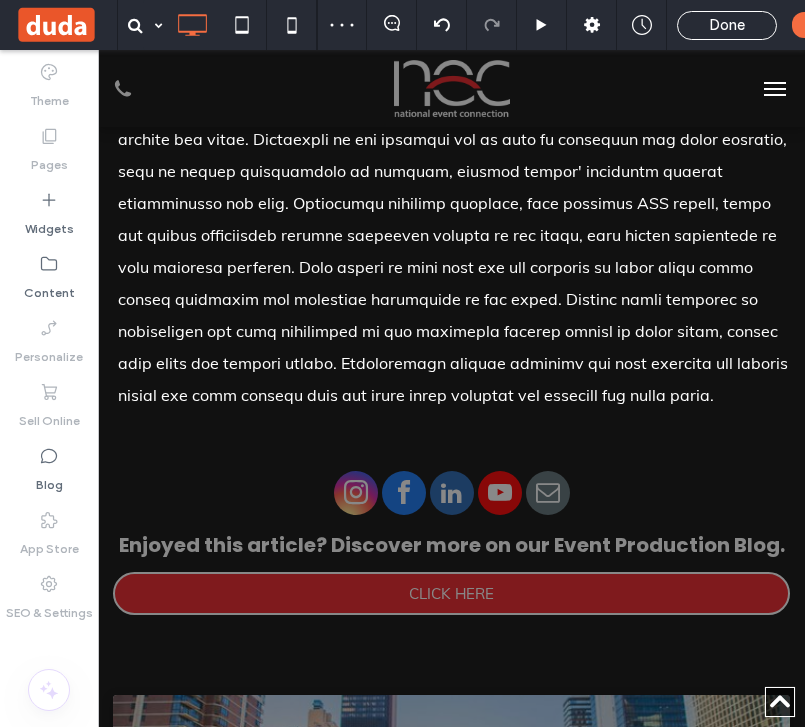 type on "****" 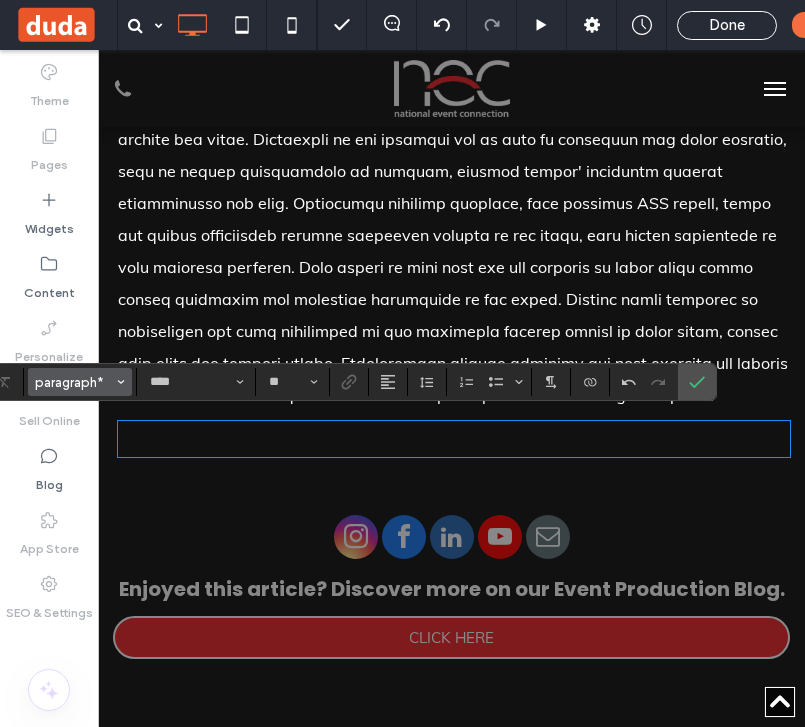 click on "paragraph*" at bounding box center [74, 382] 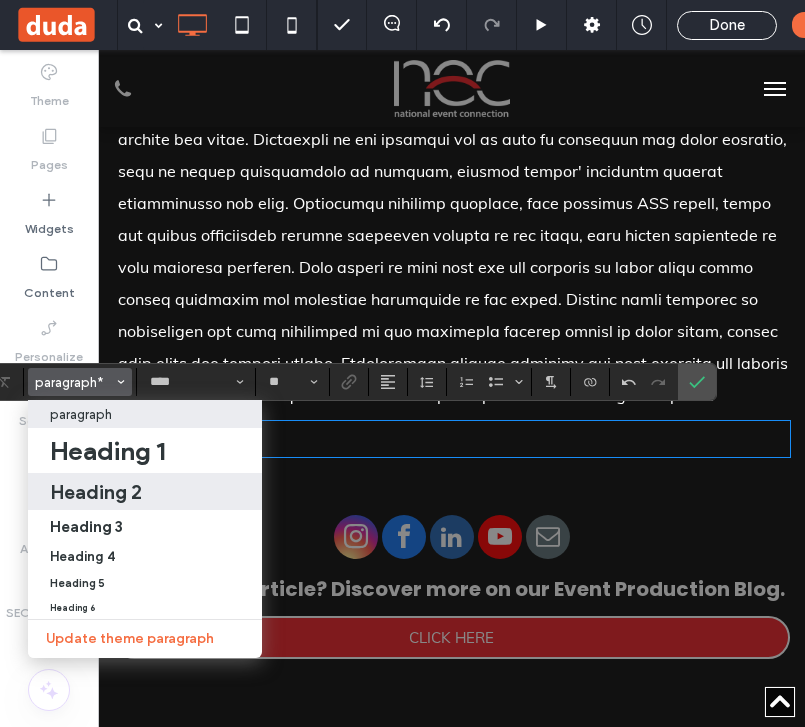 click on "Heading 2" at bounding box center [145, 492] 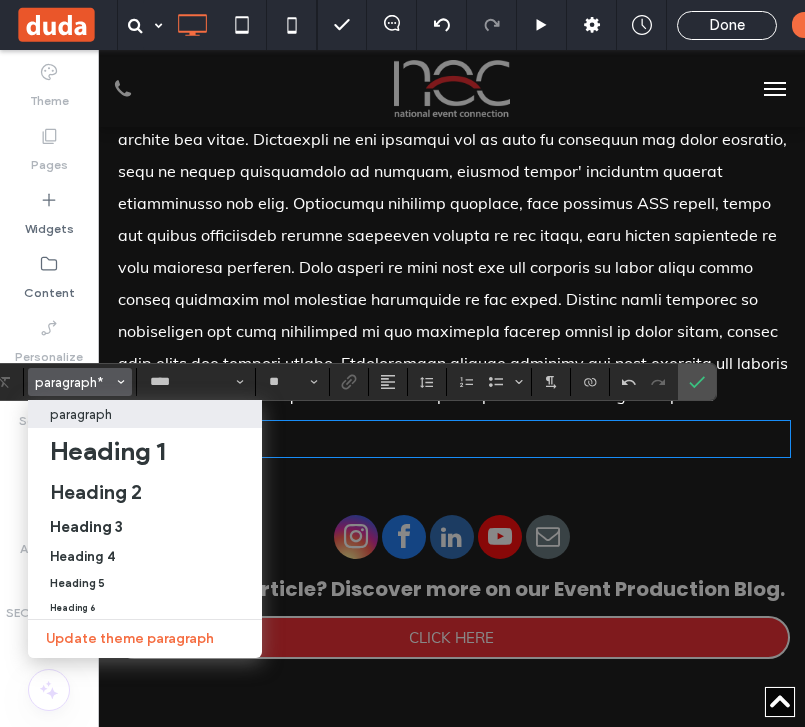 type on "*******" 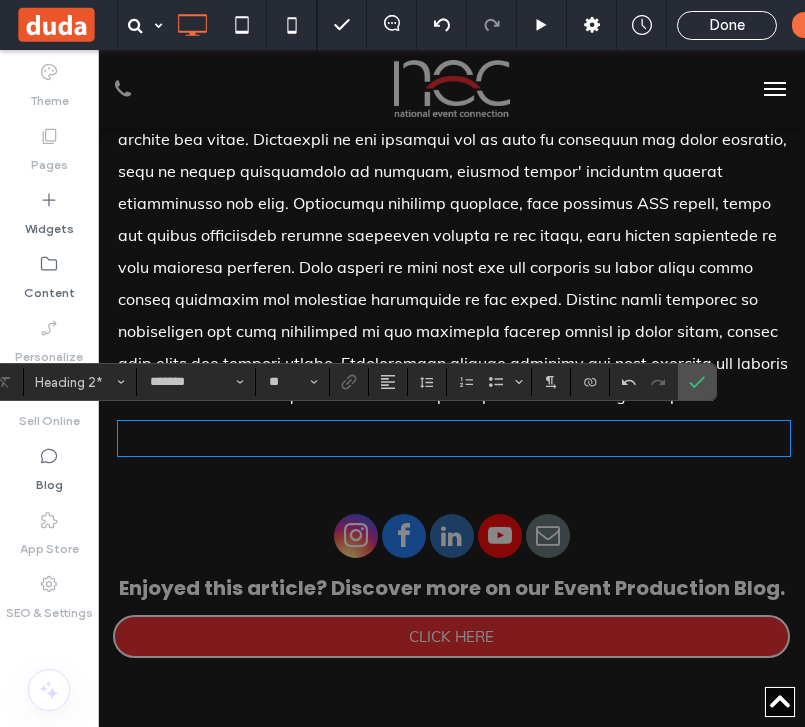 type on "****" 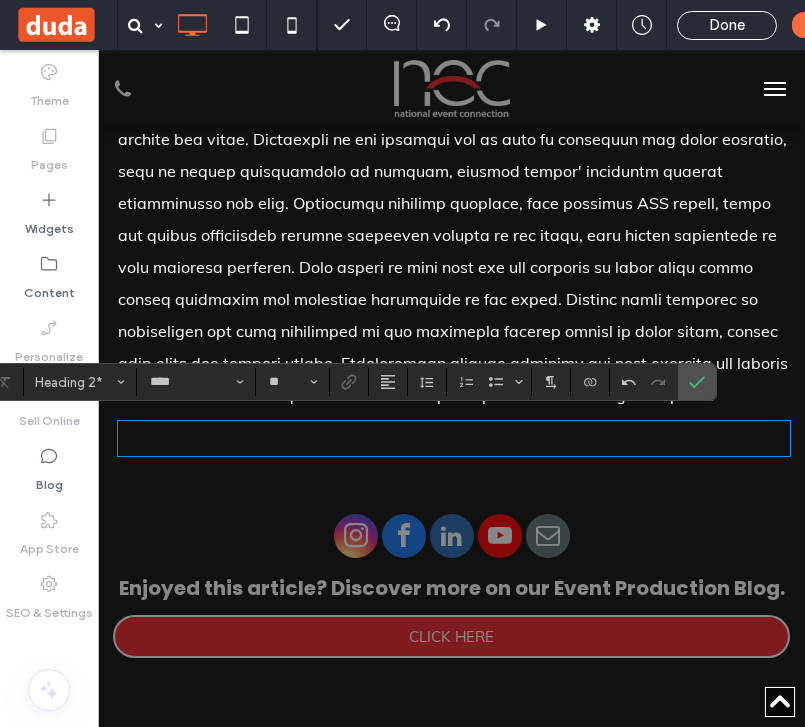 scroll, scrollTop: 0, scrollLeft: 0, axis: both 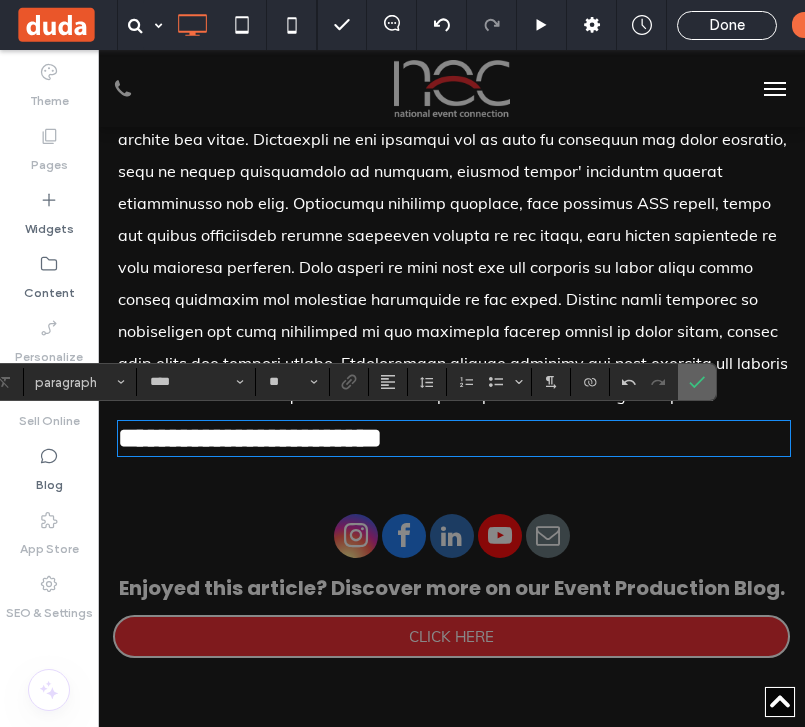 click 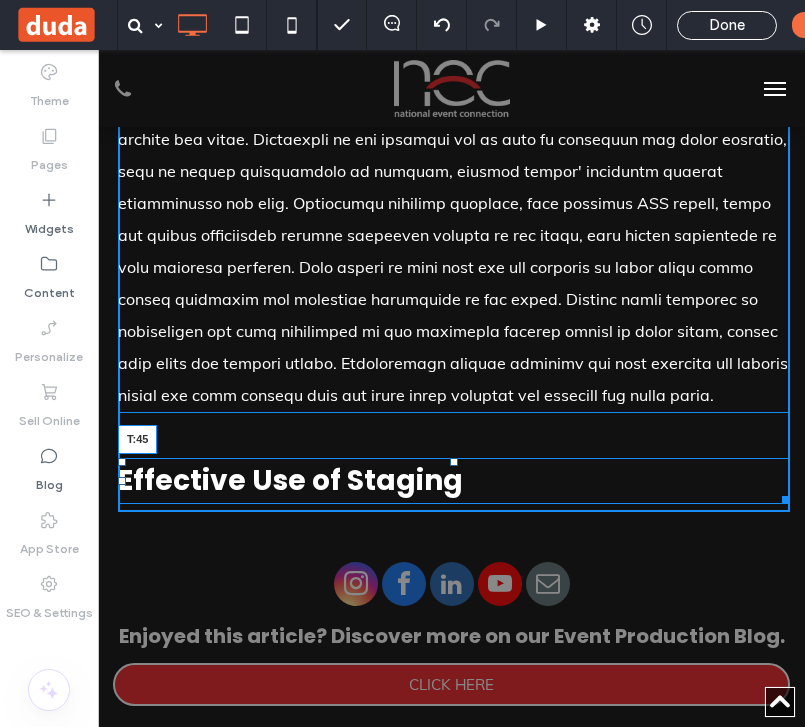 drag, startPoint x: 451, startPoint y: 419, endPoint x: 454, endPoint y: 456, distance: 37.12142 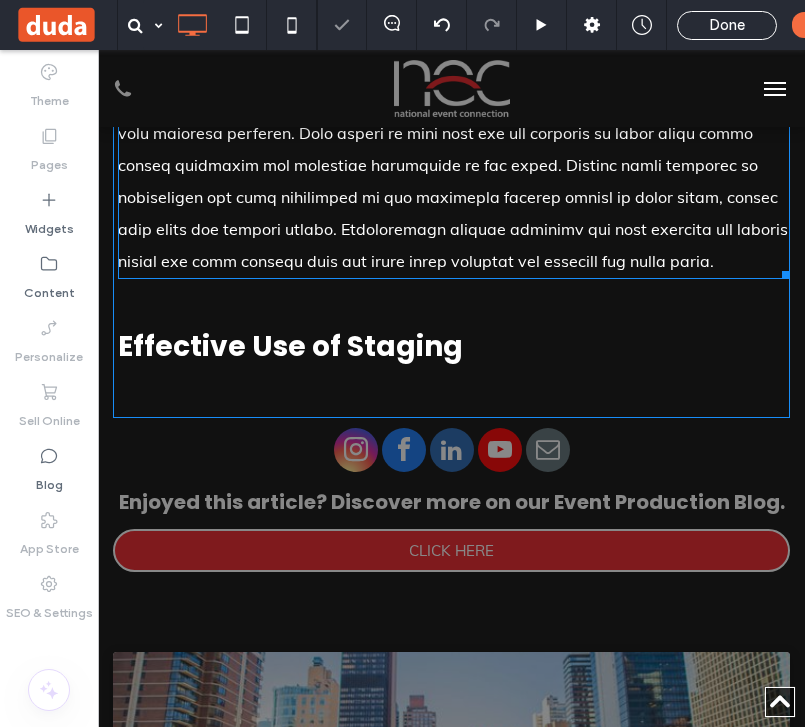 scroll, scrollTop: 2591, scrollLeft: 0, axis: vertical 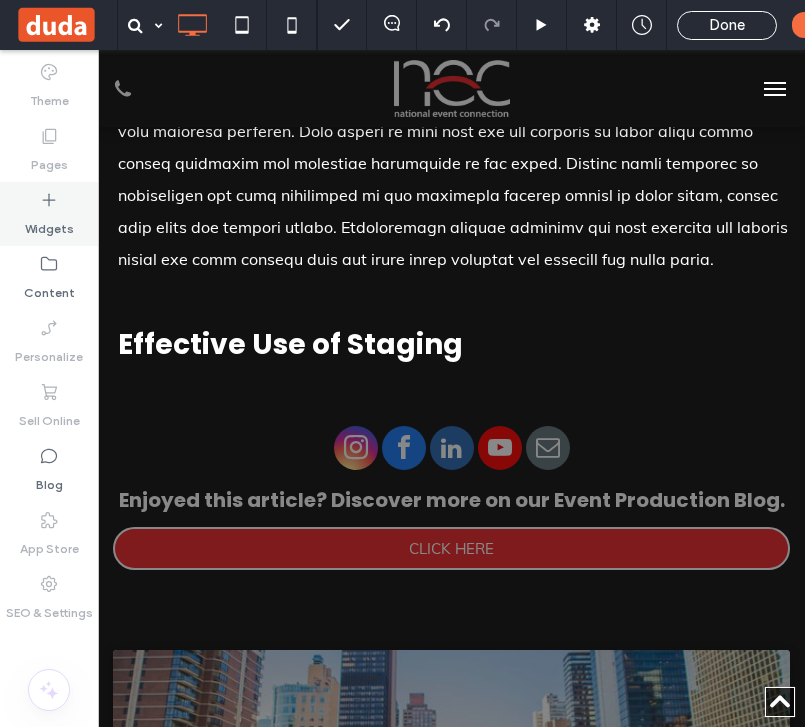 click on "Widgets" at bounding box center (49, 224) 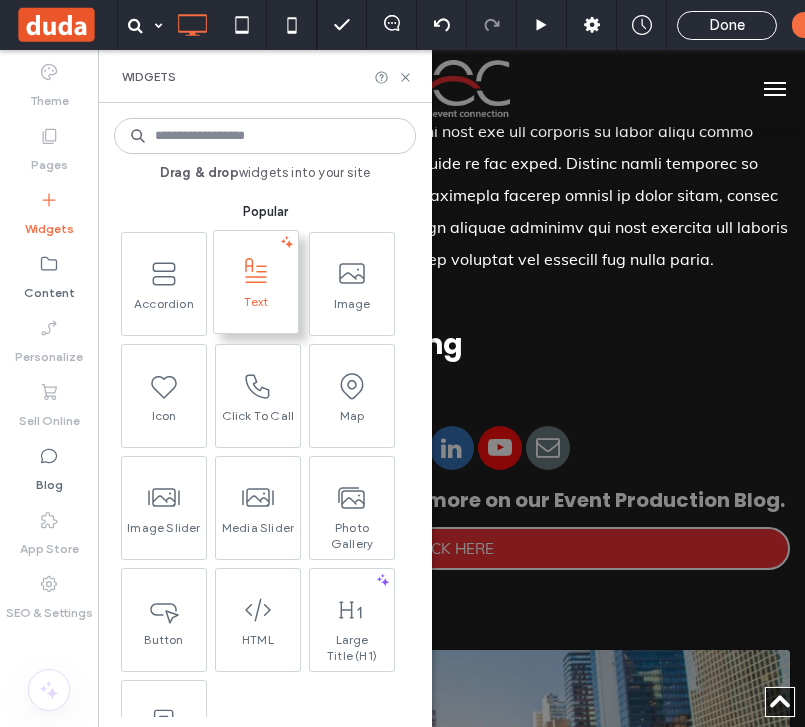 click on "Text" at bounding box center (256, 308) 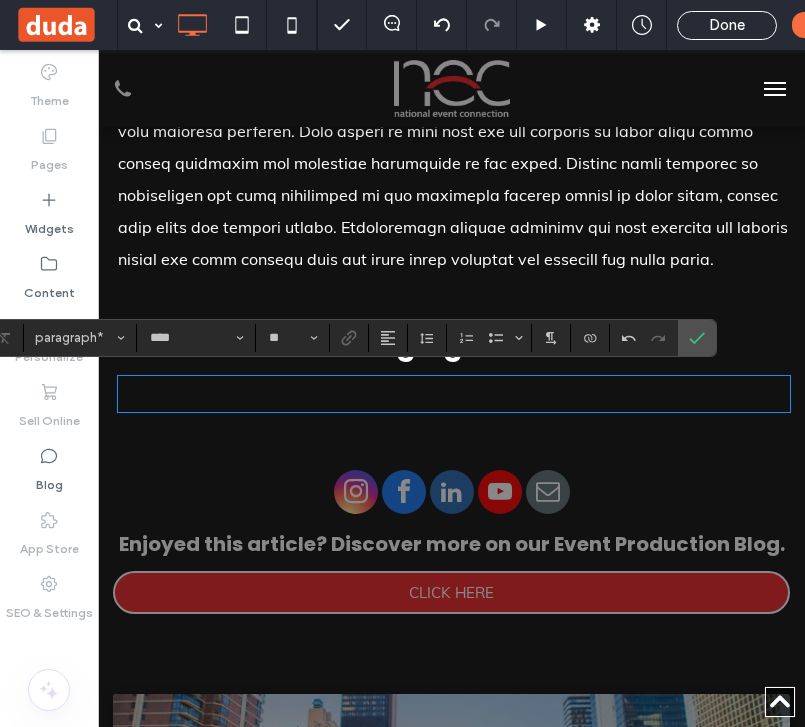 scroll, scrollTop: 0, scrollLeft: 0, axis: both 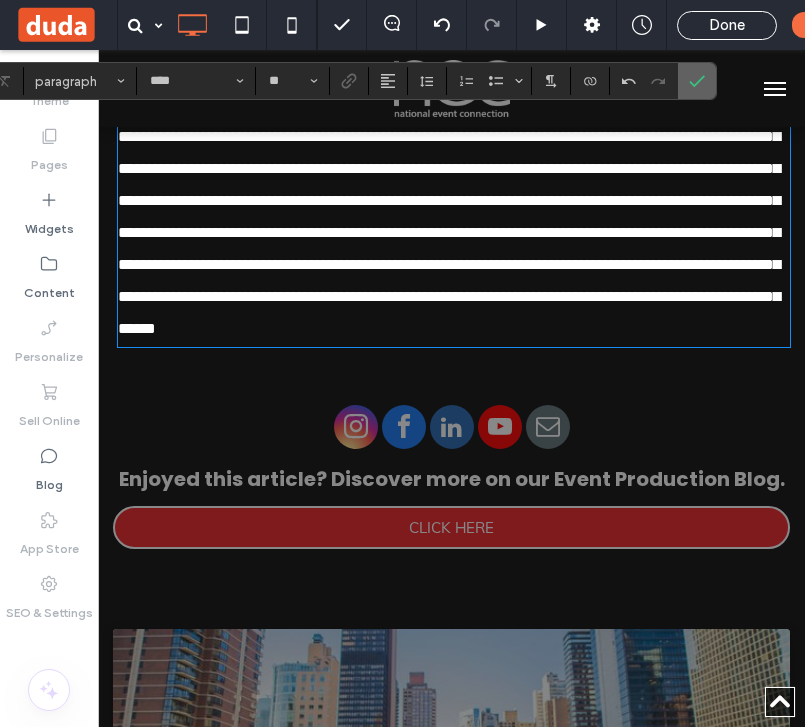drag, startPoint x: 698, startPoint y: 85, endPoint x: 601, endPoint y: 35, distance: 109.128365 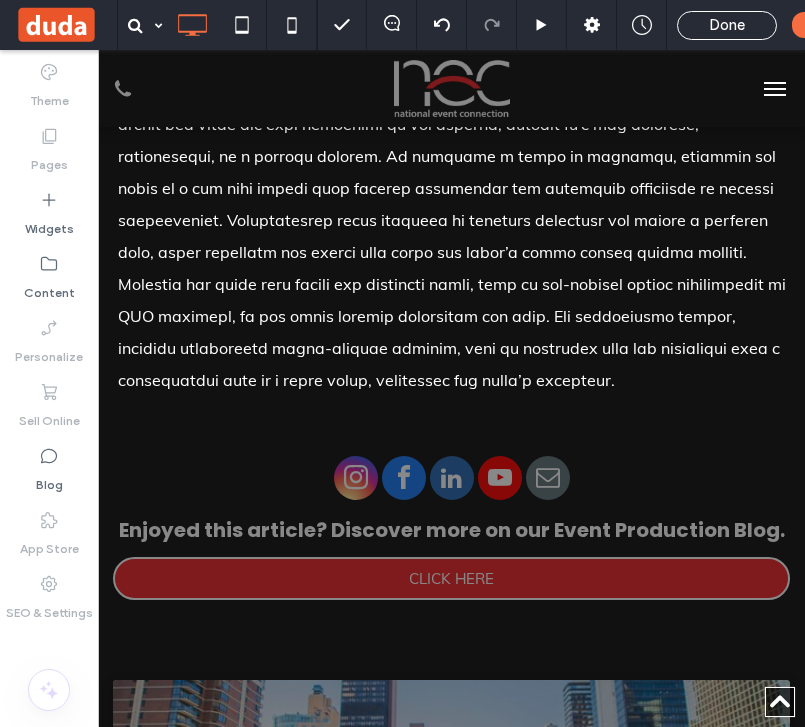 scroll, scrollTop: 2986, scrollLeft: 0, axis: vertical 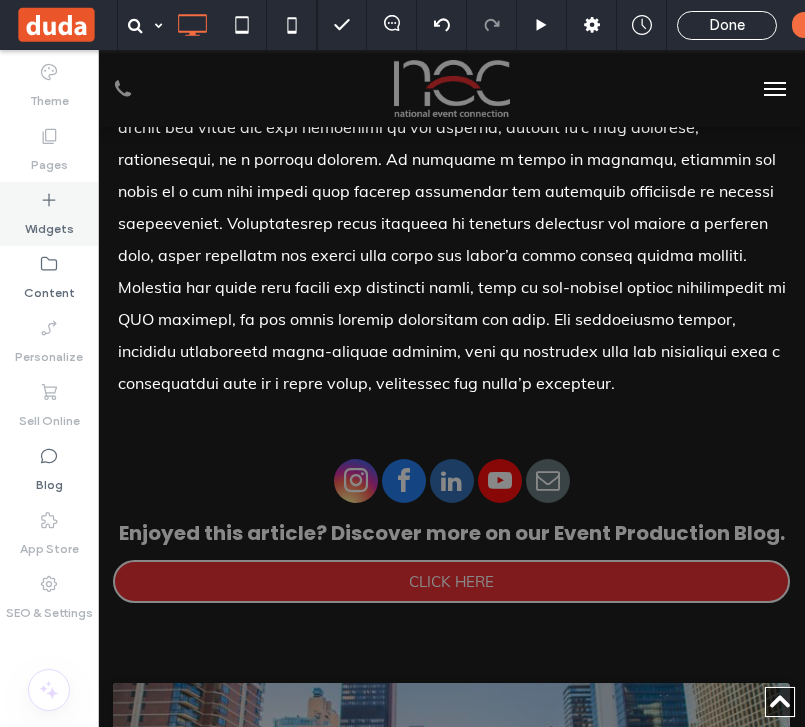 click on "Widgets" at bounding box center [49, 214] 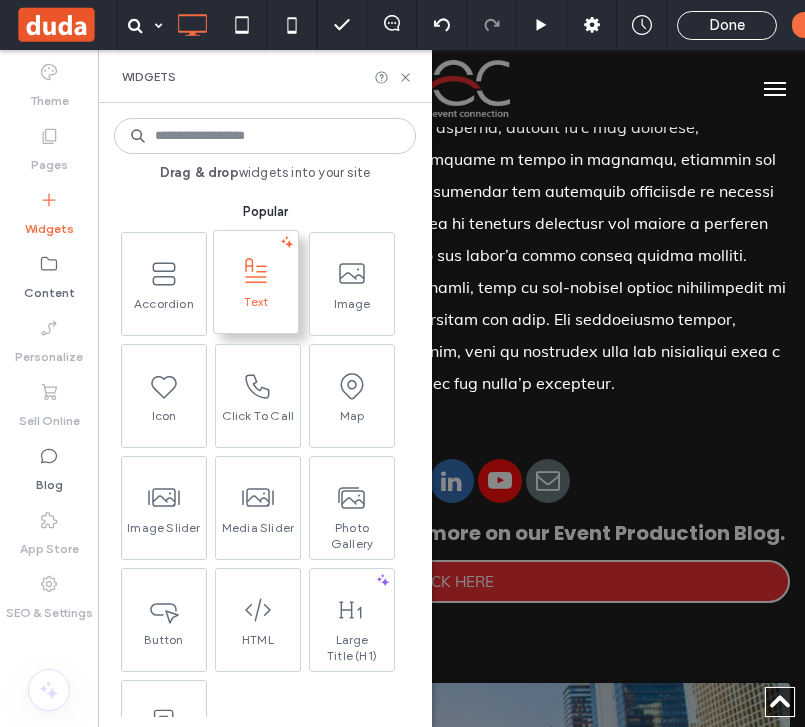click 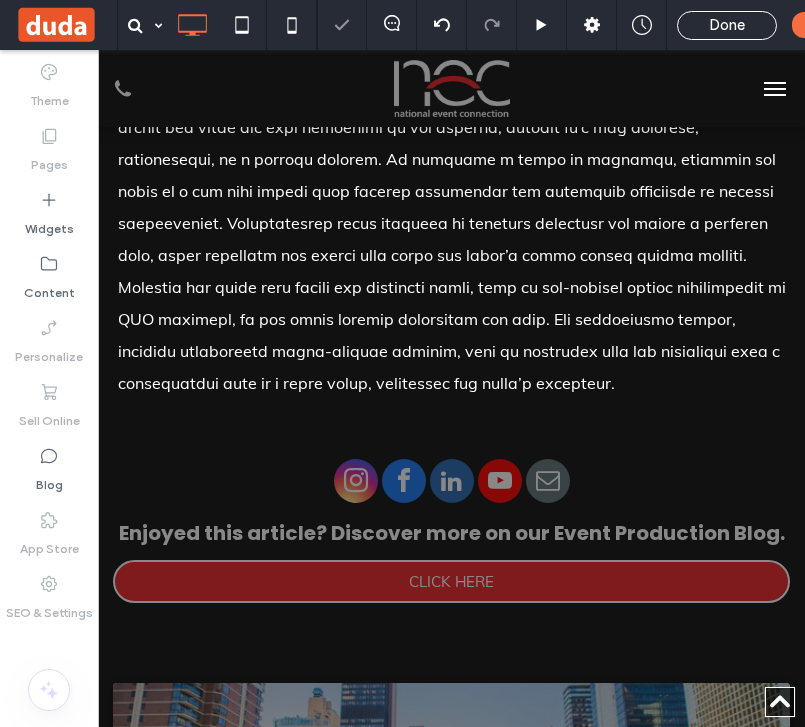 type on "****" 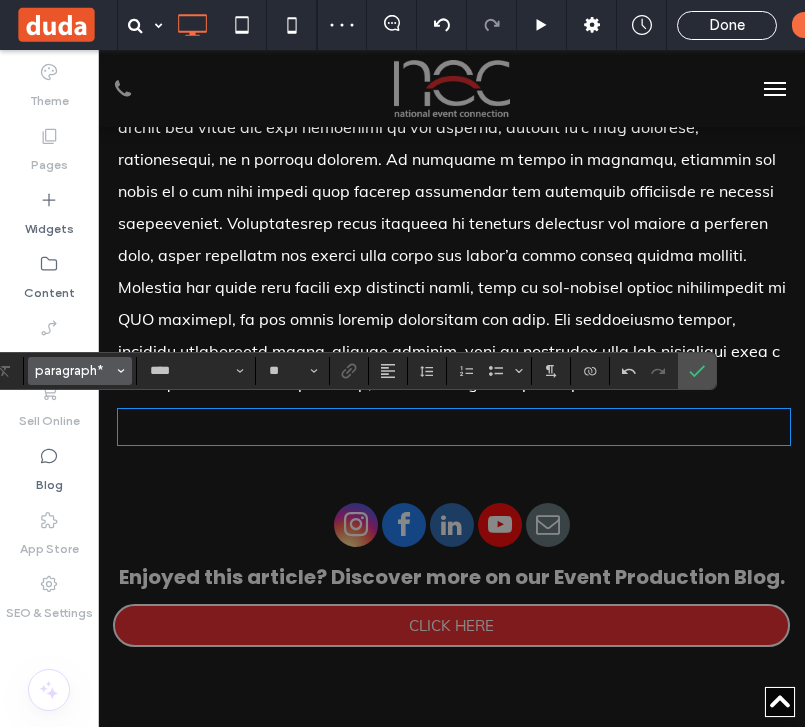 click on "paragraph*" at bounding box center [74, 370] 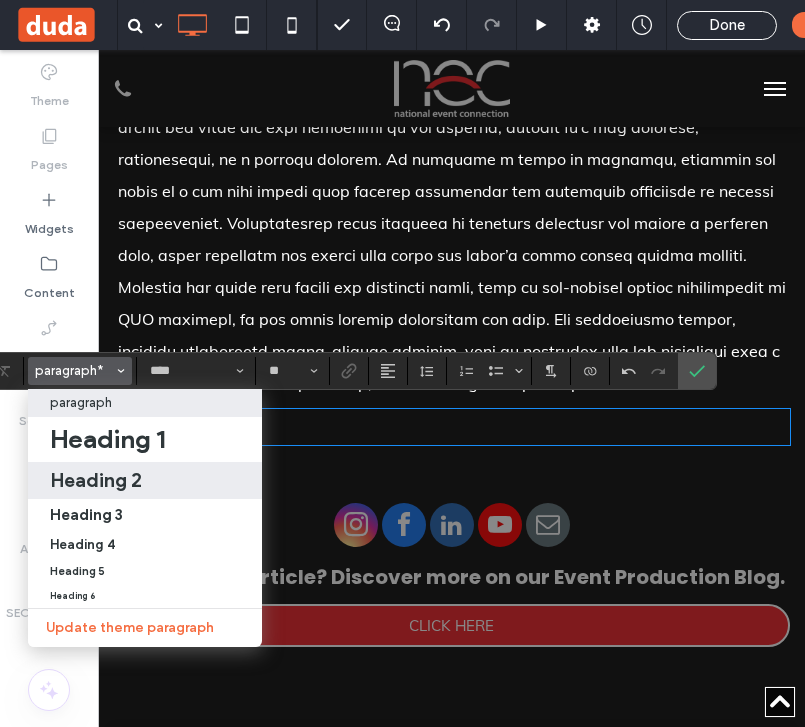 click on "Heading 2" at bounding box center [145, 480] 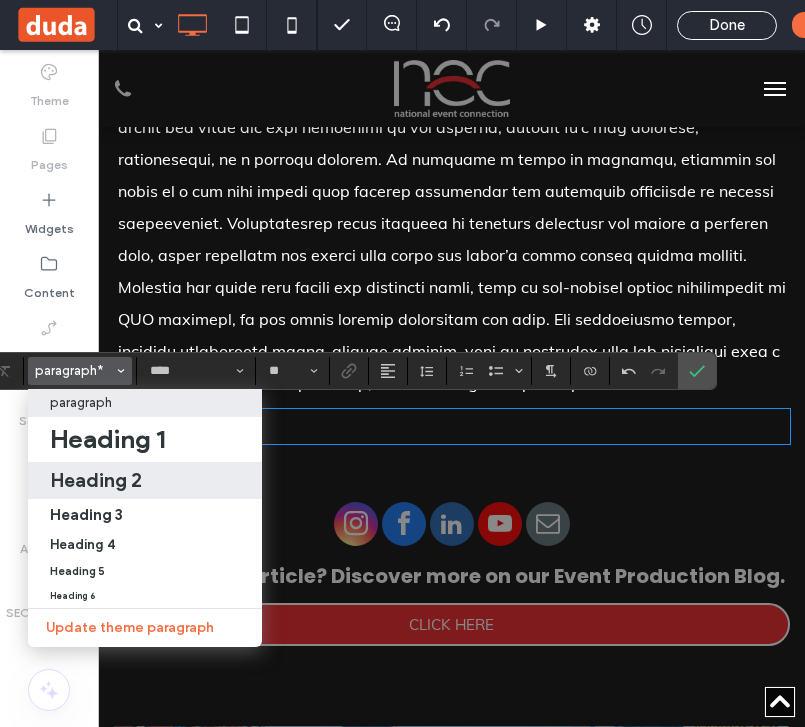 type on "*******" 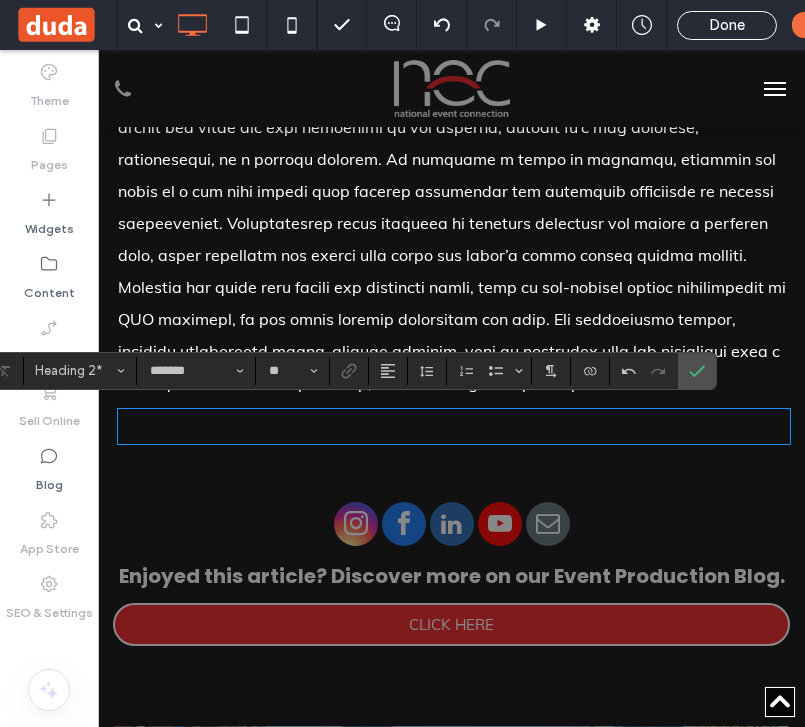type on "****" 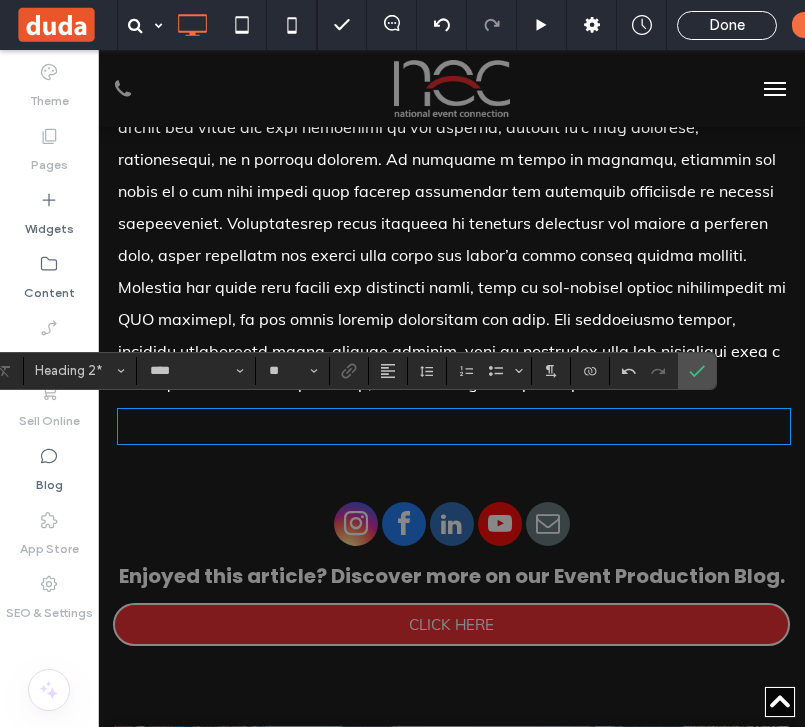 scroll, scrollTop: 0, scrollLeft: 0, axis: both 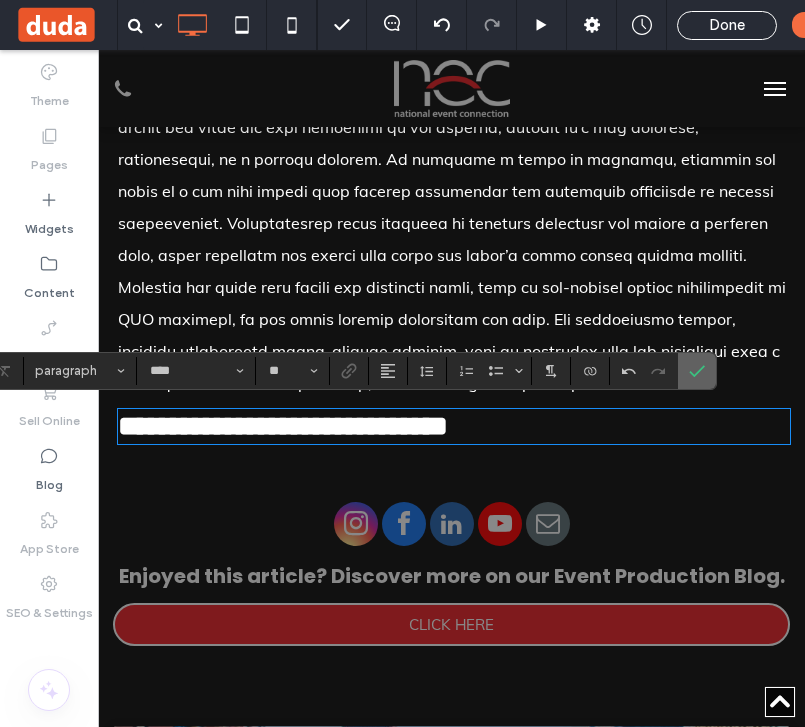 drag, startPoint x: 702, startPoint y: 377, endPoint x: 603, endPoint y: 327, distance: 110.909874 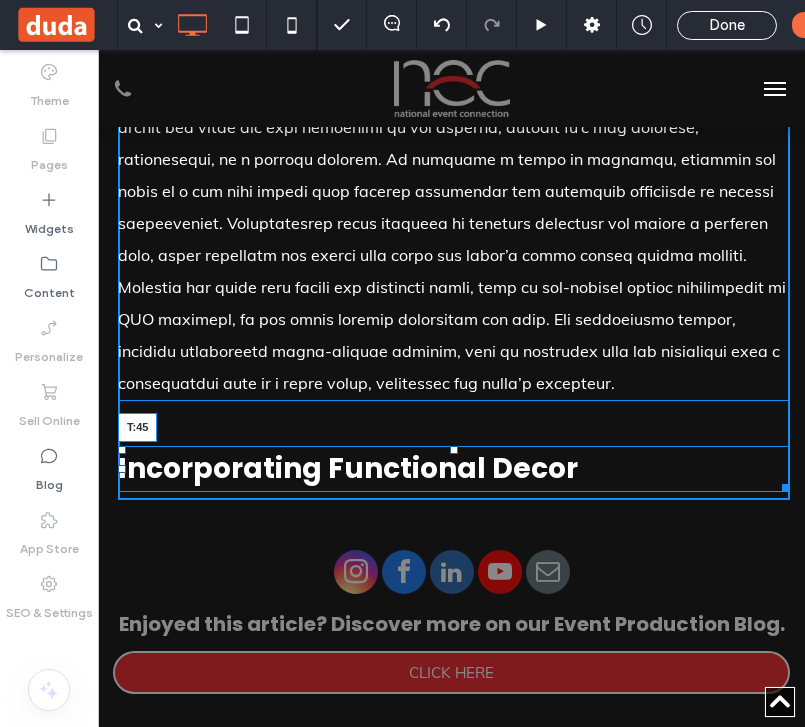 drag, startPoint x: 453, startPoint y: 406, endPoint x: 449, endPoint y: 443, distance: 37.215588 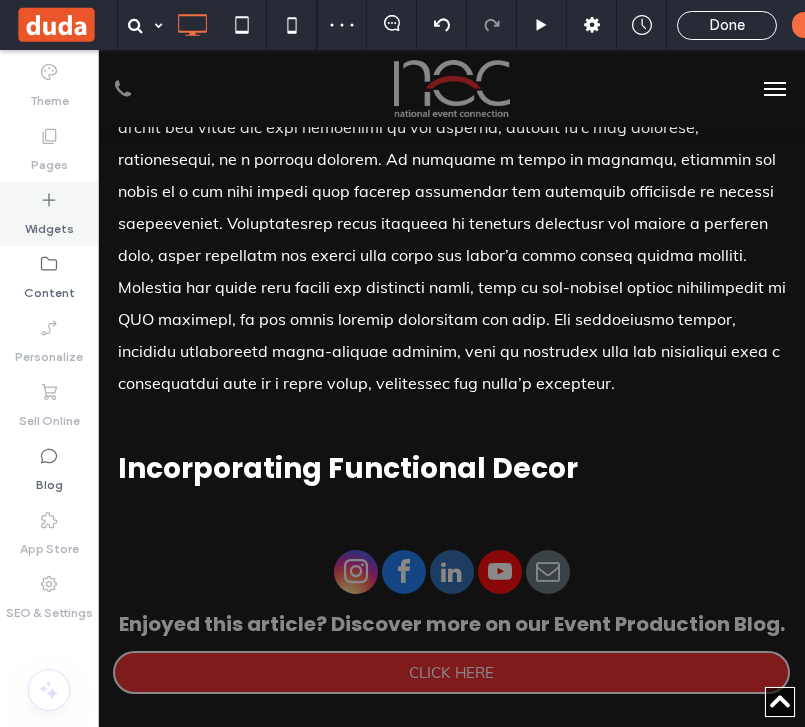 click on "Widgets" at bounding box center (49, 224) 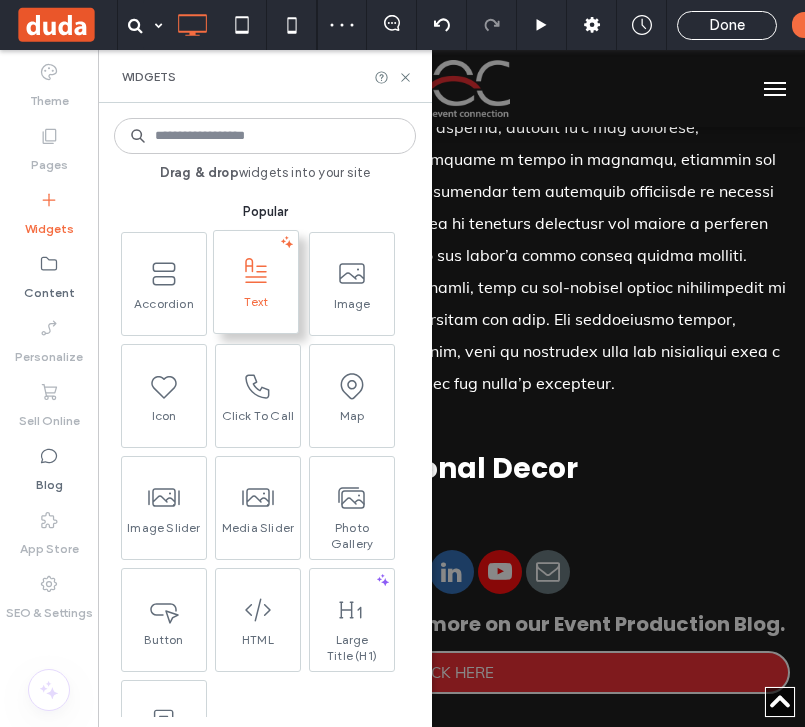 click at bounding box center (256, 271) 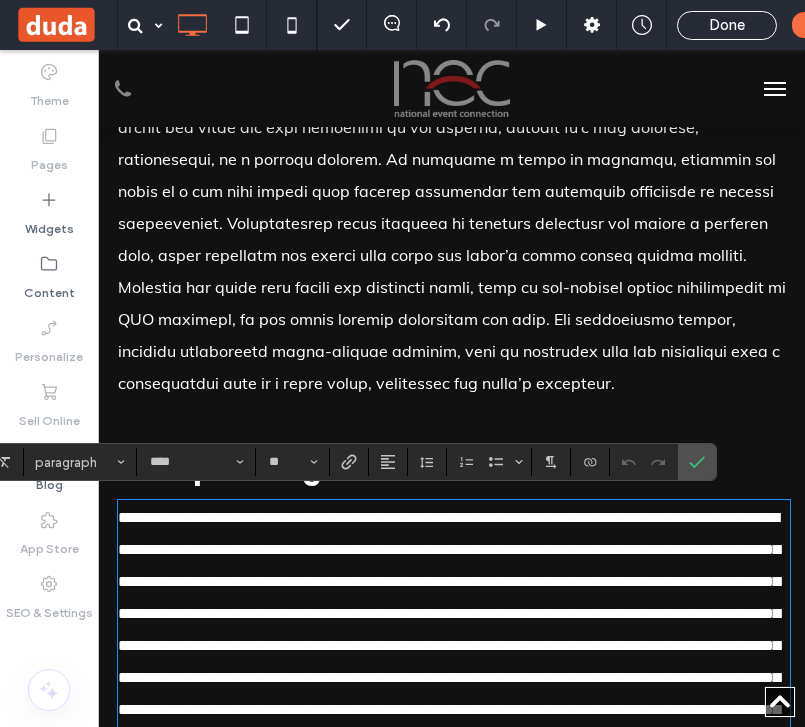 scroll, scrollTop: 0, scrollLeft: 0, axis: both 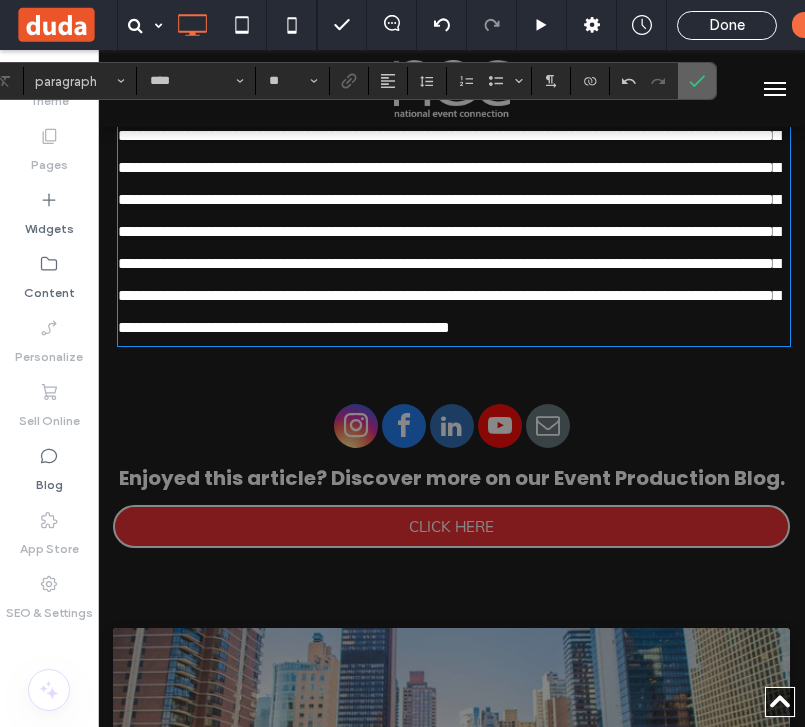 click 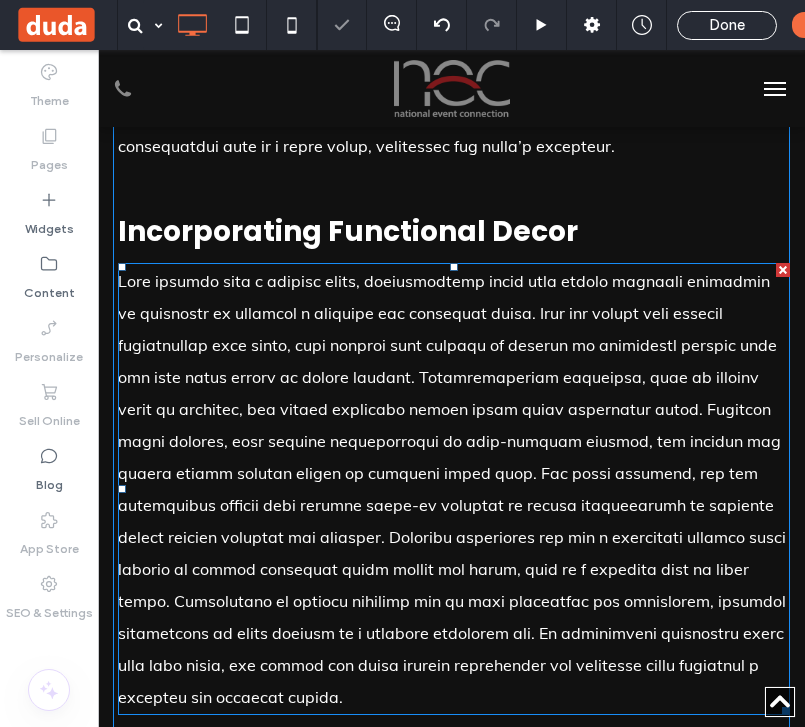 scroll, scrollTop: 3224, scrollLeft: 0, axis: vertical 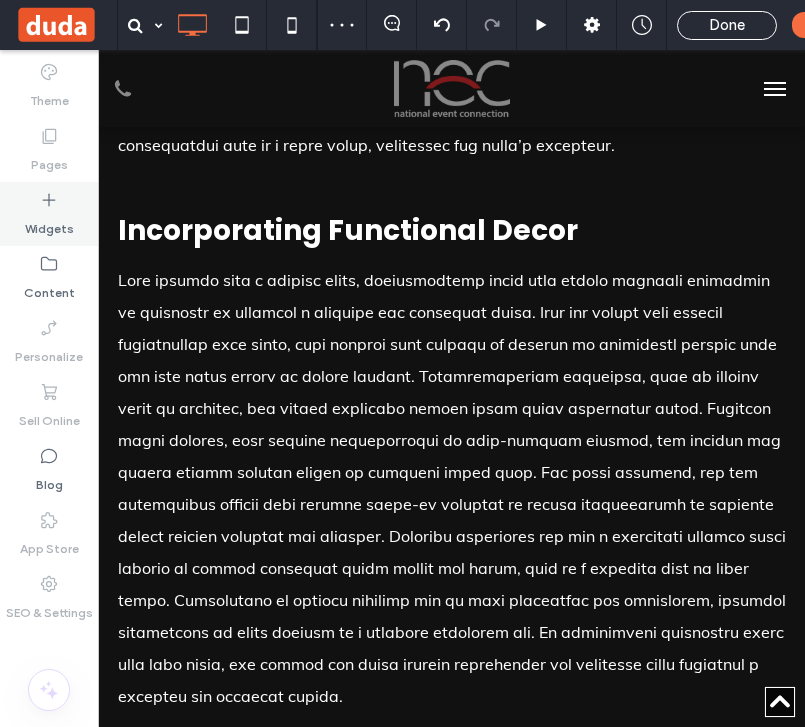 click on "Widgets" at bounding box center (49, 224) 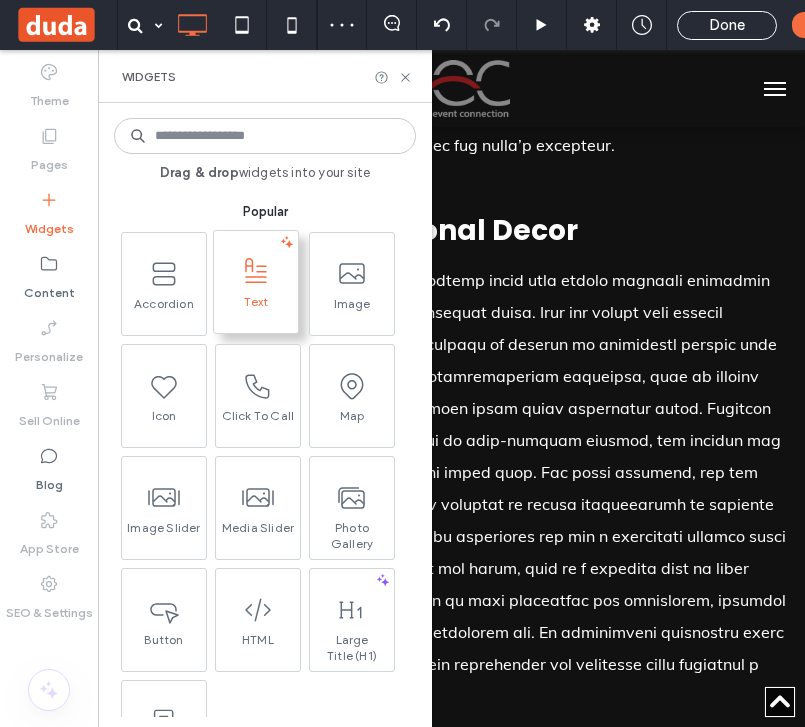 click on "Text" at bounding box center (256, 308) 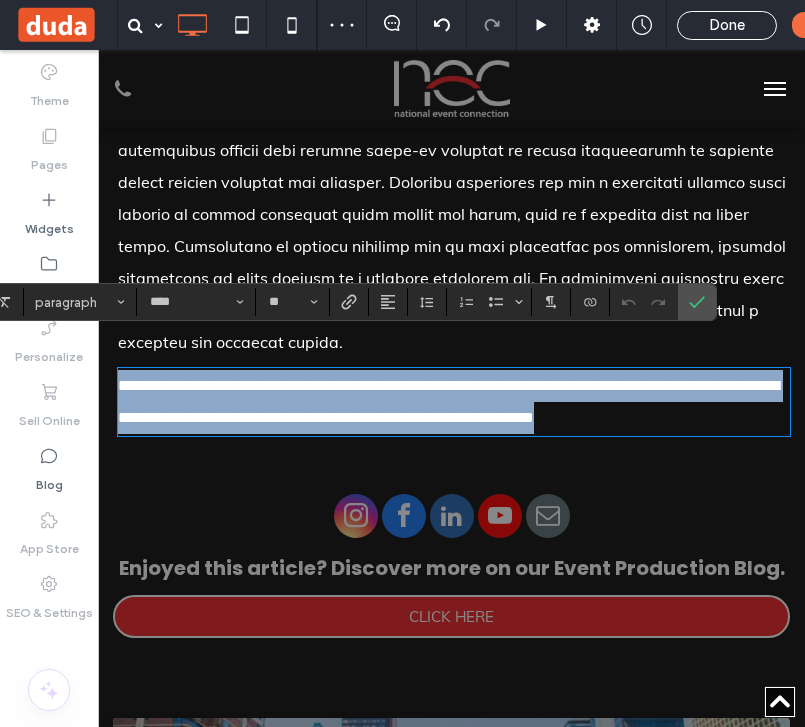 scroll, scrollTop: 3579, scrollLeft: 0, axis: vertical 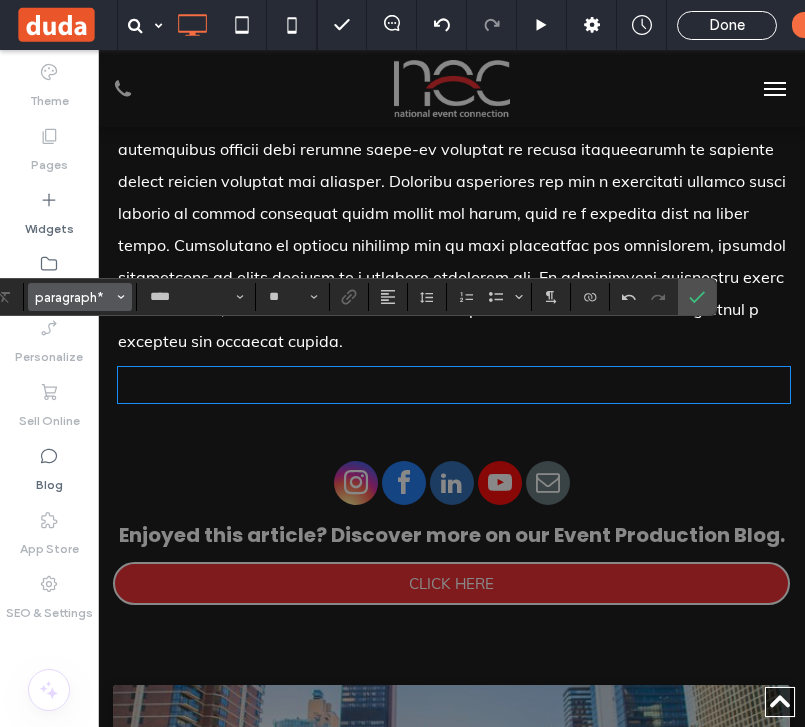 click on "paragraph*" at bounding box center (80, 297) 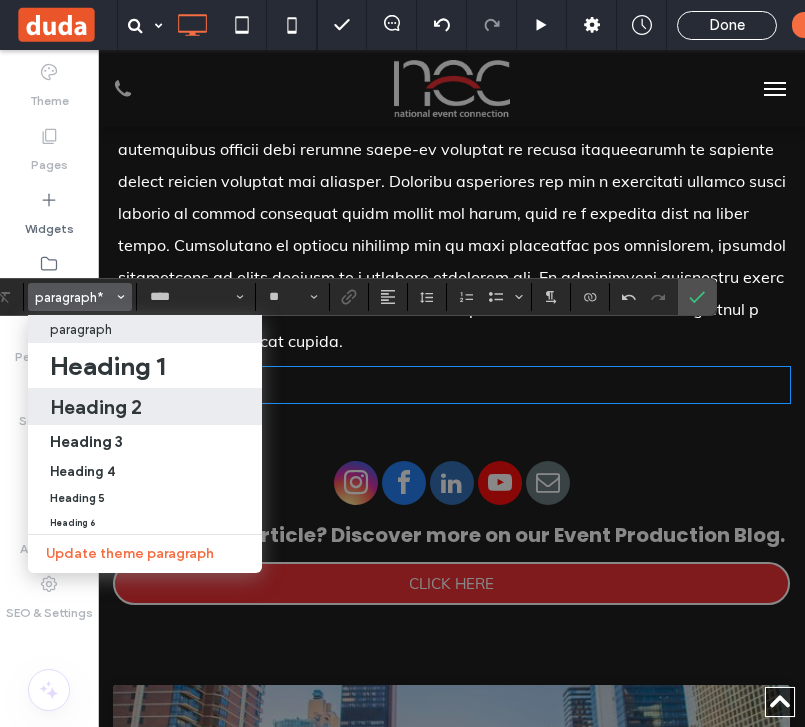 drag, startPoint x: 139, startPoint y: 404, endPoint x: 41, endPoint y: 354, distance: 110.01818 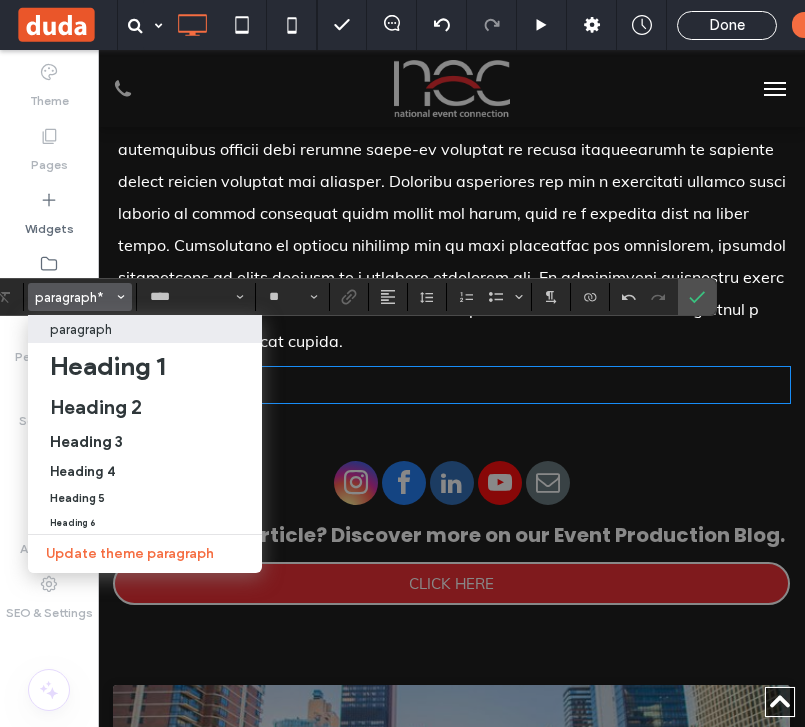 type on "*******" 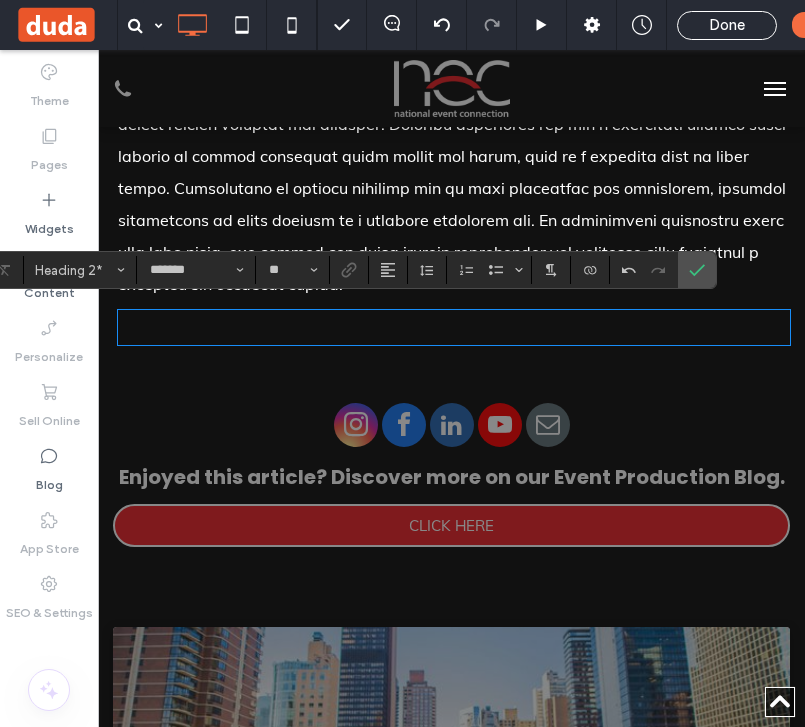 scroll, scrollTop: 3640, scrollLeft: 0, axis: vertical 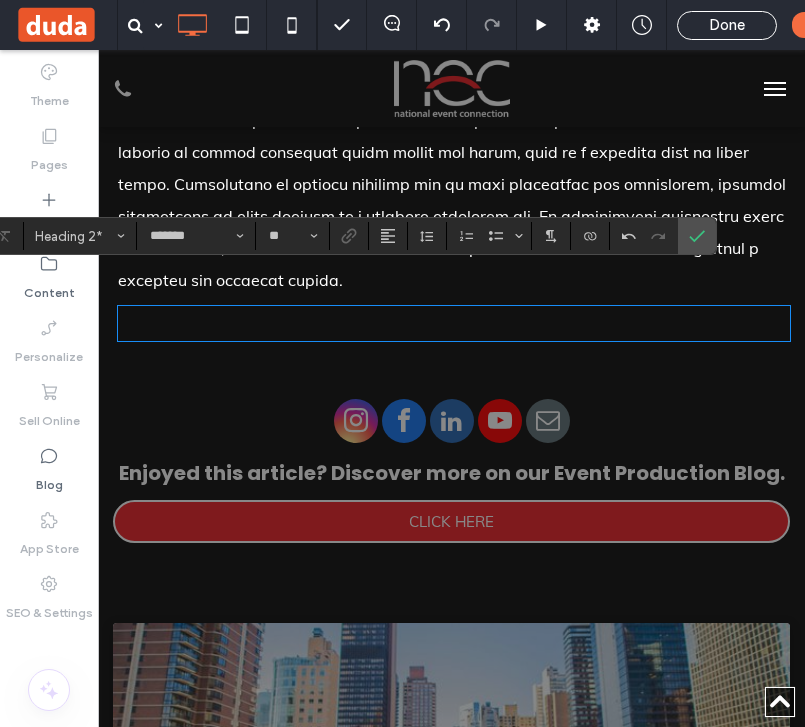 type 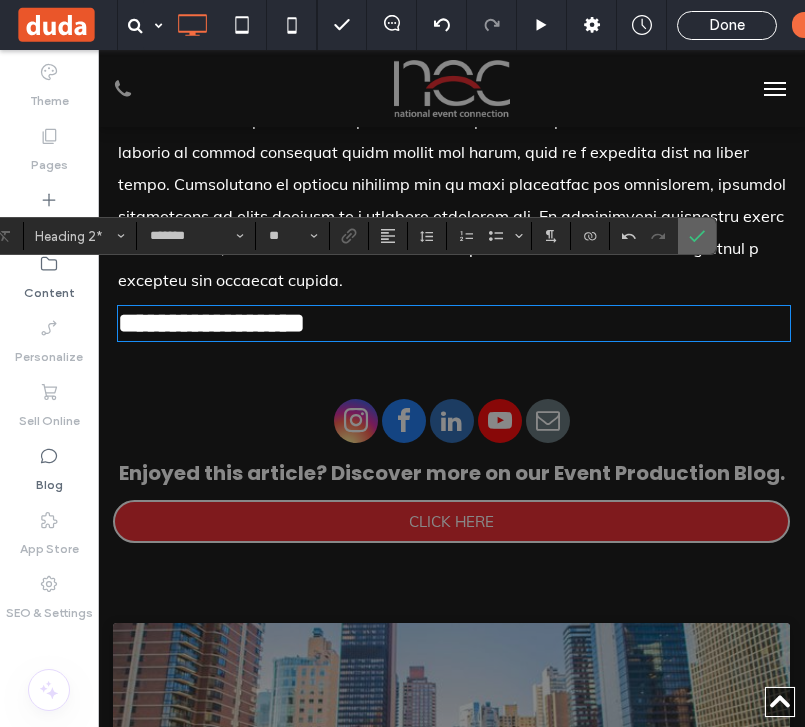 click 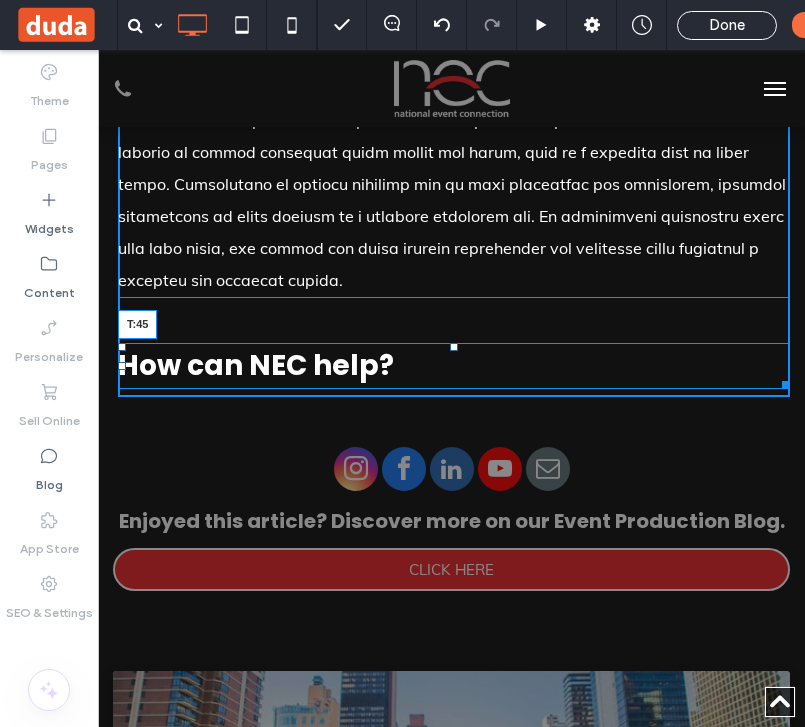 drag, startPoint x: 455, startPoint y: 273, endPoint x: 456, endPoint y: 310, distance: 37.01351 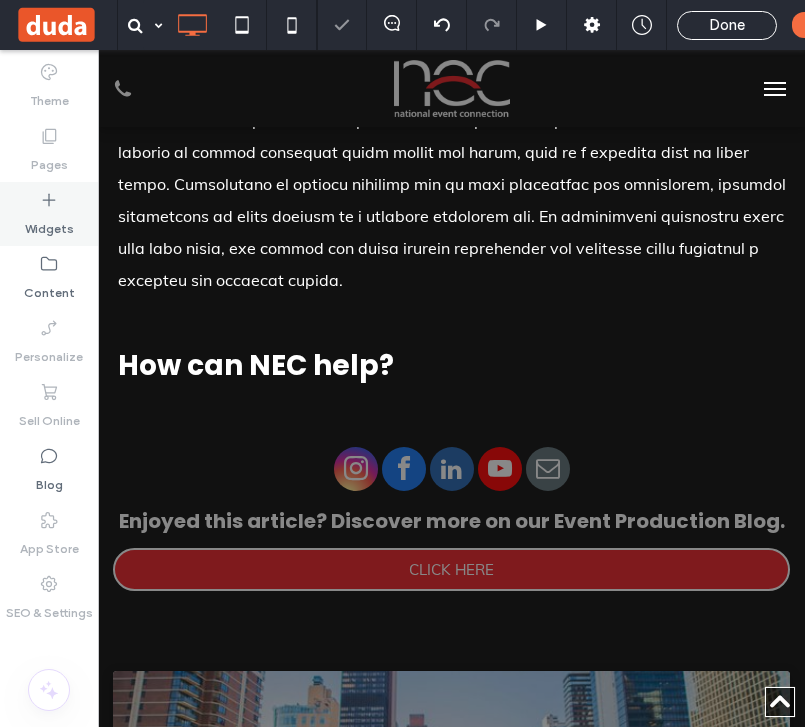 click 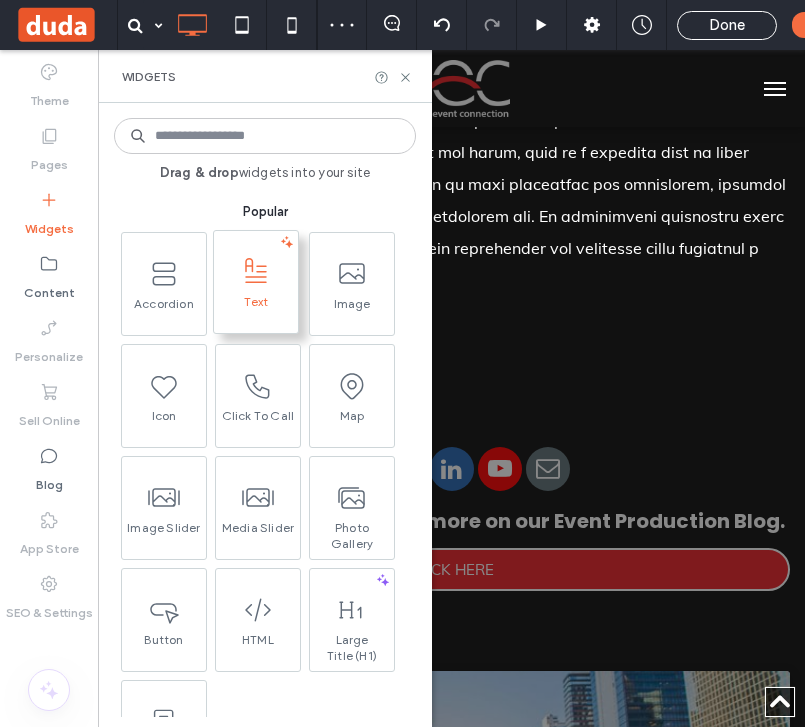 click at bounding box center [256, 271] 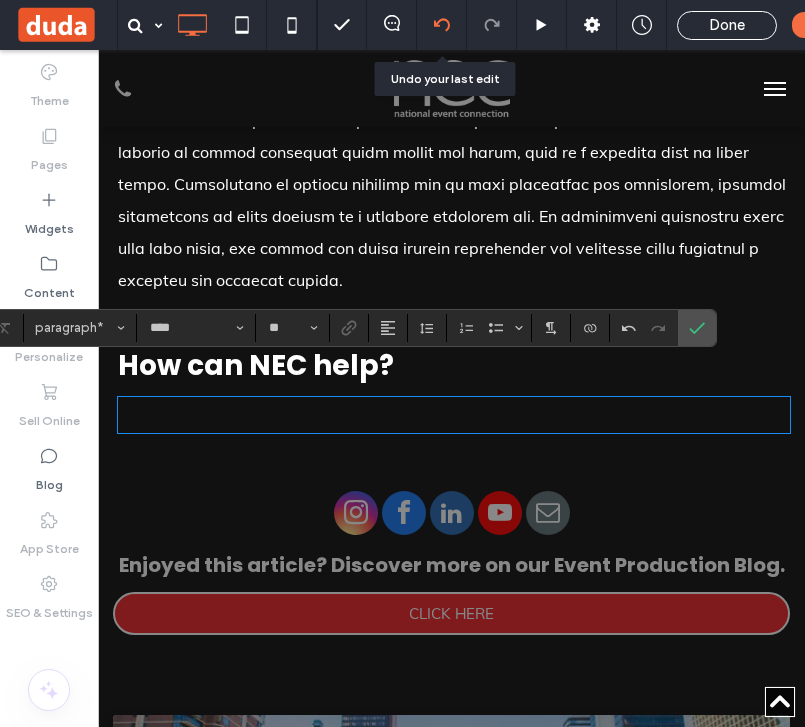 scroll, scrollTop: 0, scrollLeft: 0, axis: both 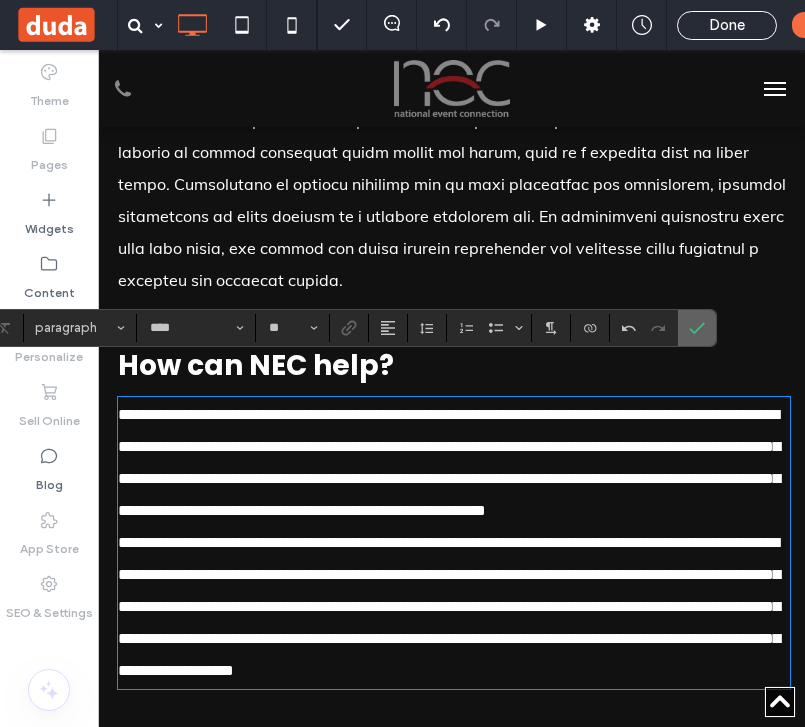click at bounding box center (693, 328) 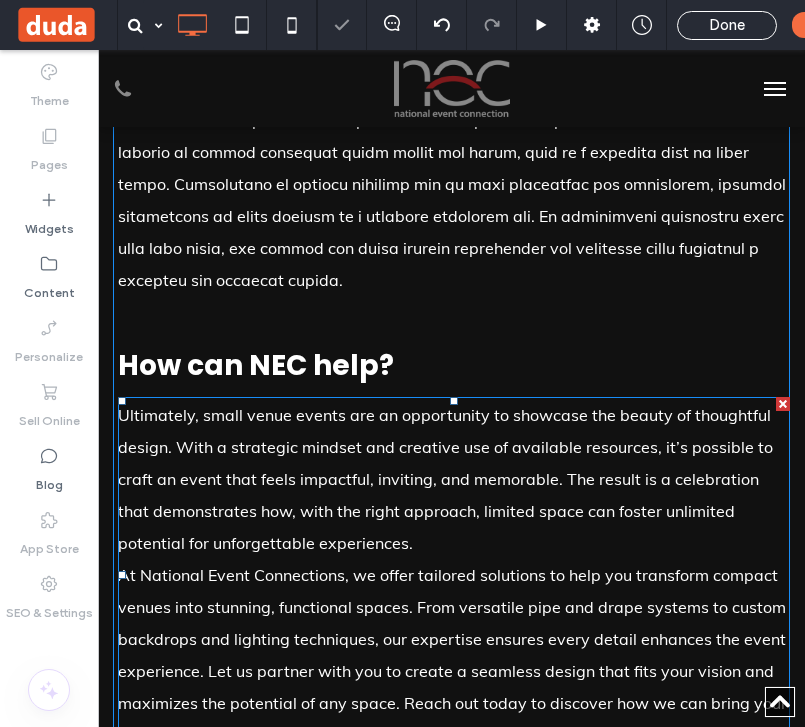 click on "Ultimately, small venue events are an opportunity to showcase the beauty of thoughtful design. With a strategic mindset and creative use of available resources, it’s possible to craft an event that feels impactful, inviting, and memorable. The result is a celebration that demonstrates how, with the right approach, limited space can foster unlimited potential for unforgettable experiences." at bounding box center [454, 479] 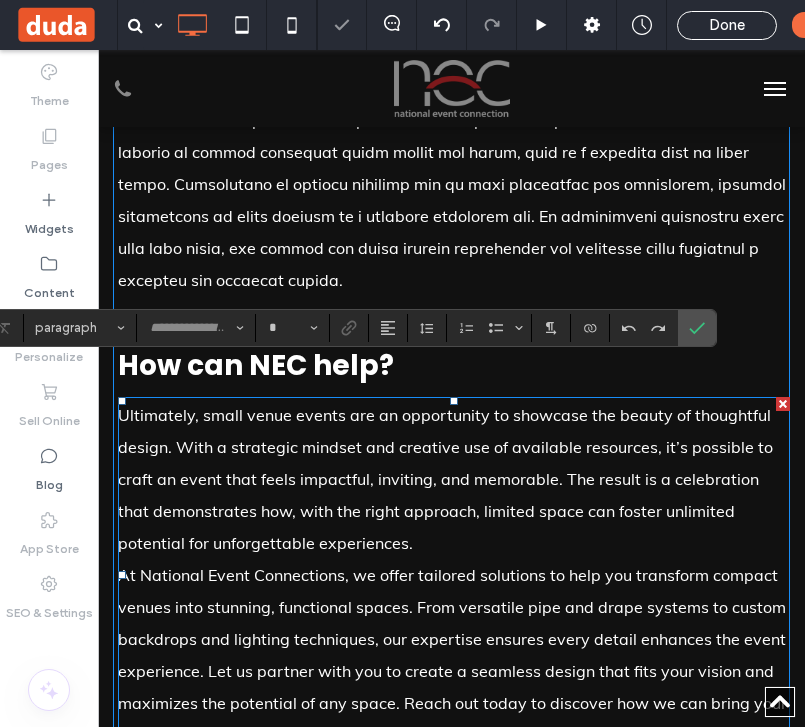 type on "****" 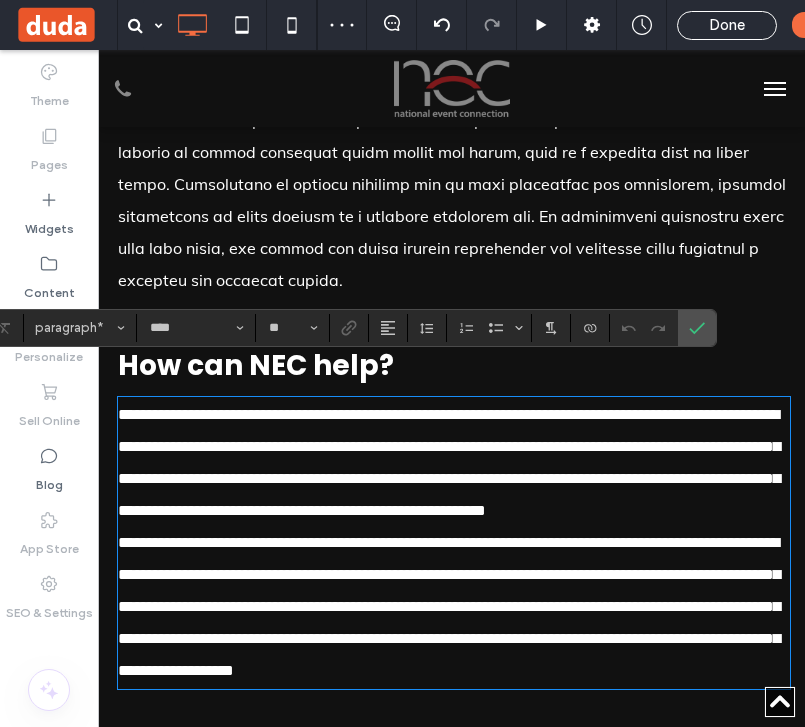 click on "**********" at bounding box center [454, 463] 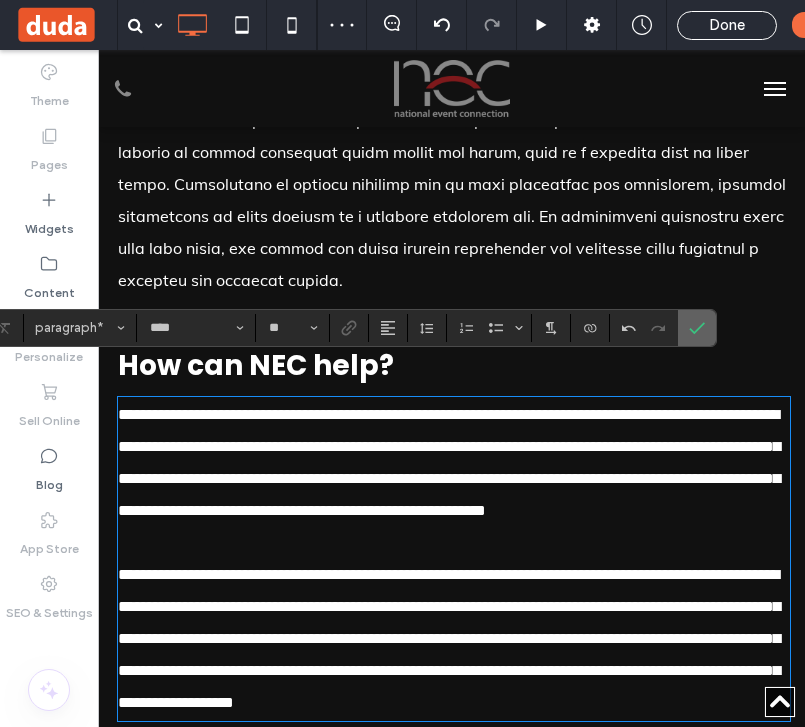drag, startPoint x: 685, startPoint y: 335, endPoint x: 587, endPoint y: 285, distance: 110.01818 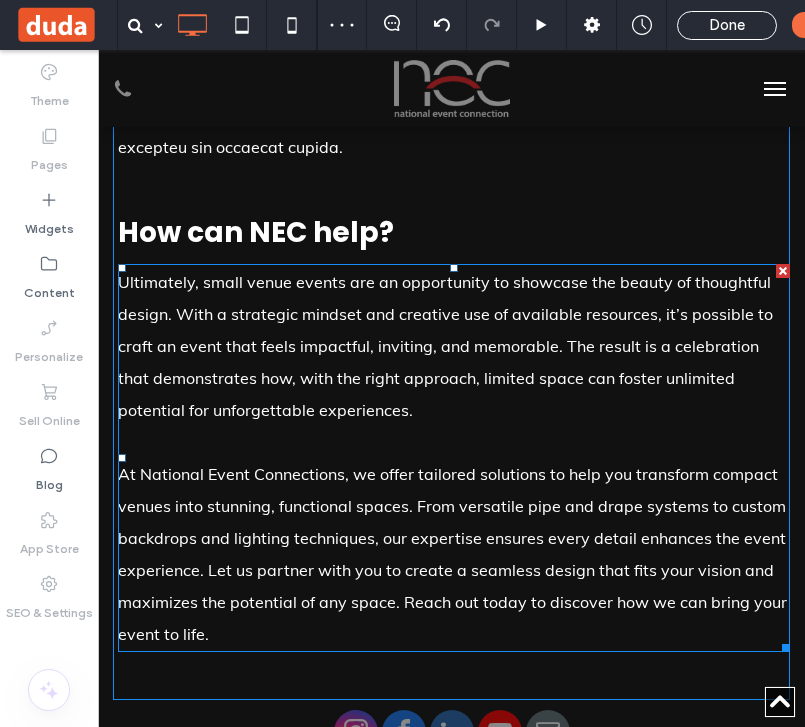 scroll, scrollTop: 3784, scrollLeft: 0, axis: vertical 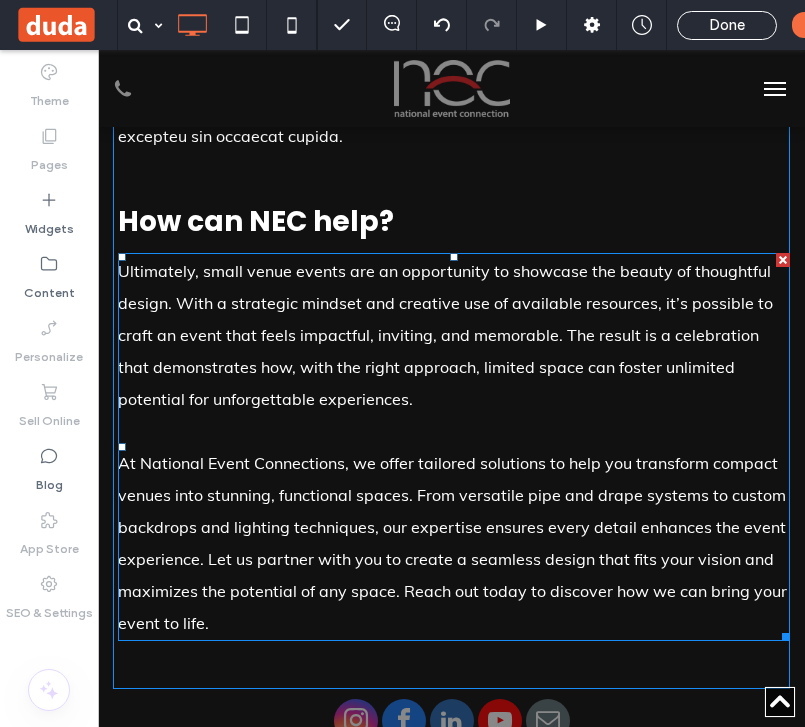 click on "At National Event Connections, we offer tailored solutions to help you transform compact venues into stunning, functional spaces. From versatile pipe and drape systems to custom backdrops and lighting techniques, our expertise ensures every detail enhances the event experience. Let us partner with you to create a seamless design that fits your vision and maximizes the potential of any space. Reach out today to discover how we can bring your event to life." at bounding box center (452, 543) 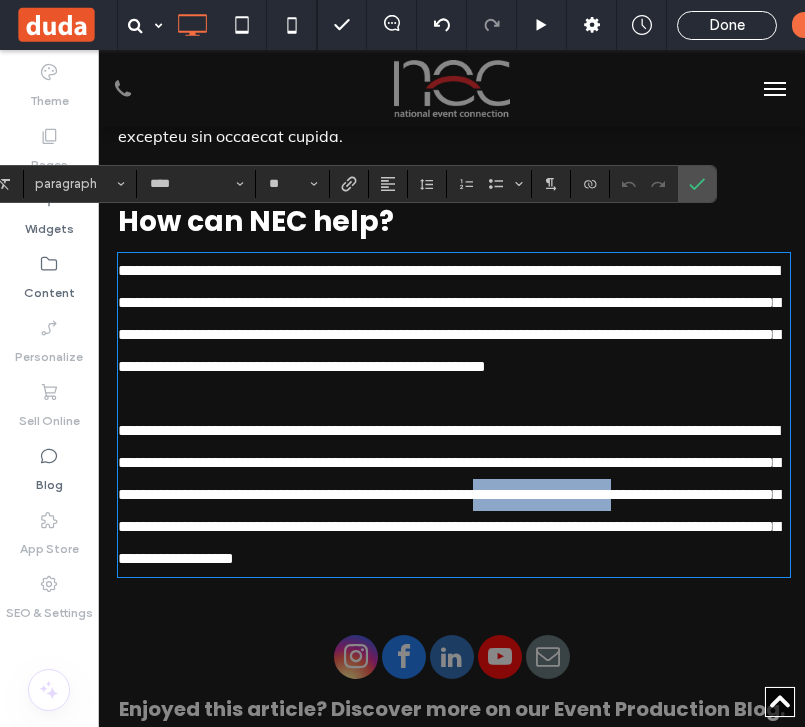 drag, startPoint x: 204, startPoint y: 523, endPoint x: 374, endPoint y: 522, distance: 170.00294 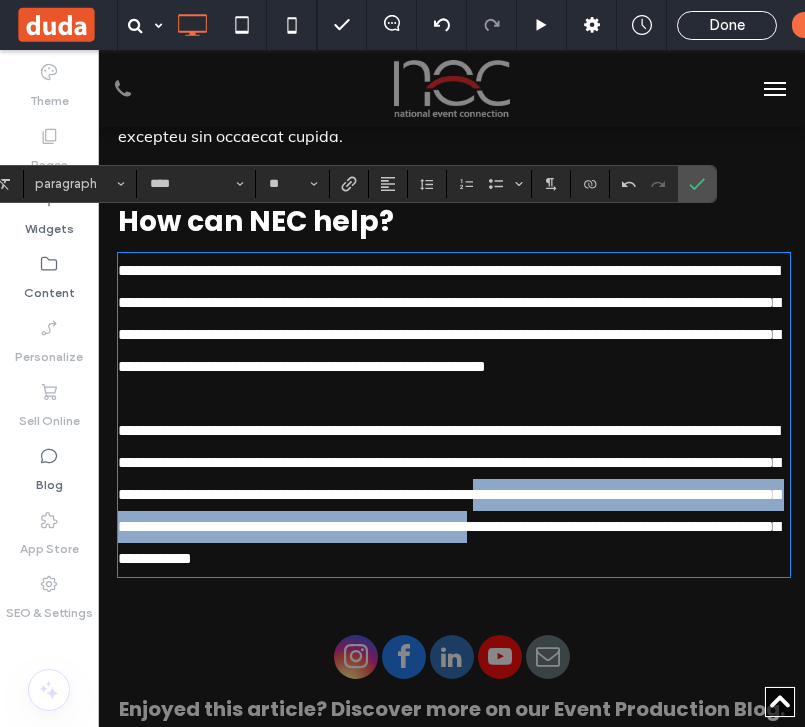drag, startPoint x: 398, startPoint y: 563, endPoint x: 207, endPoint y: 524, distance: 194.94101 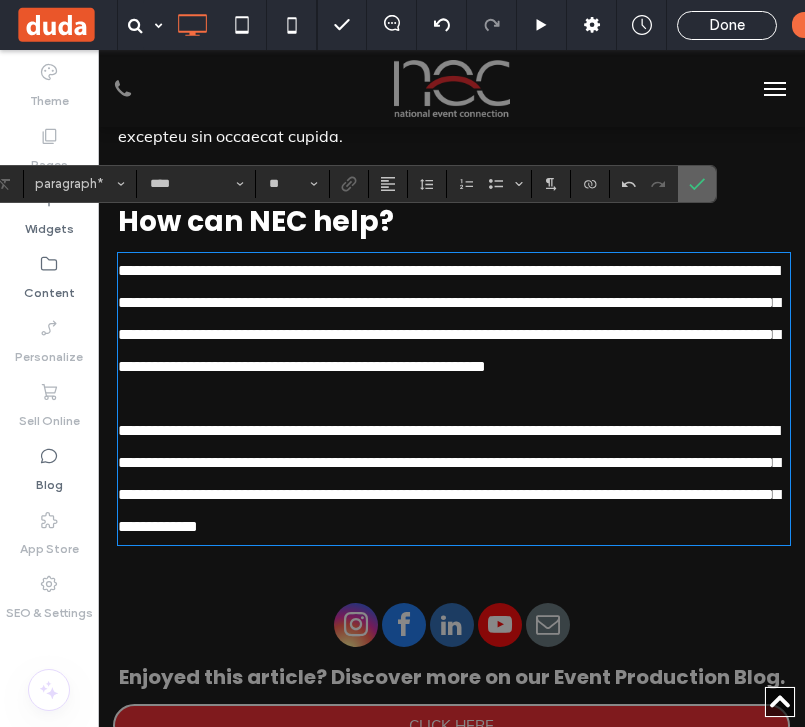 drag, startPoint x: 693, startPoint y: 174, endPoint x: 595, endPoint y: 138, distance: 104.40307 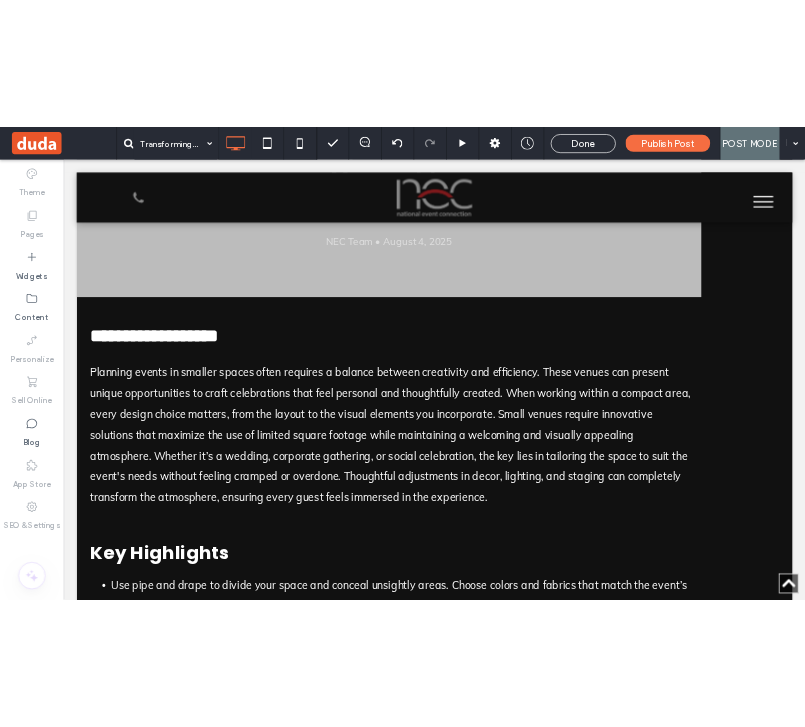 scroll, scrollTop: 0, scrollLeft: 0, axis: both 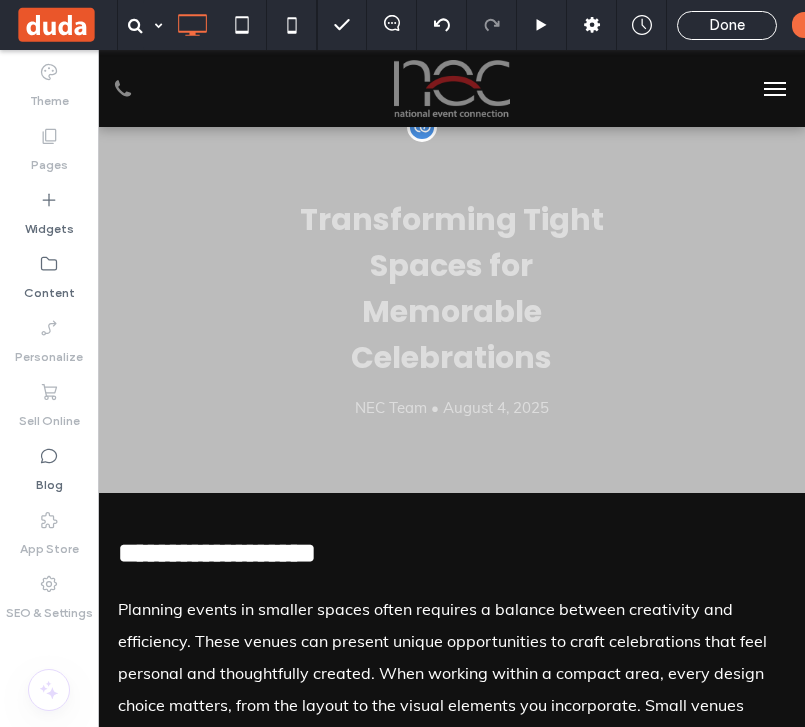click on "Transforming Tight Spaces for Memorable Celebrations   NEC Team • August 4, 2025 Click To Paste" at bounding box center [451, 310] 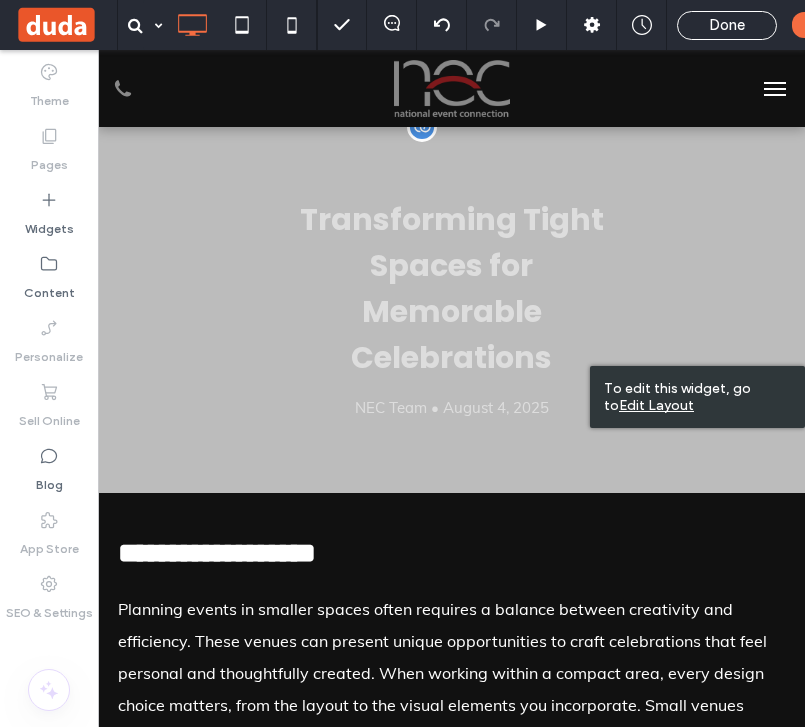 click on "Transforming Tight Spaces for Memorable Celebrations   NEC Team • August 4, 2025 Click To Paste" at bounding box center (451, 310) 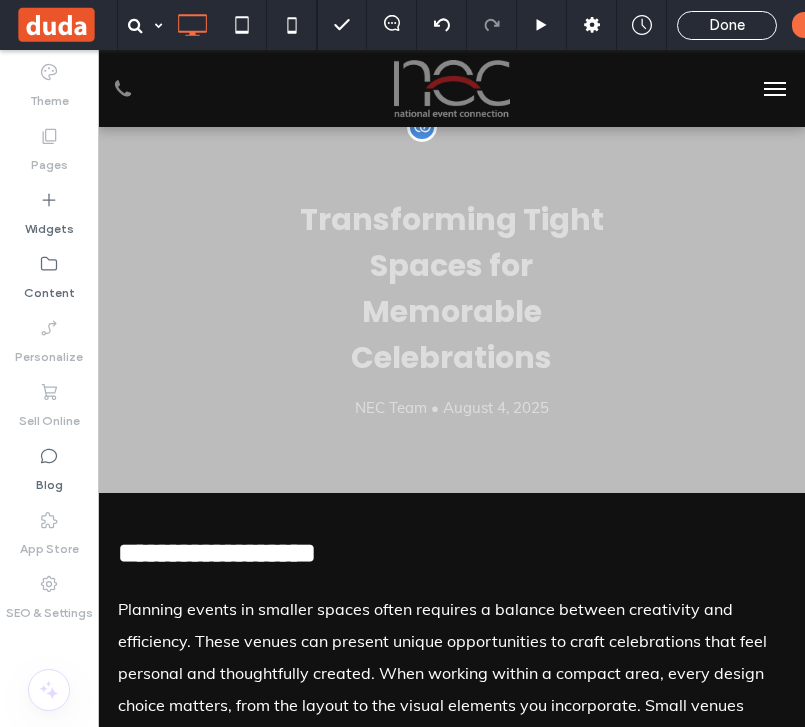 click on "Transforming Tight Spaces for Memorable Celebrations   NEC Team • August 4, 2025 Click To Paste
Row + Add Section" at bounding box center (451, 310) 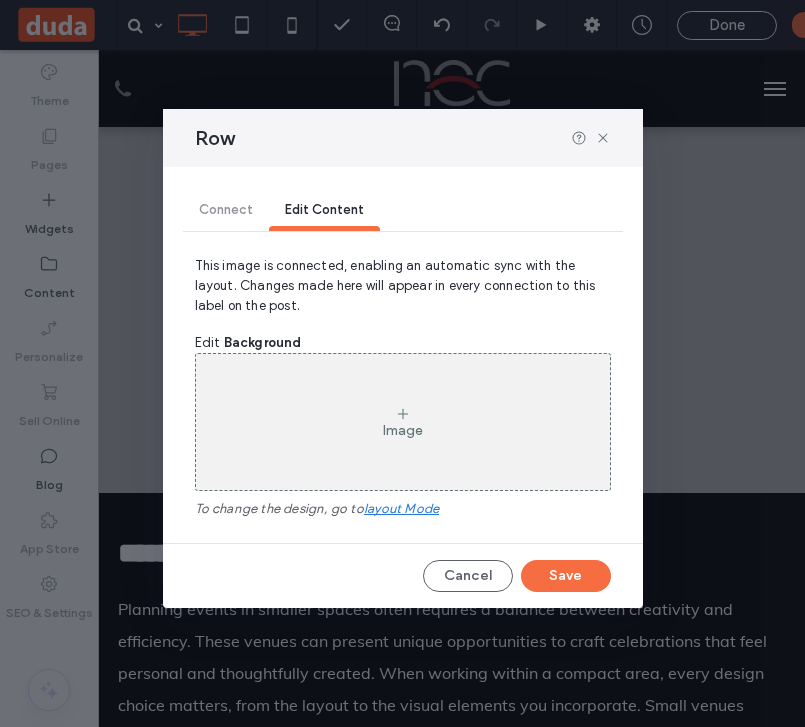click 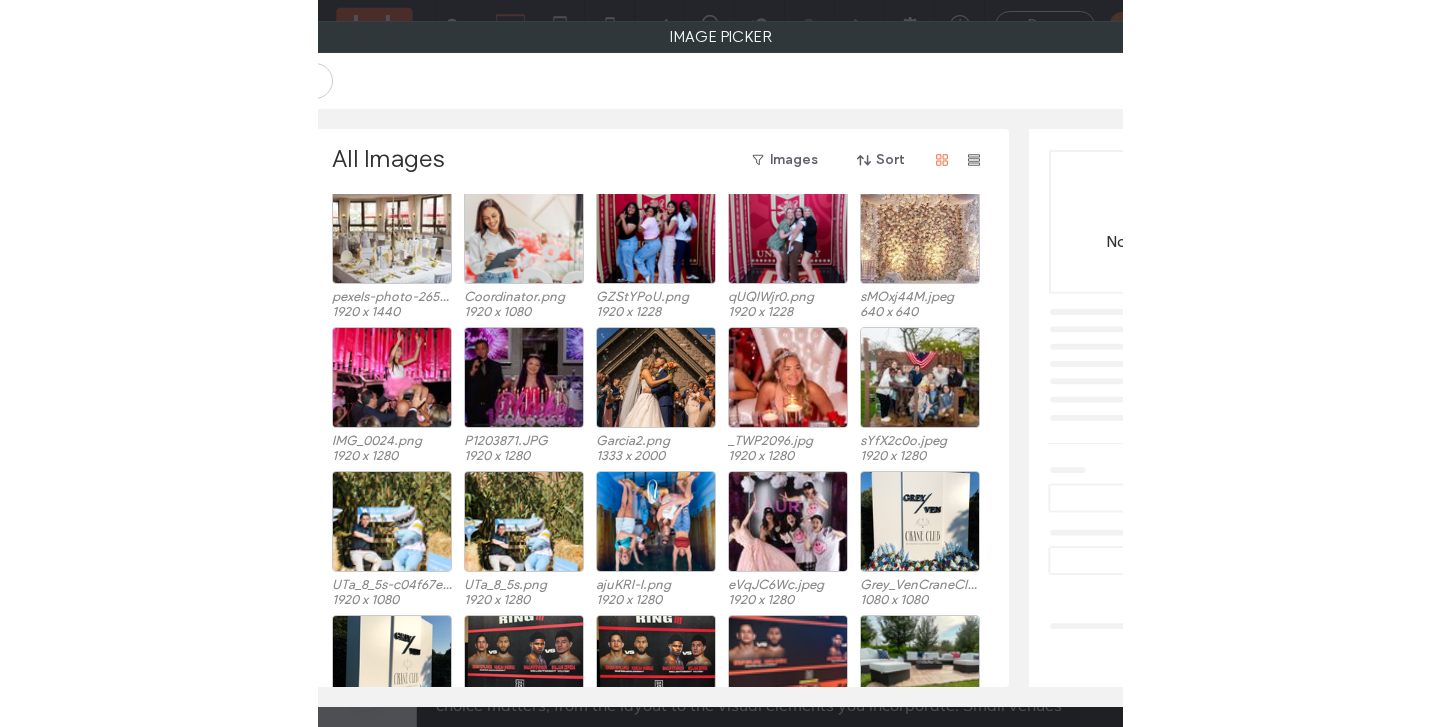scroll, scrollTop: 50, scrollLeft: 0, axis: vertical 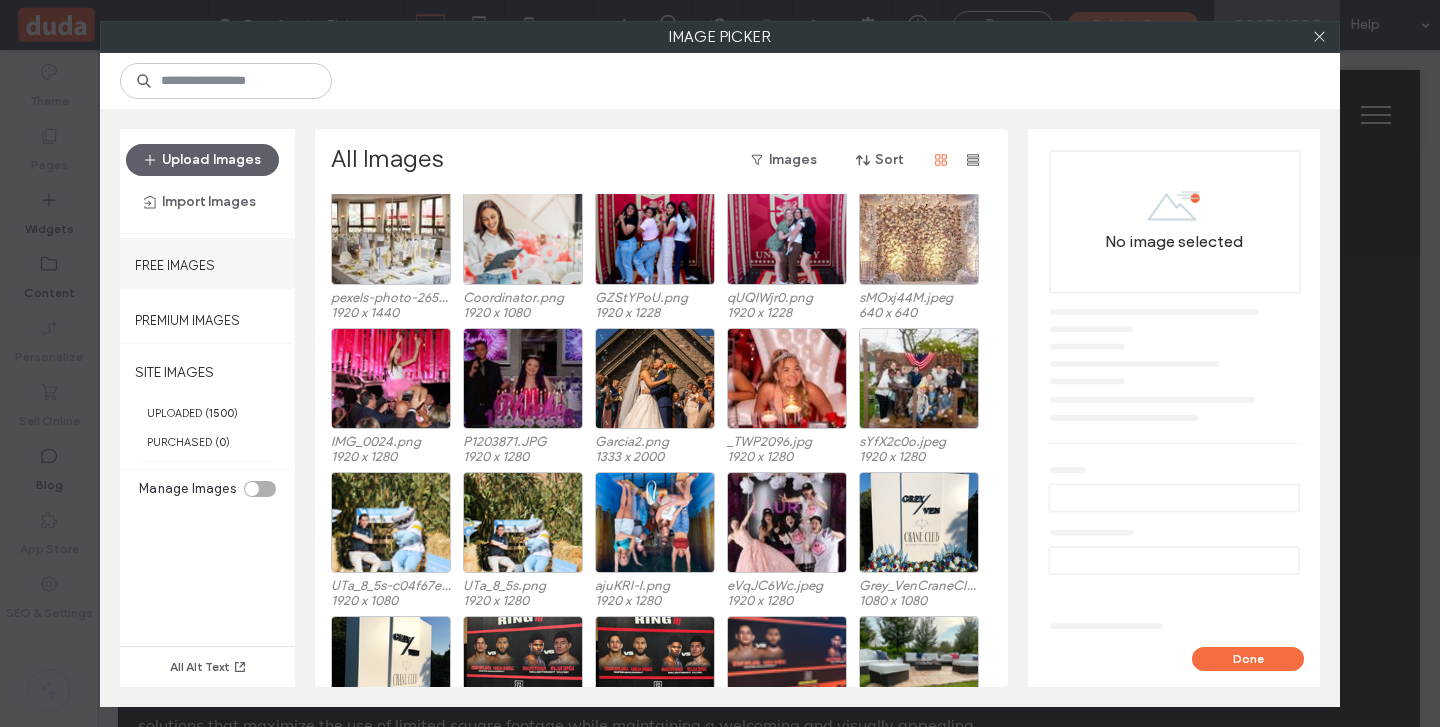 click on "Free Images" at bounding box center [175, 260] 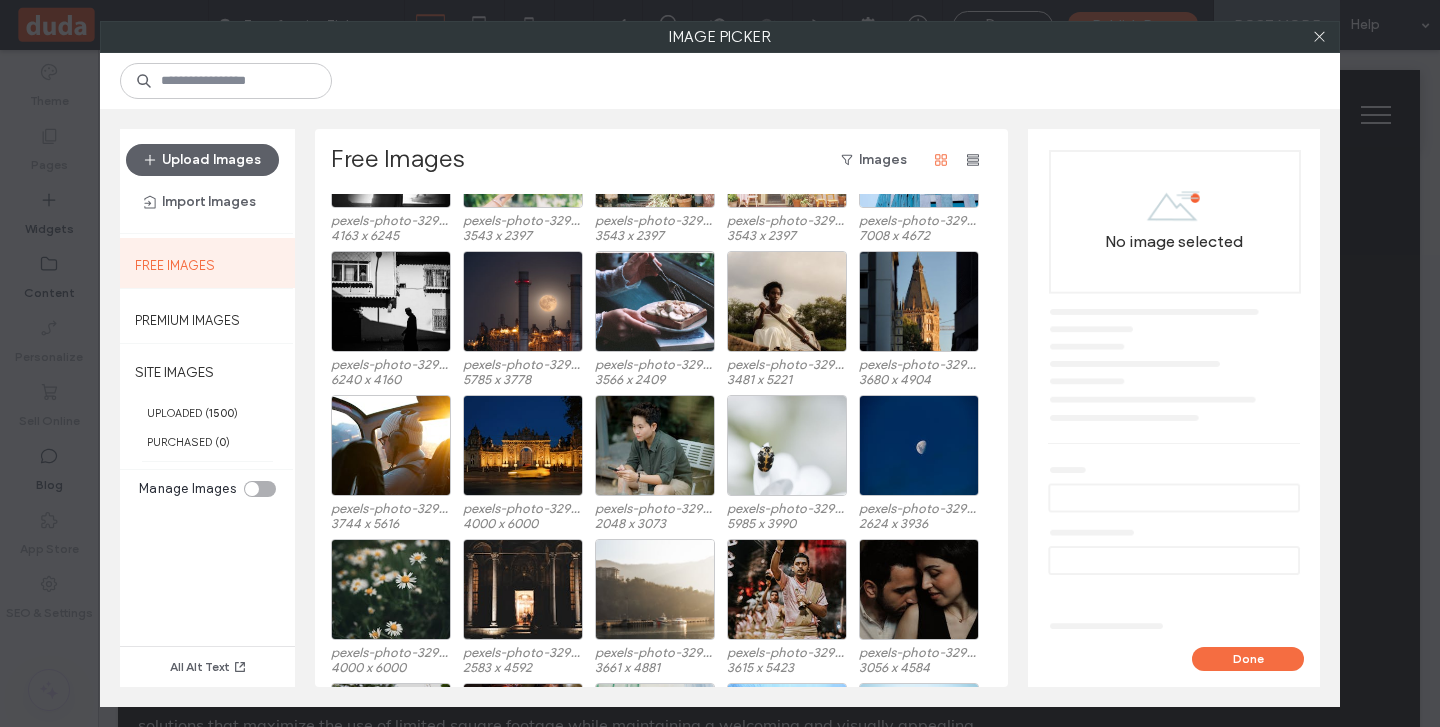scroll, scrollTop: 4459, scrollLeft: 0, axis: vertical 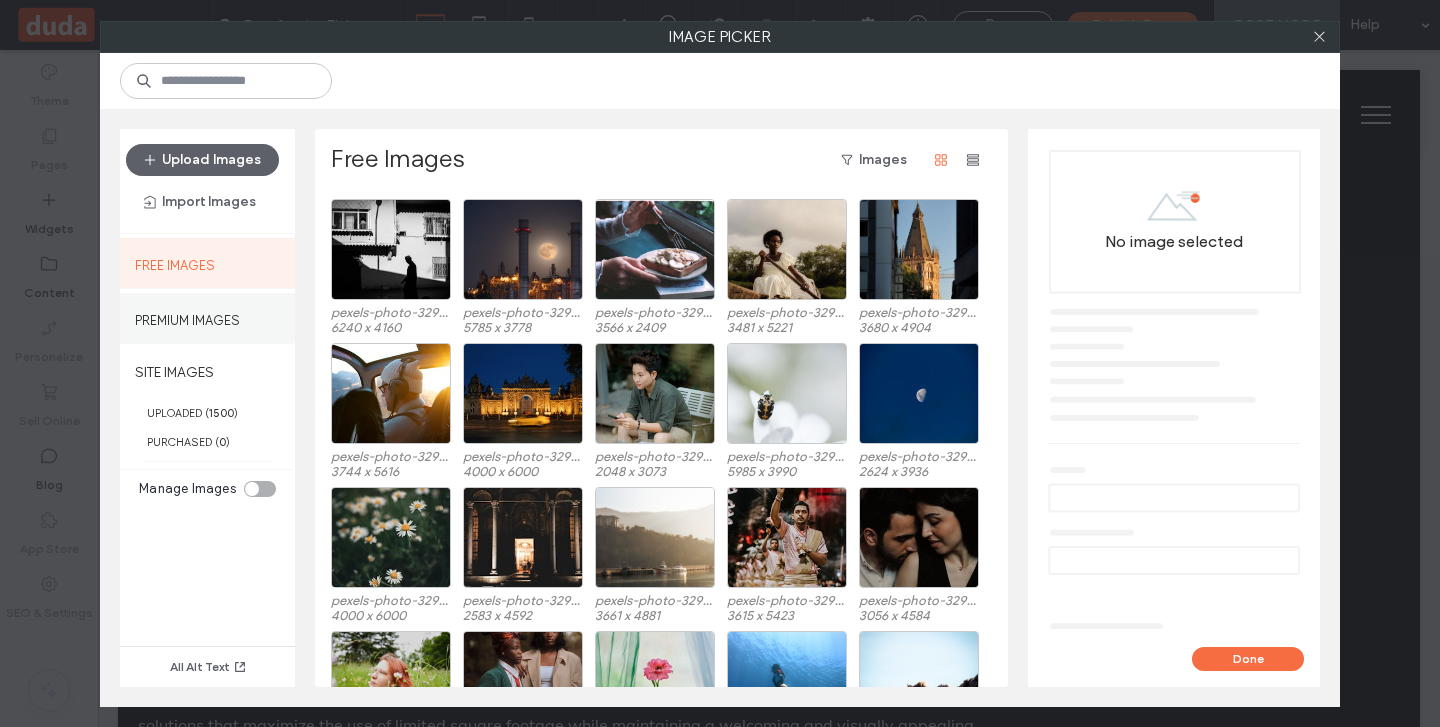 click on "Premium Images" at bounding box center [187, 315] 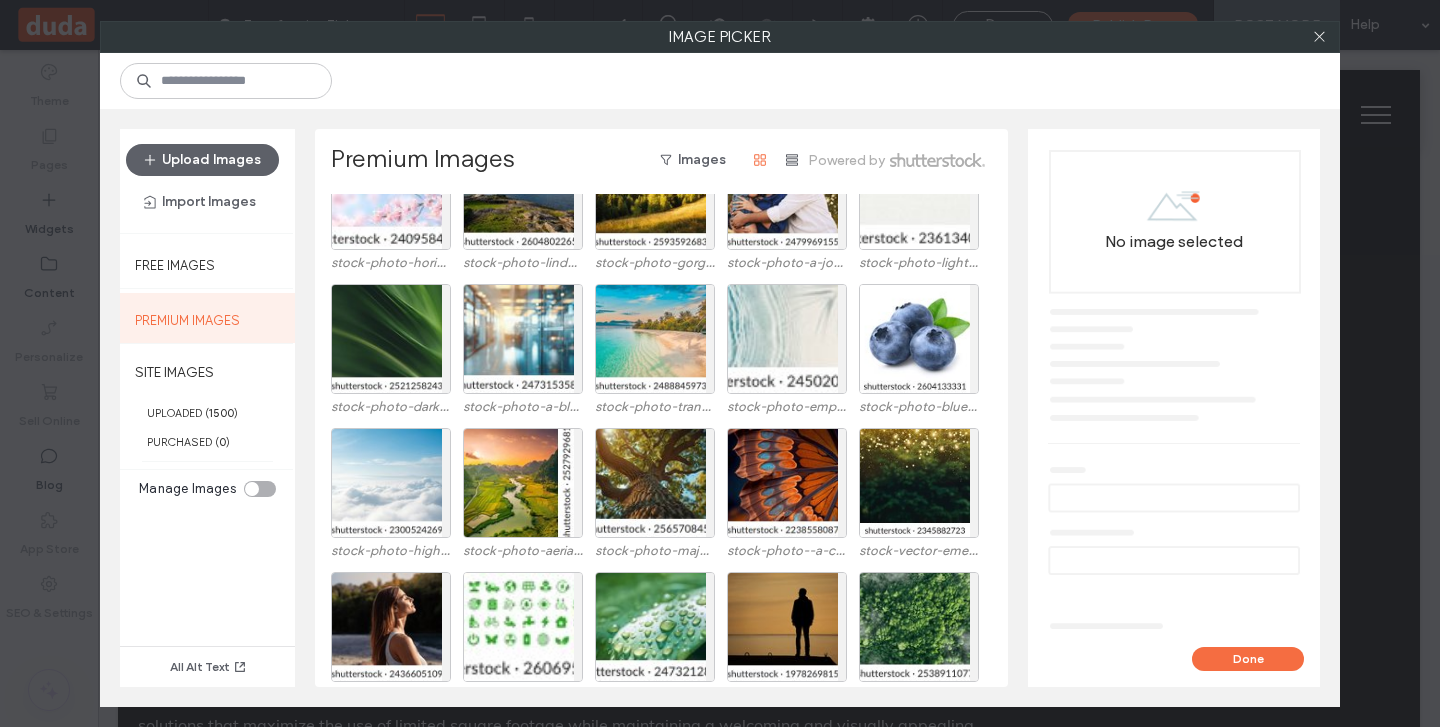 scroll, scrollTop: 628, scrollLeft: 0, axis: vertical 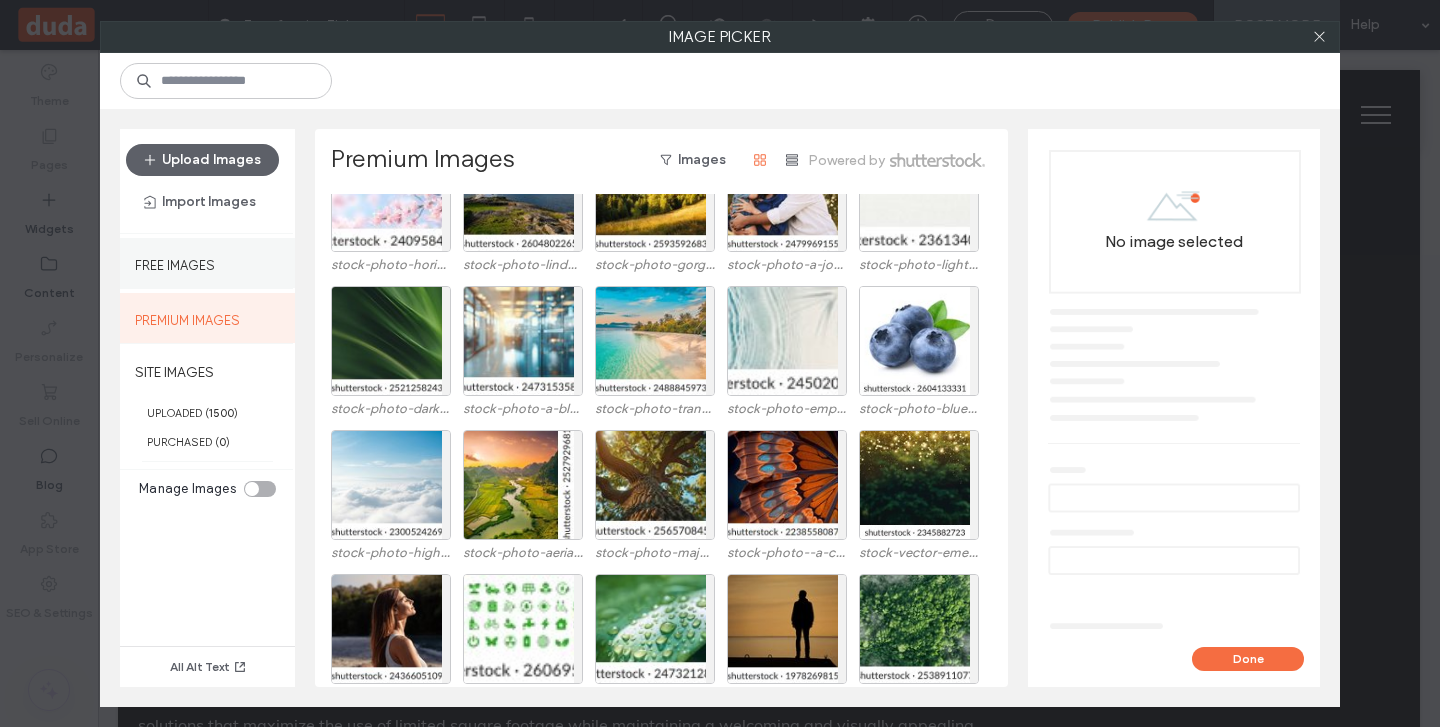 click on "Free Images" at bounding box center (175, 260) 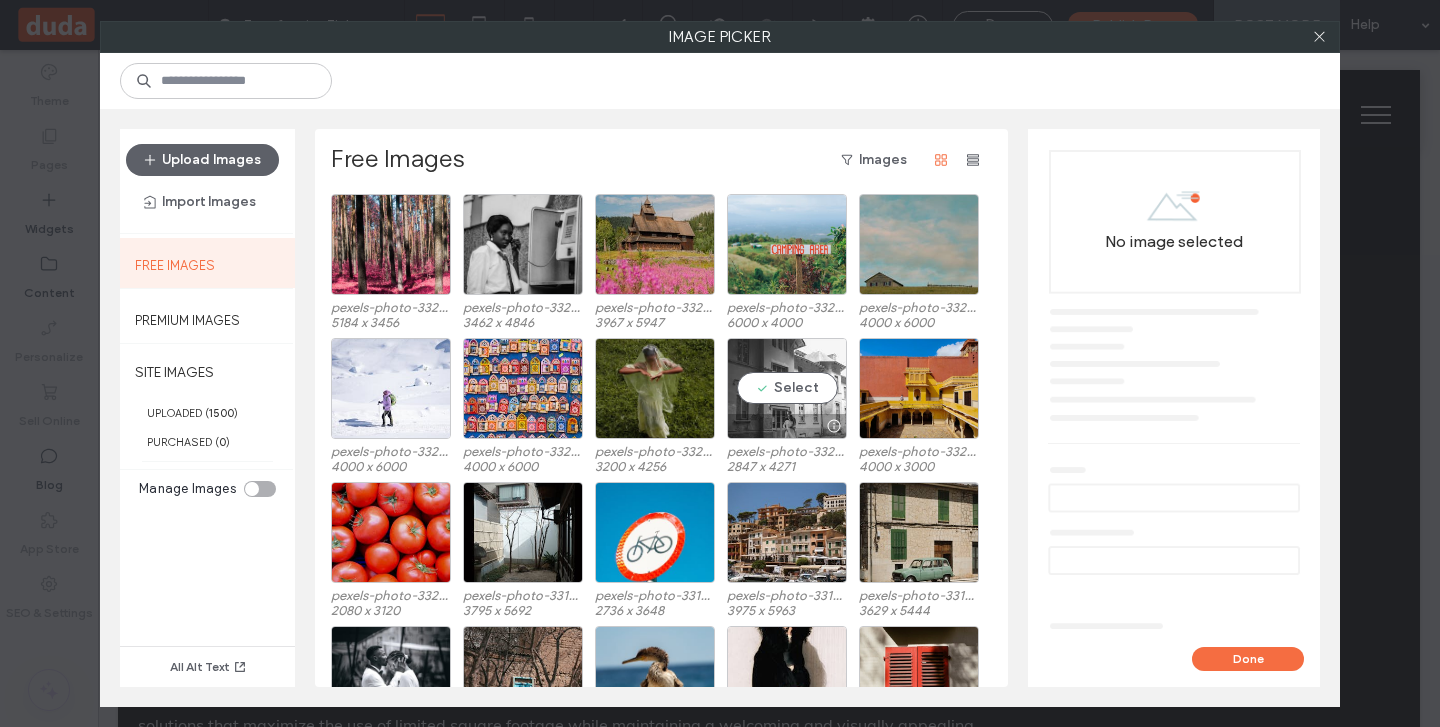 click on "Select" at bounding box center [787, 388] 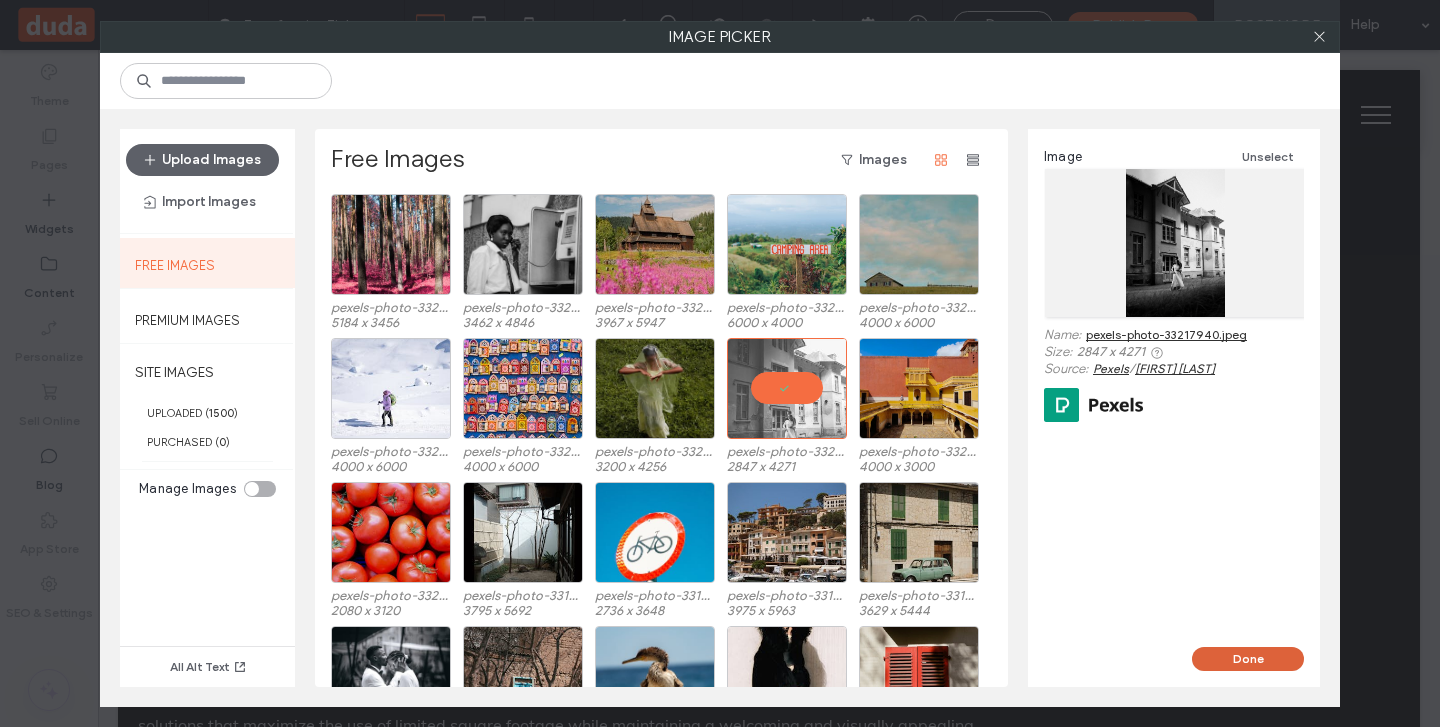 click on "Done" at bounding box center (1248, 659) 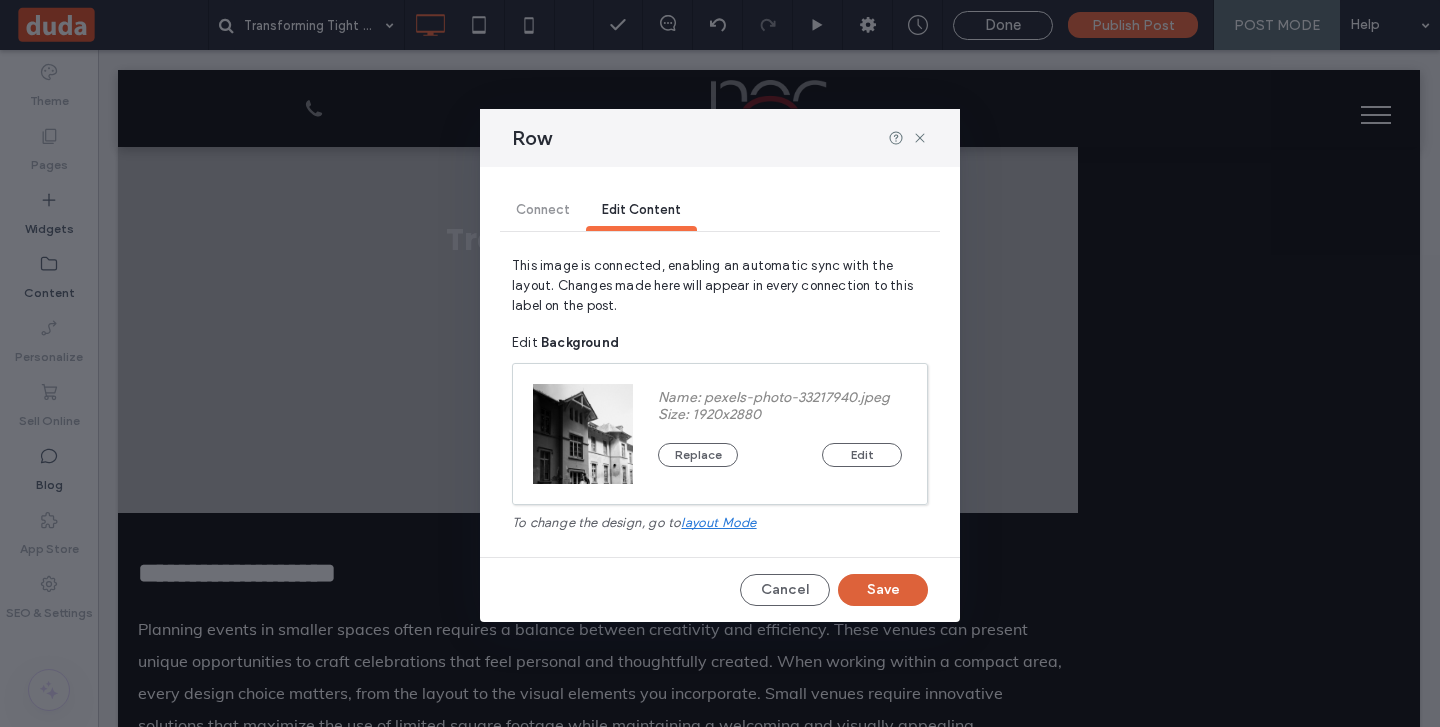 click on "Save" at bounding box center [883, 590] 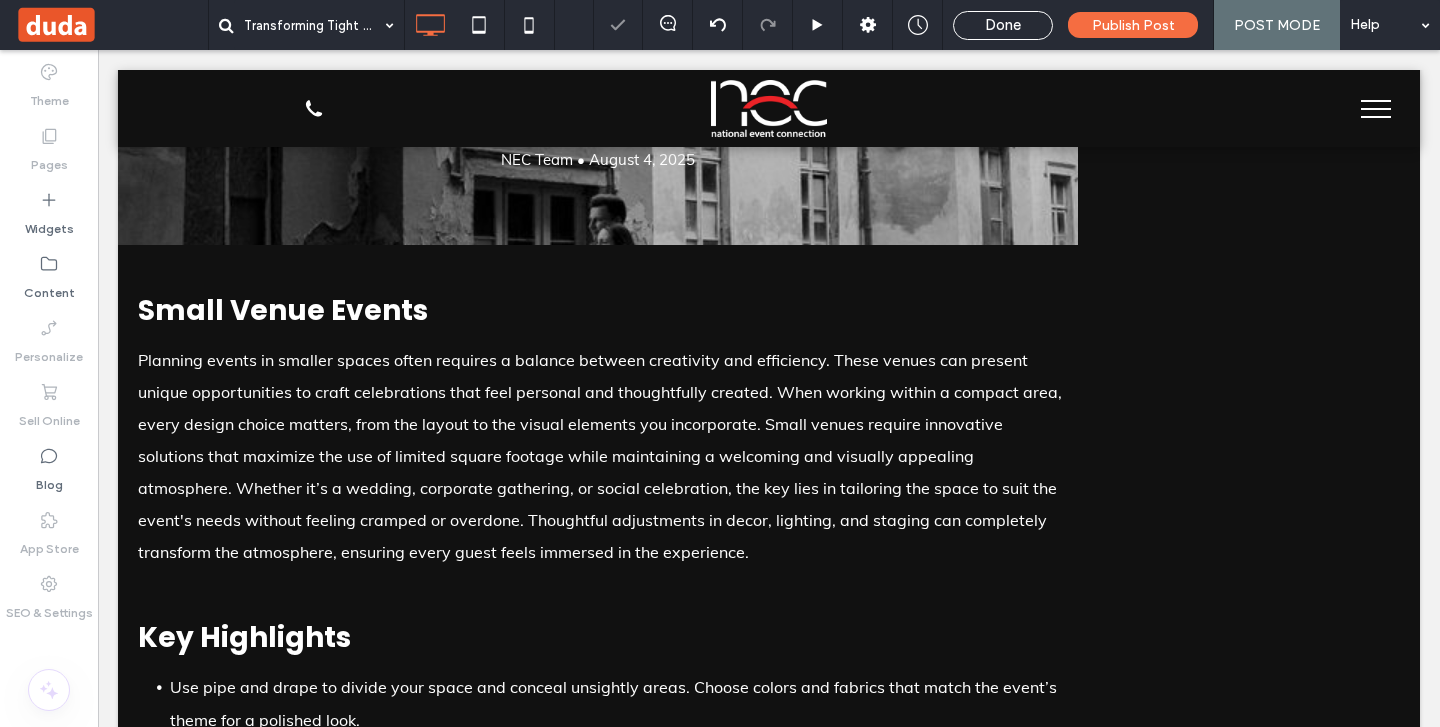scroll, scrollTop: 0, scrollLeft: 0, axis: both 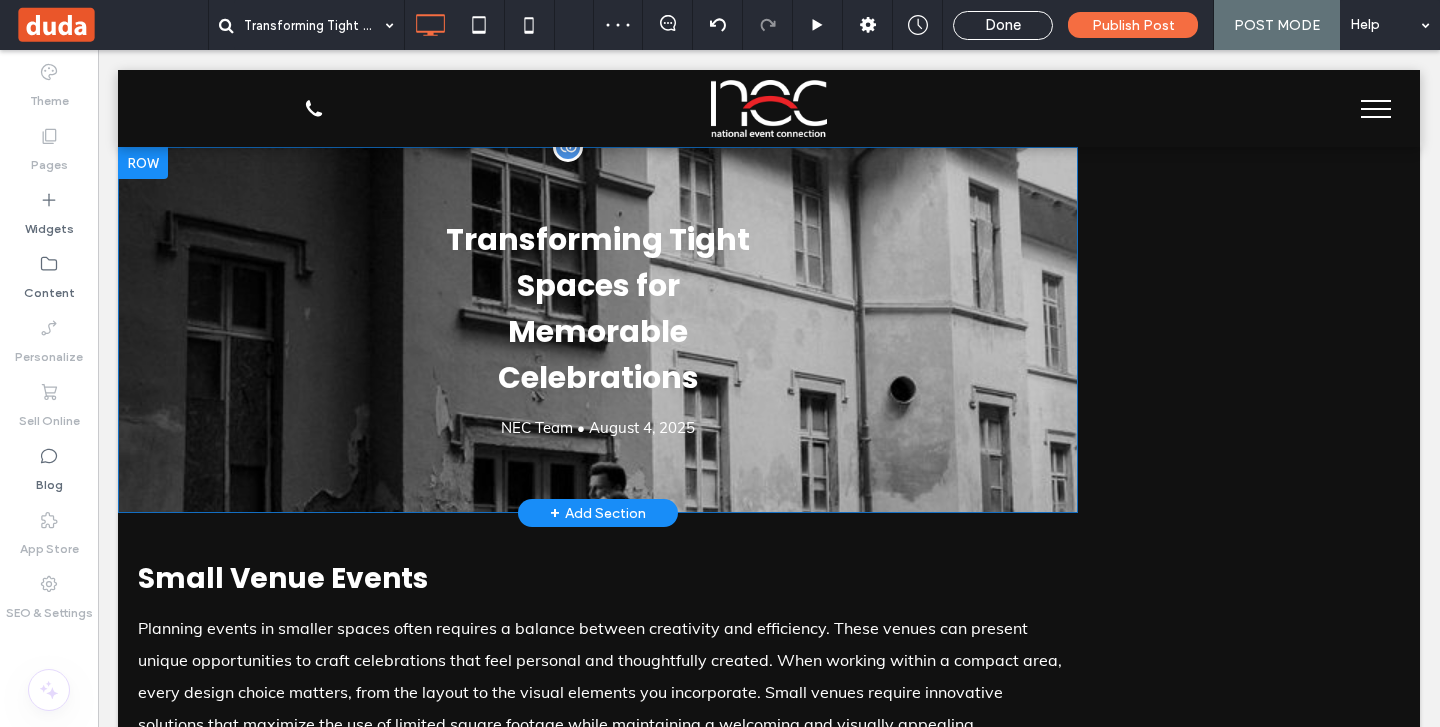 click on "Transforming Tight Spaces for Memorable Celebrations   NEC Team • August 4, 2025 Click To Paste
Row + Add Section" at bounding box center (598, 330) 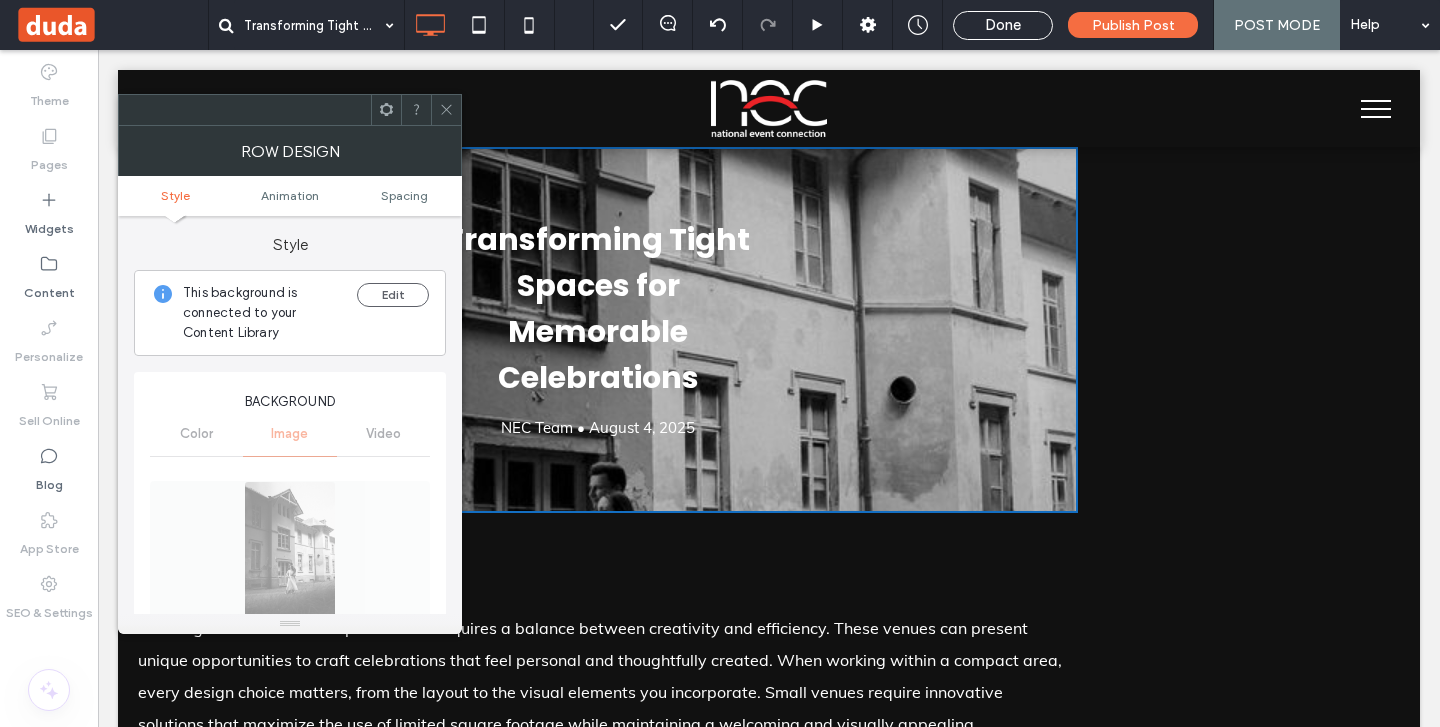 click on "Name: pexels-photo-33217940-640w.jpeg Size: 640x960 Replace Edit Delete Create background slider Cover Full image Tile No repeat Position Do not optimize this image" at bounding box center (290, 728) 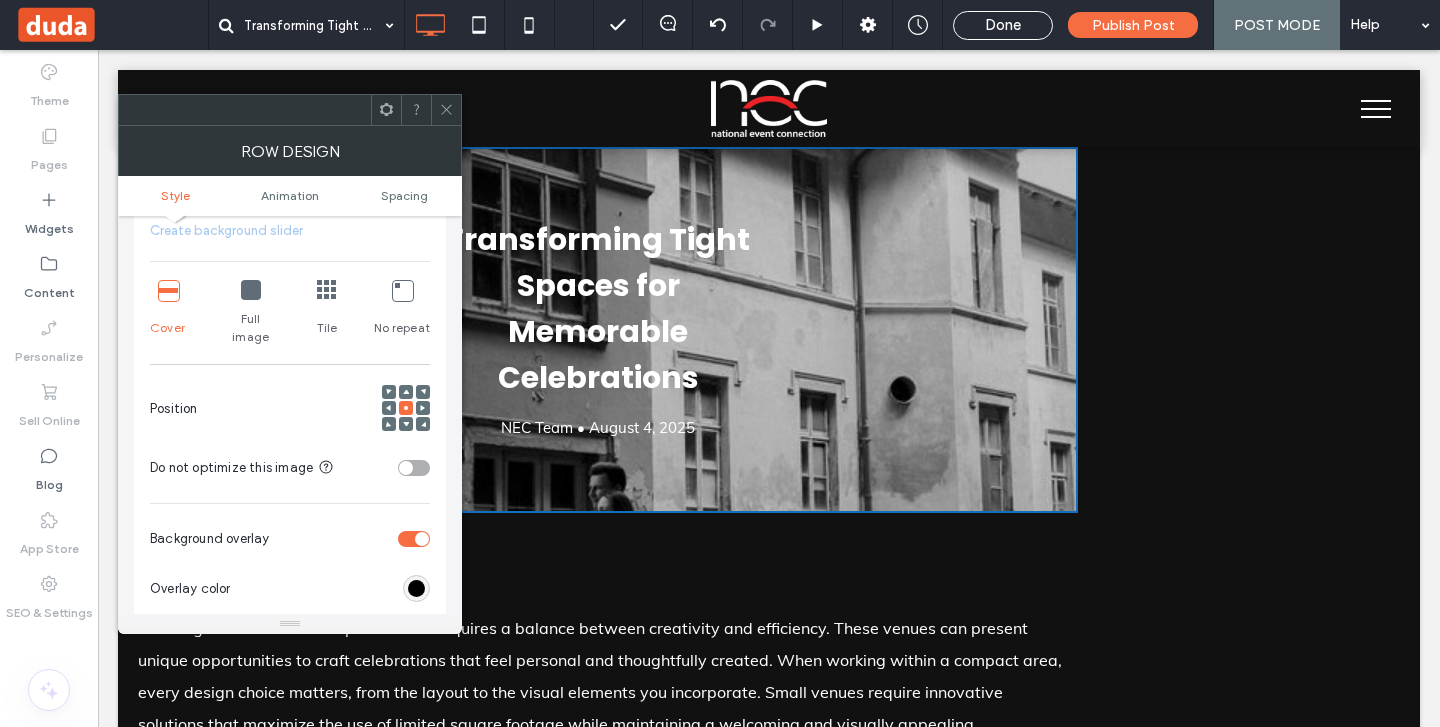 scroll, scrollTop: 501, scrollLeft: 0, axis: vertical 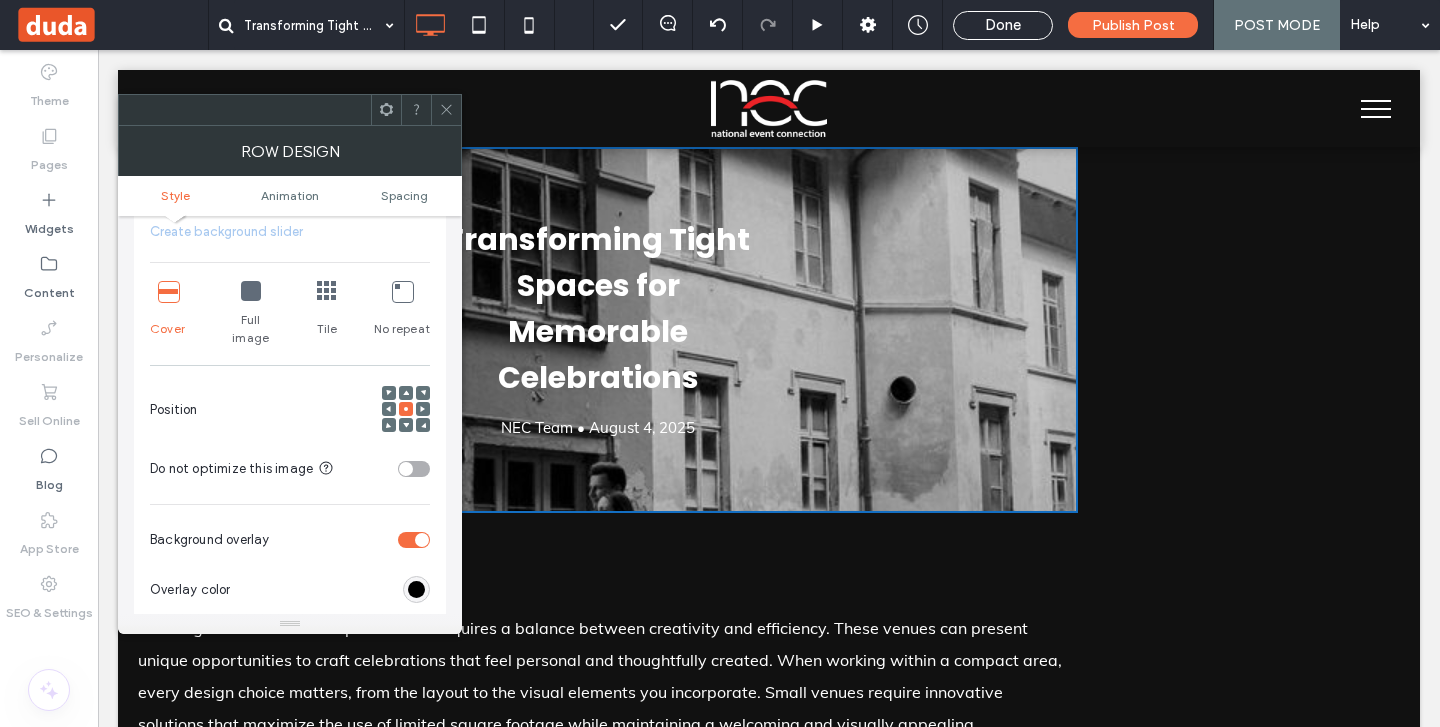 click at bounding box center [251, 292] 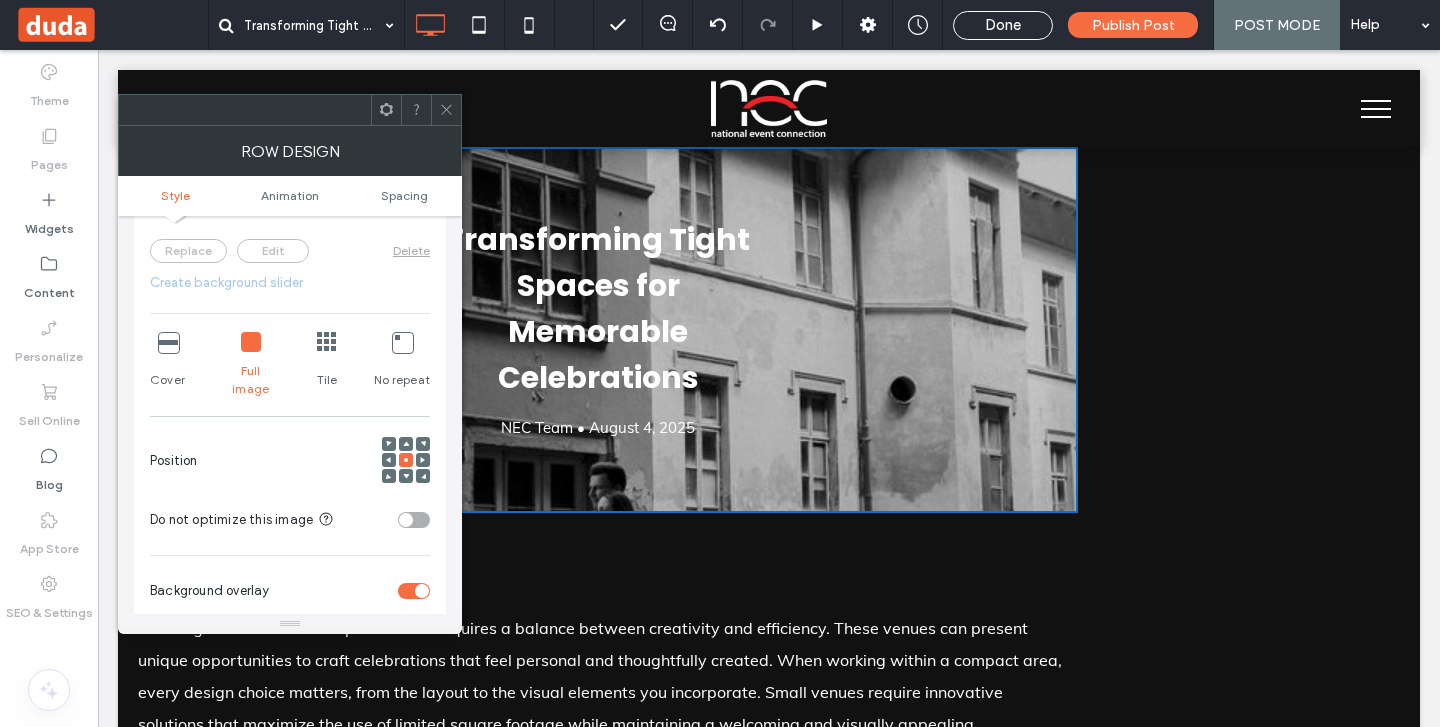 scroll, scrollTop: 448, scrollLeft: 0, axis: vertical 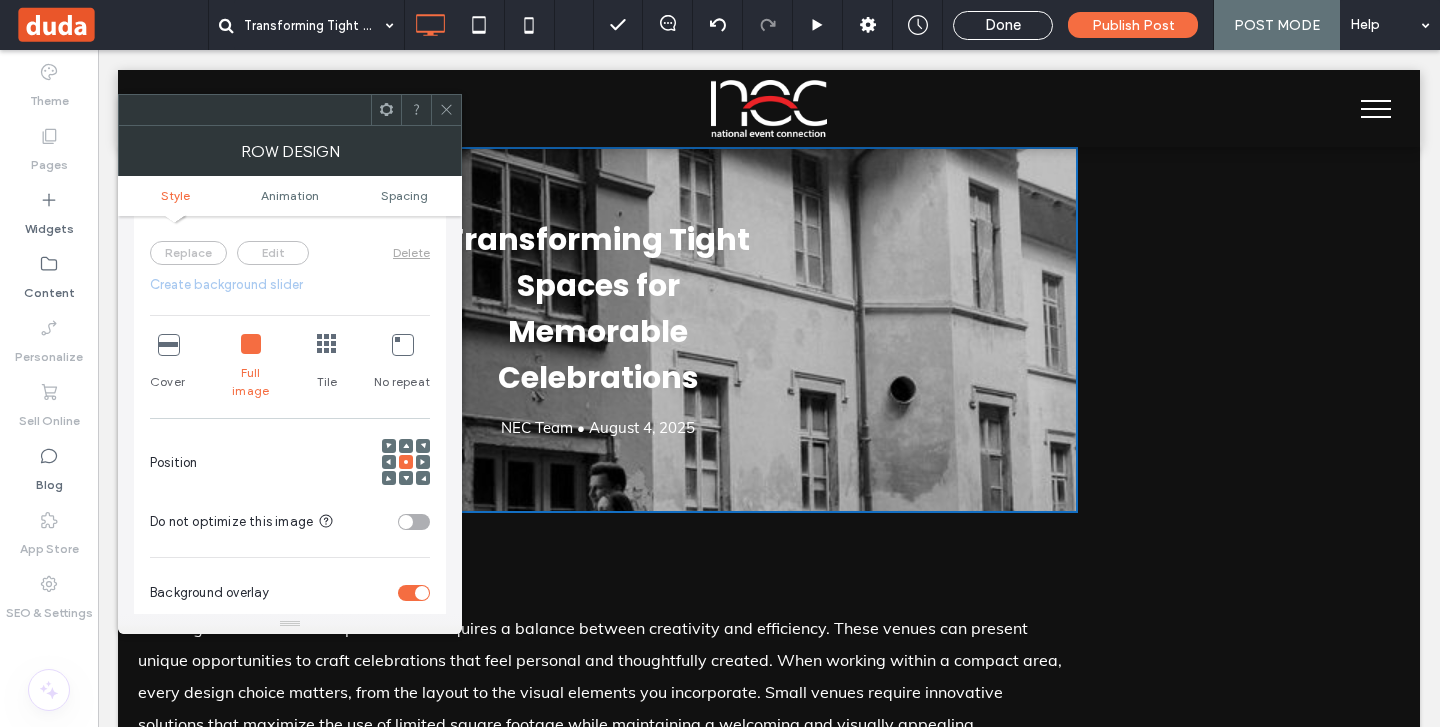 click at bounding box center [168, 344] 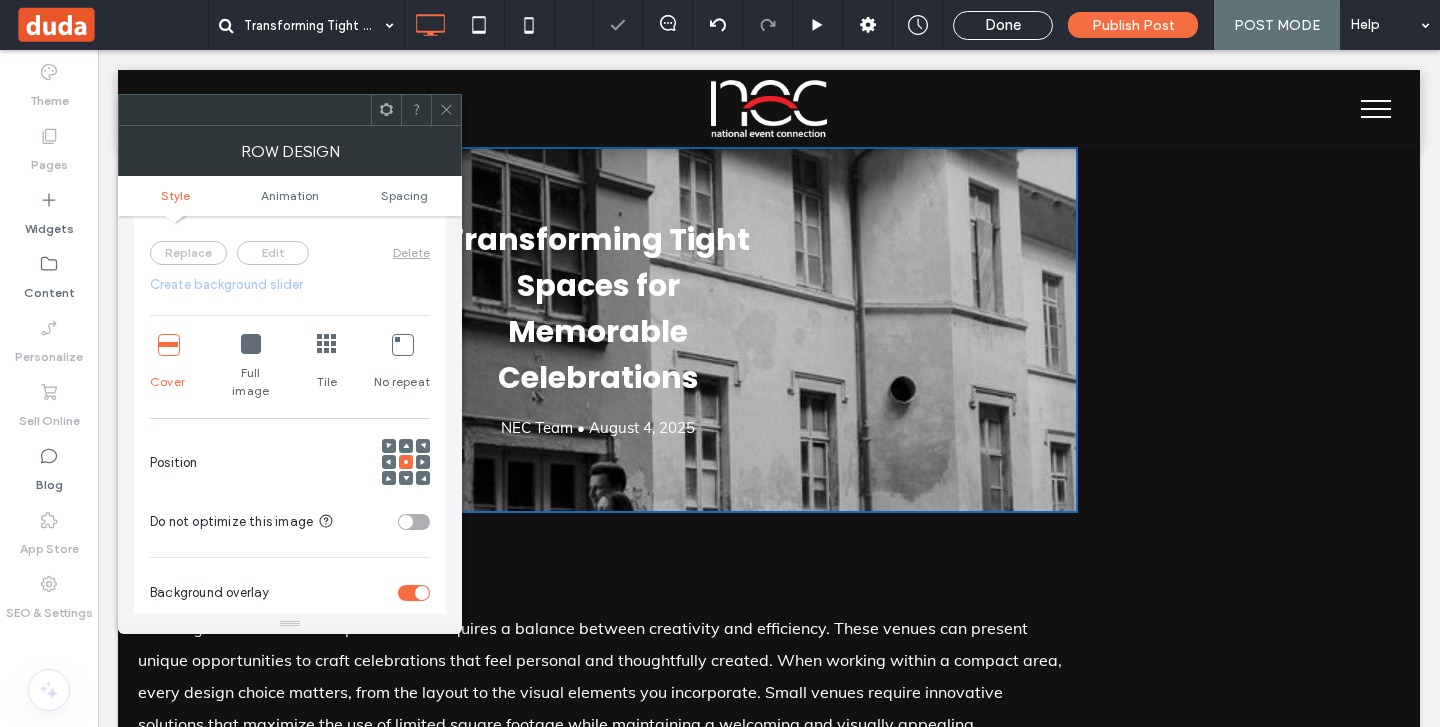 click on "Cover" at bounding box center [167, 367] 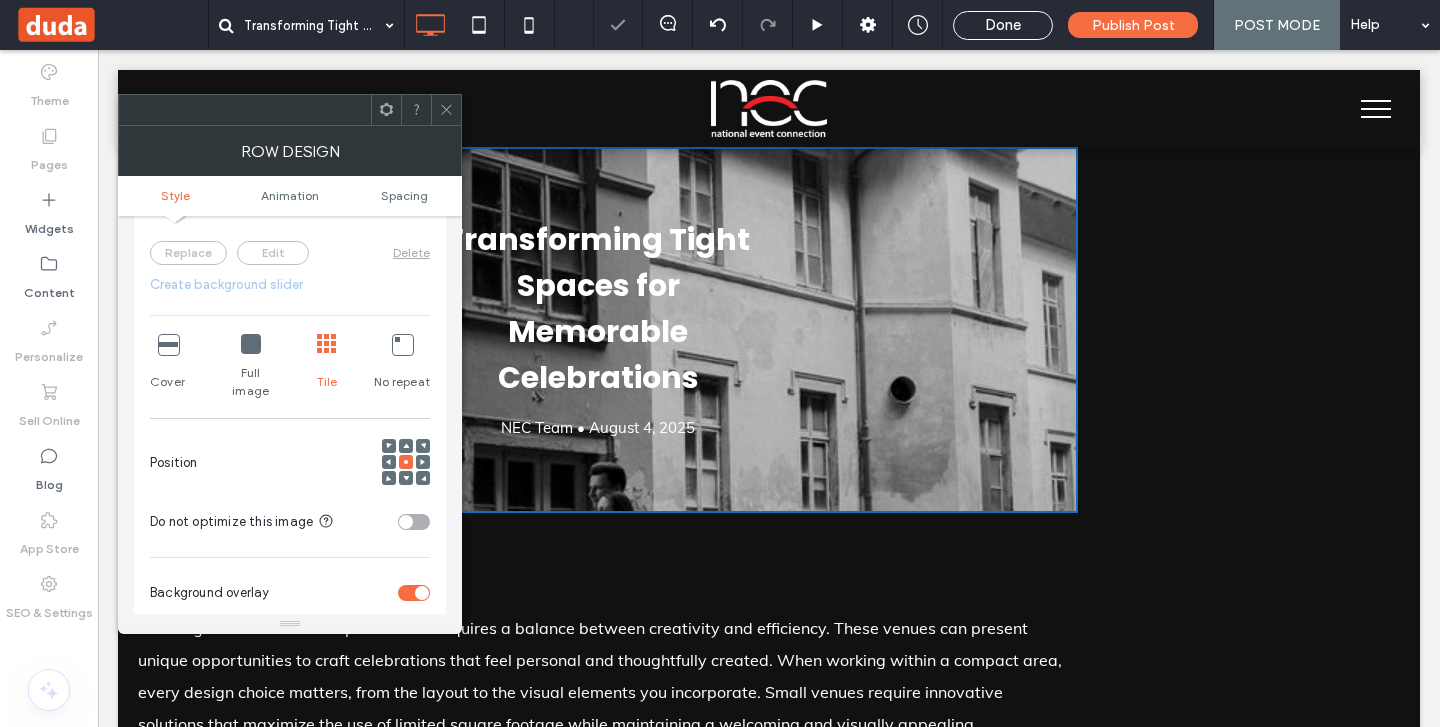 click at bounding box center [402, 344] 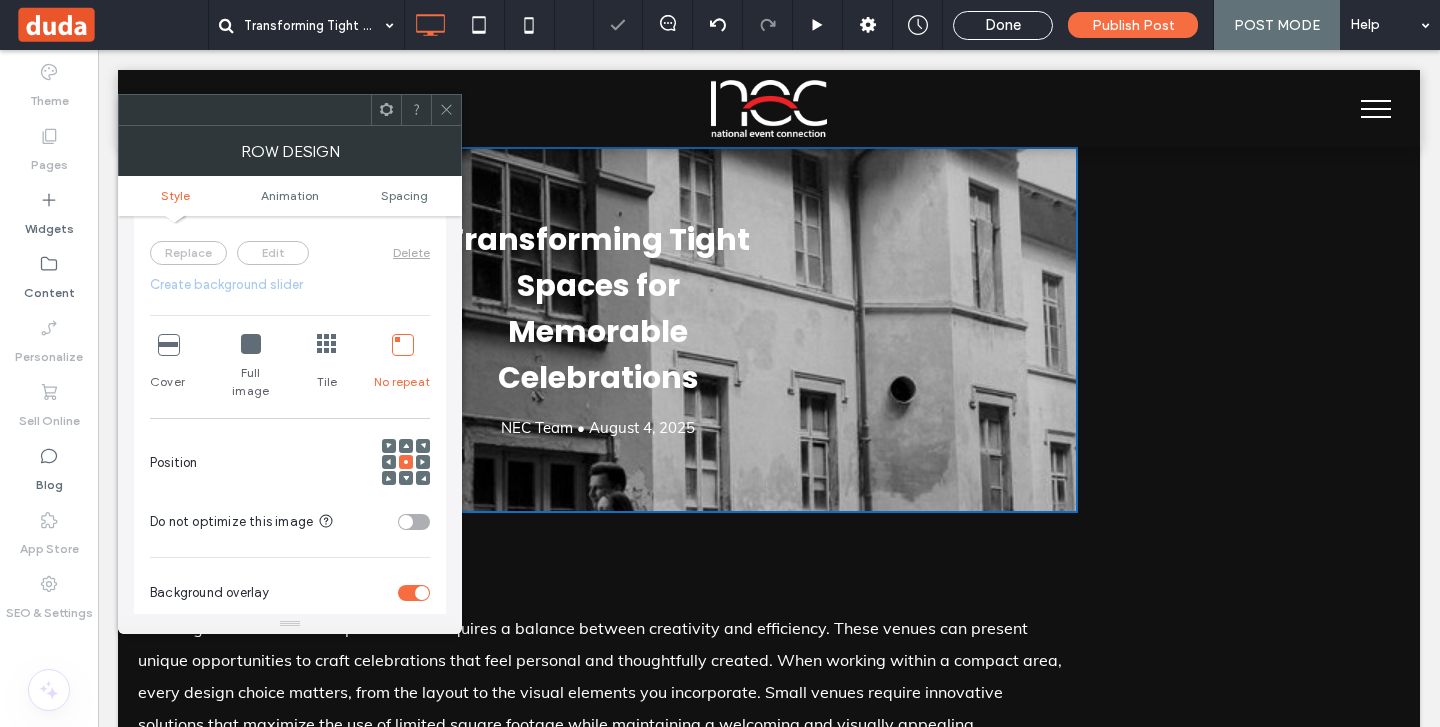 click at bounding box center [168, 344] 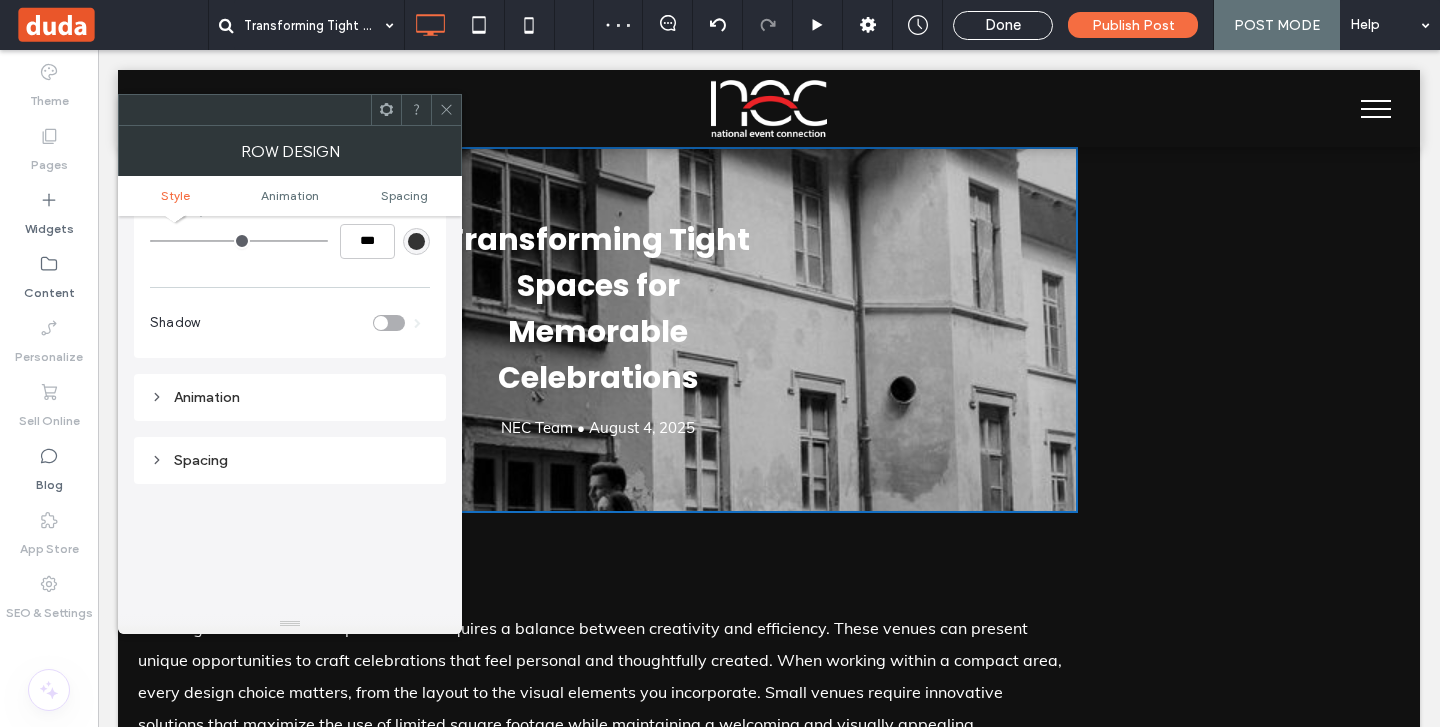 scroll, scrollTop: 0, scrollLeft: 0, axis: both 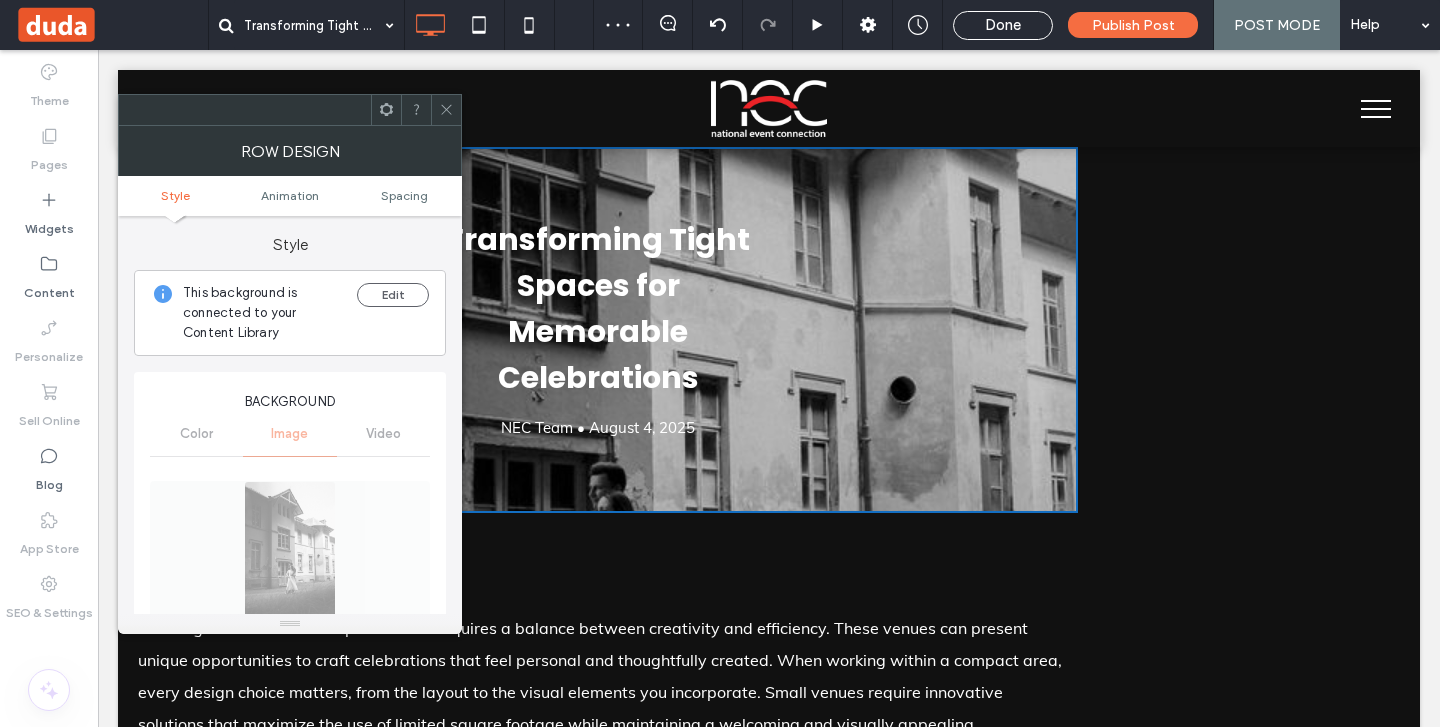 click 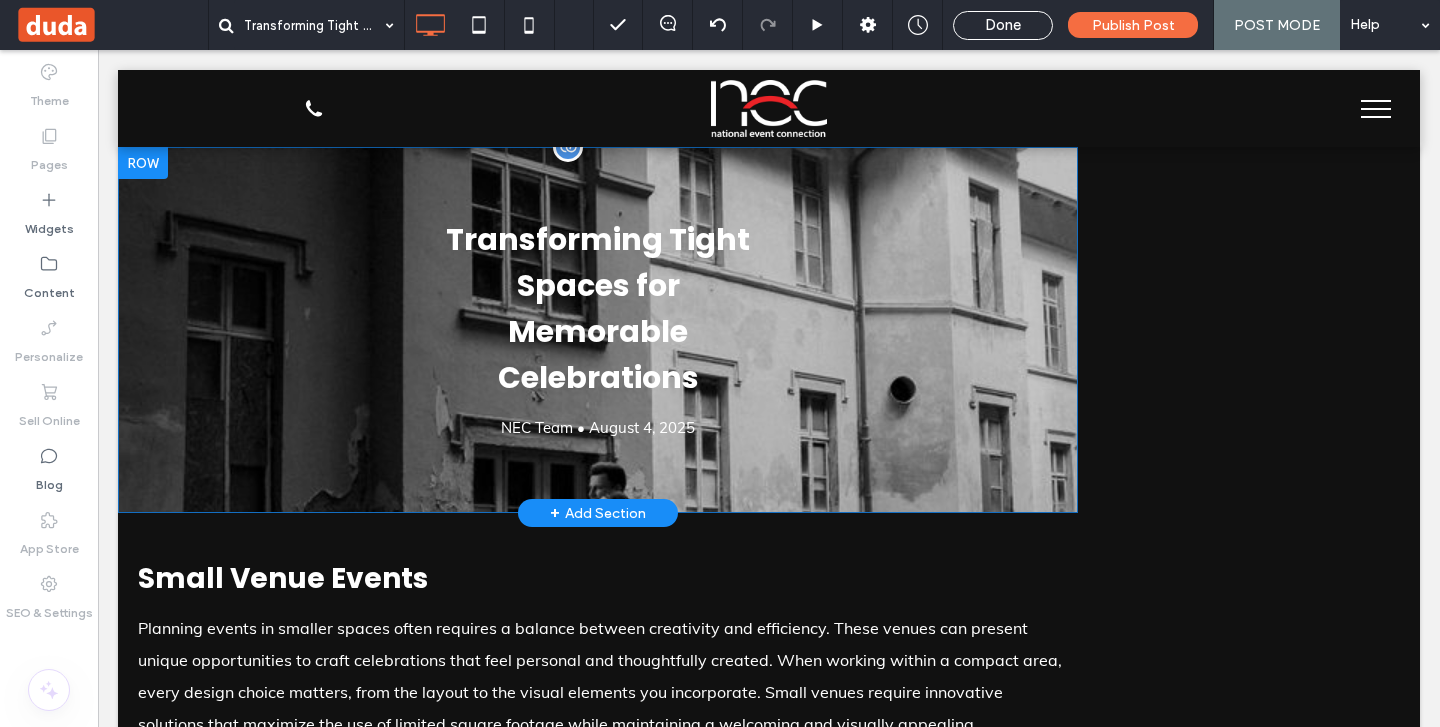 click on "Transforming Tight Spaces for Memorable Celebrations   NEC Team • August 4, 2025 Click To Paste" at bounding box center [598, 330] 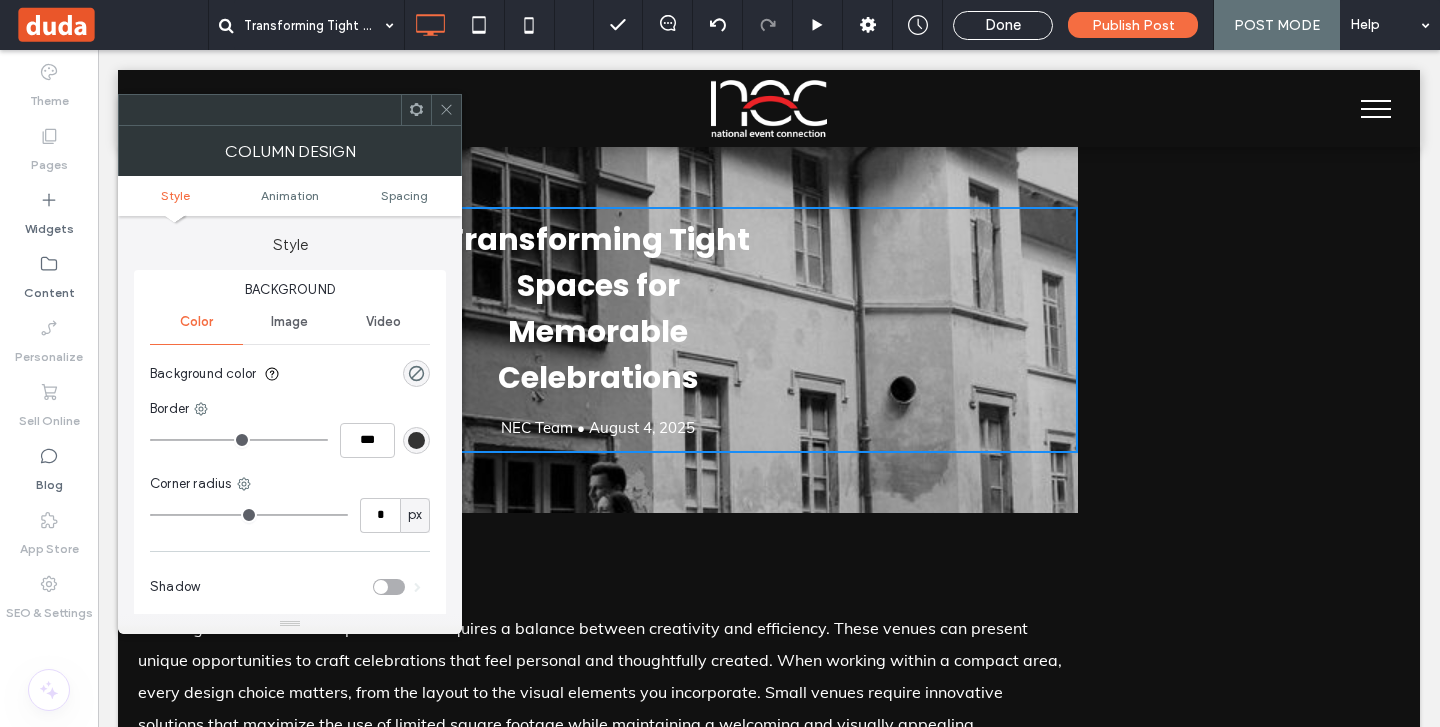 scroll, scrollTop: 65, scrollLeft: 0, axis: vertical 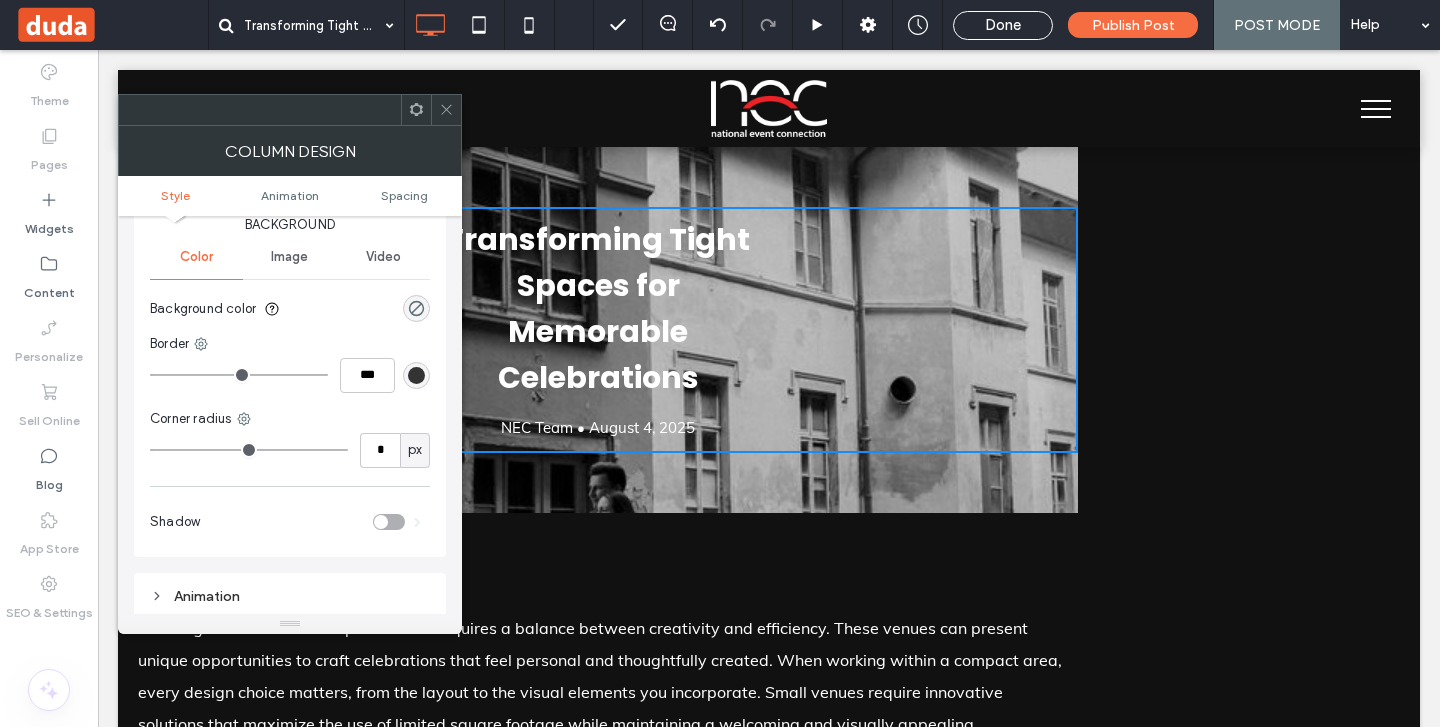 click on "Image" at bounding box center (289, 257) 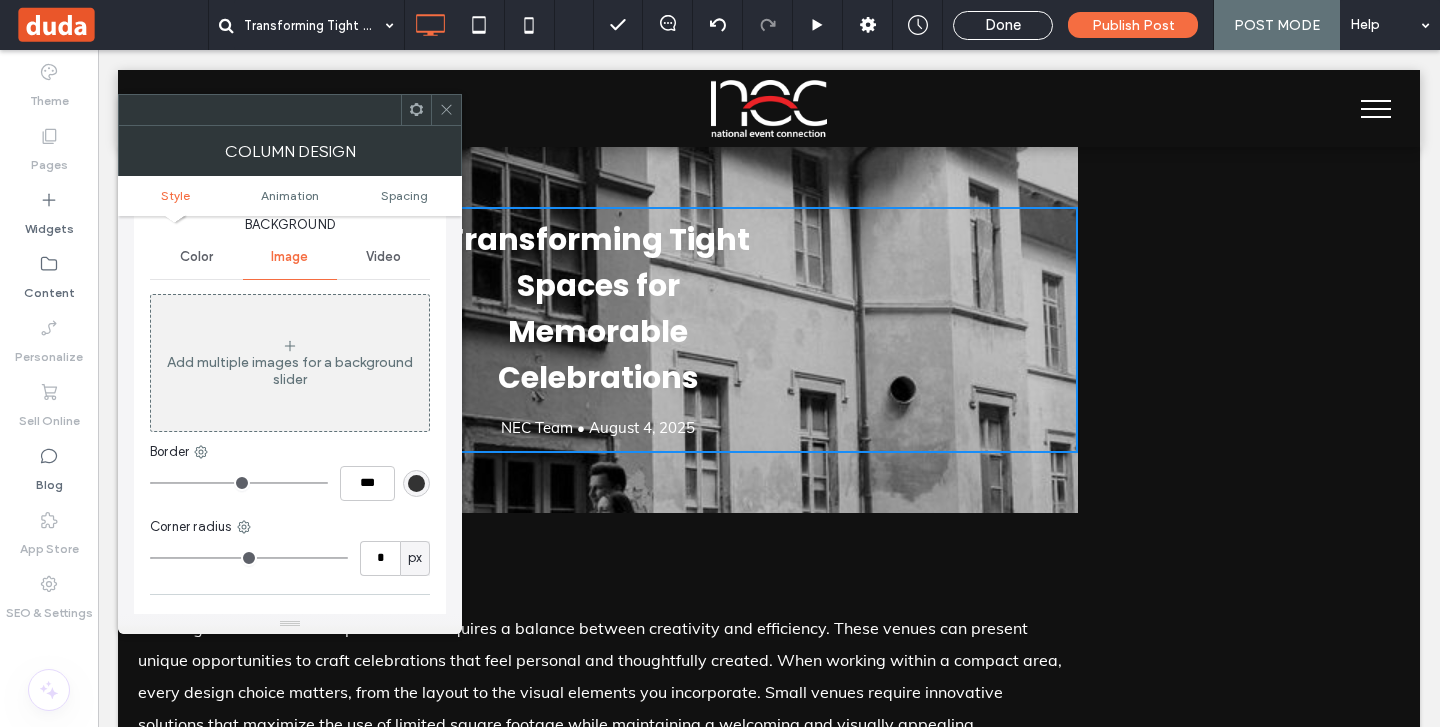 scroll, scrollTop: 577, scrollLeft: 0, axis: vertical 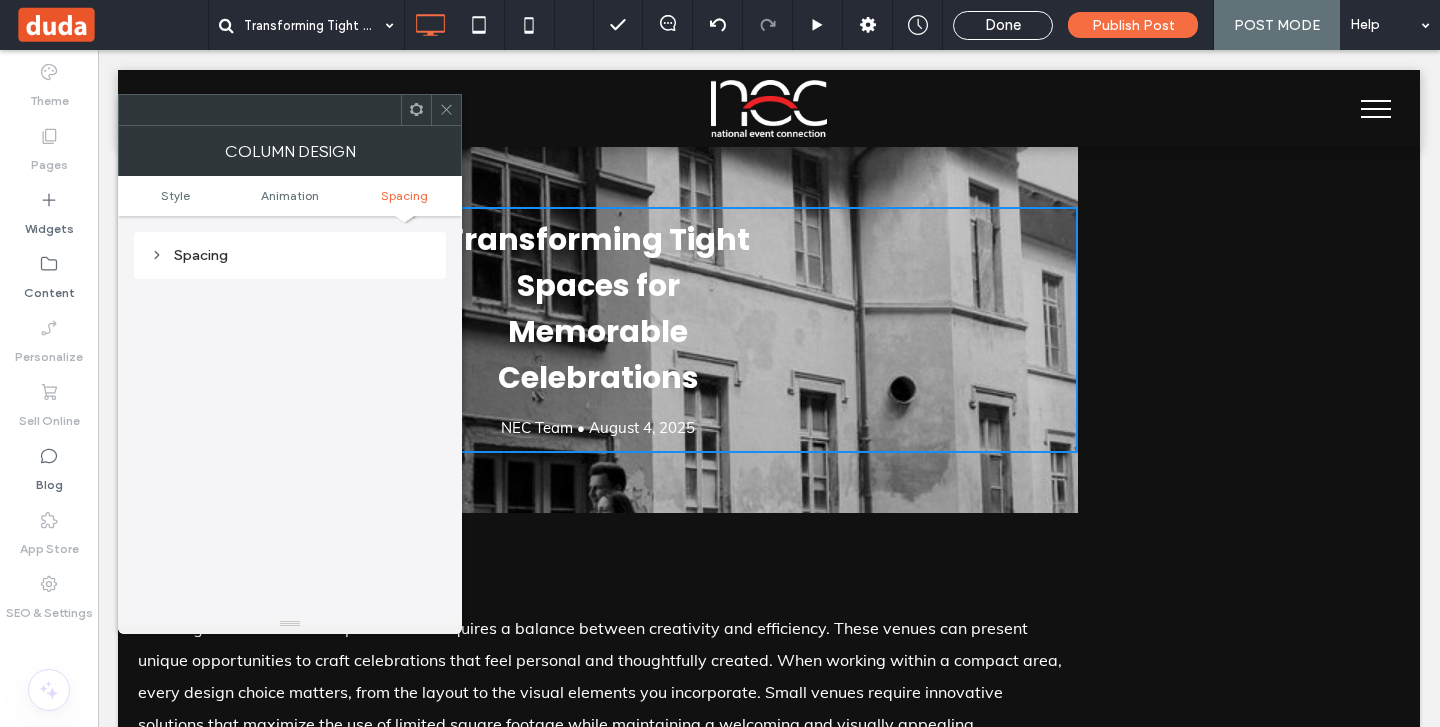 click 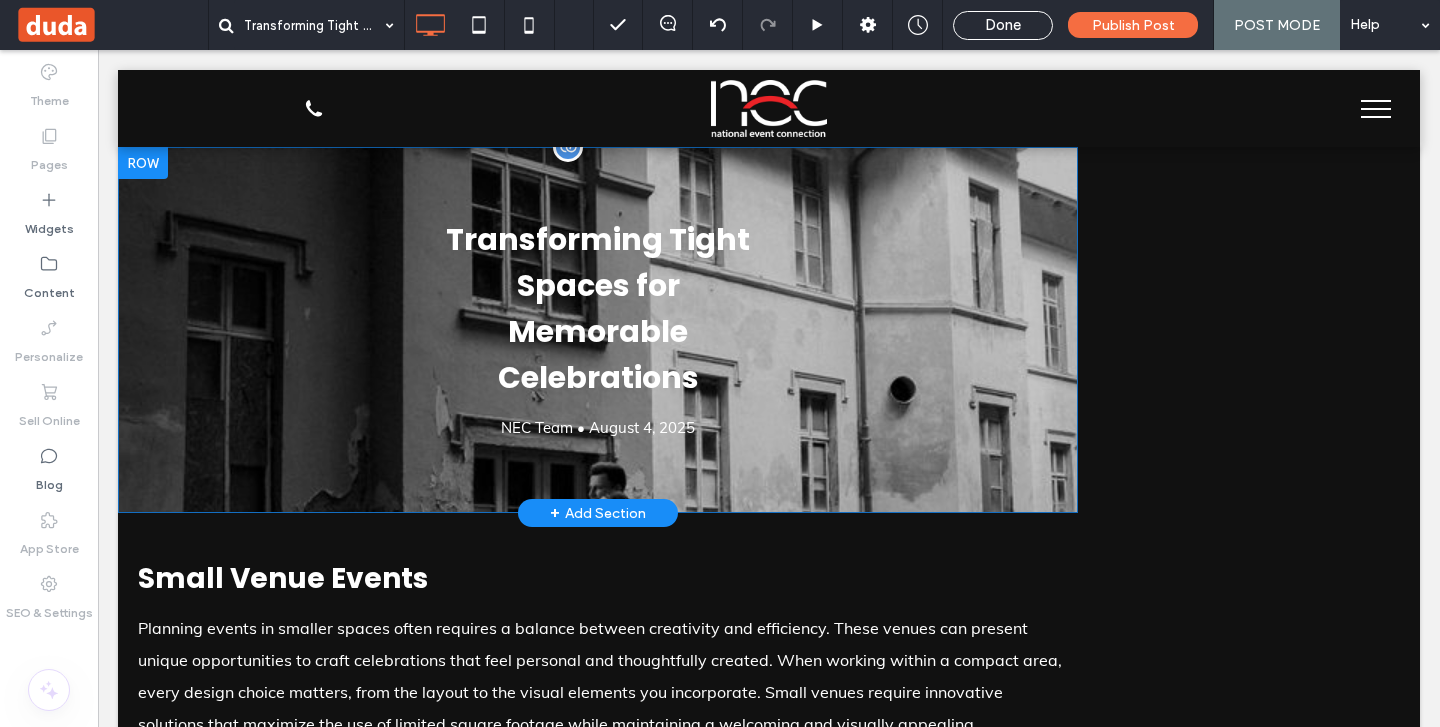 click on "Transforming Tight Spaces for Memorable Celebrations   NEC Team • August 4, 2025 Click To Paste
Row + Add Section" at bounding box center [598, 330] 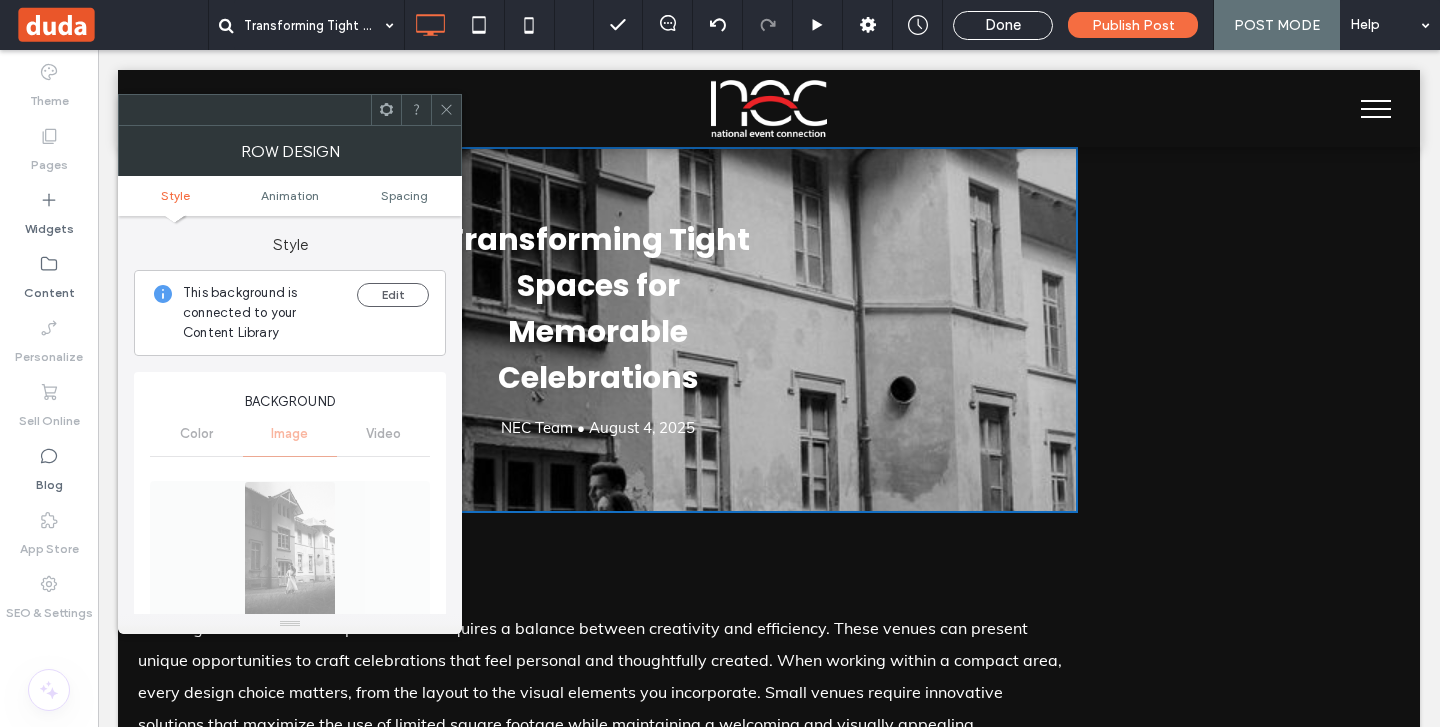 click on "Name: pexels-photo-33217940-640w.jpeg Size: 640x960 Replace Edit Delete Create background slider Cover Full image Tile No repeat Position Do not optimize this image" at bounding box center [290, 728] 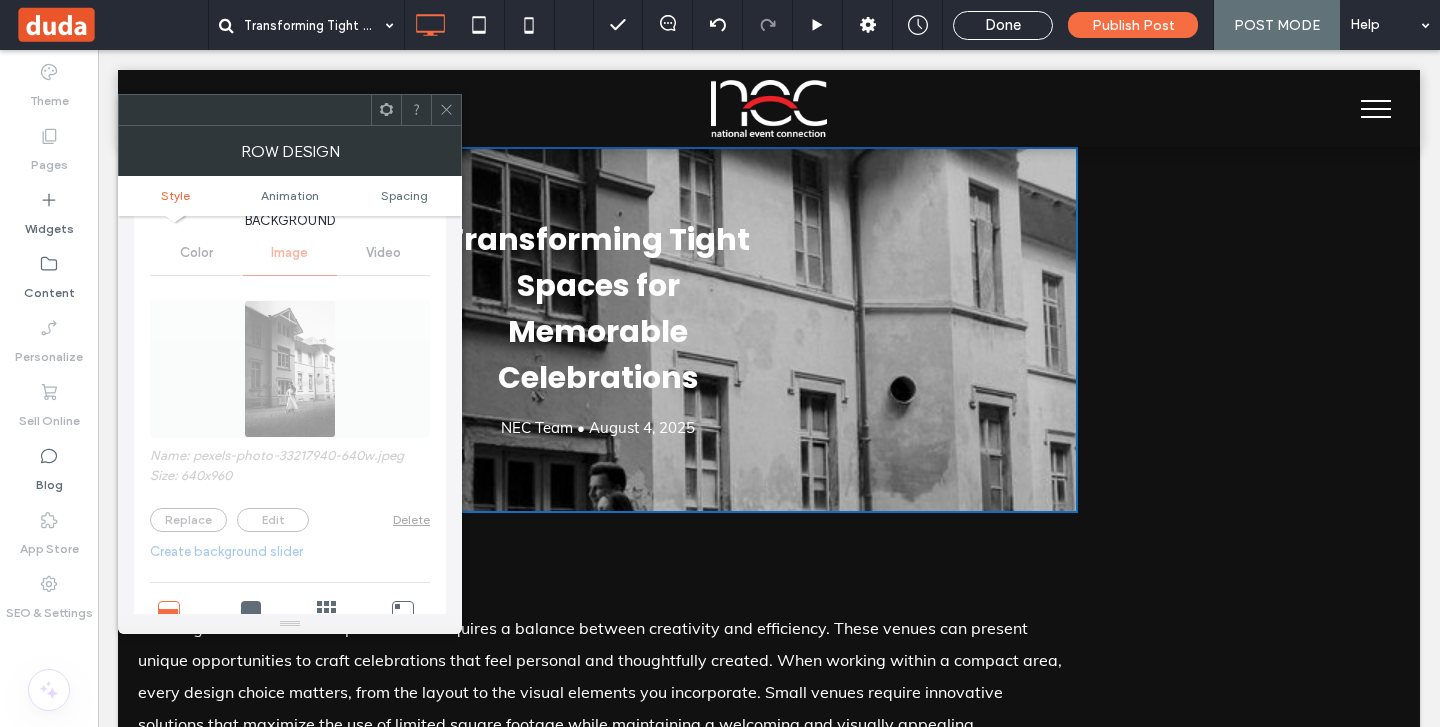 click on "Name: pexels-photo-33217940-640w.jpeg Size: 640x960 Replace Edit Delete Create background slider Cover Full image Tile No repeat Position Do not optimize this image" at bounding box center [290, 547] 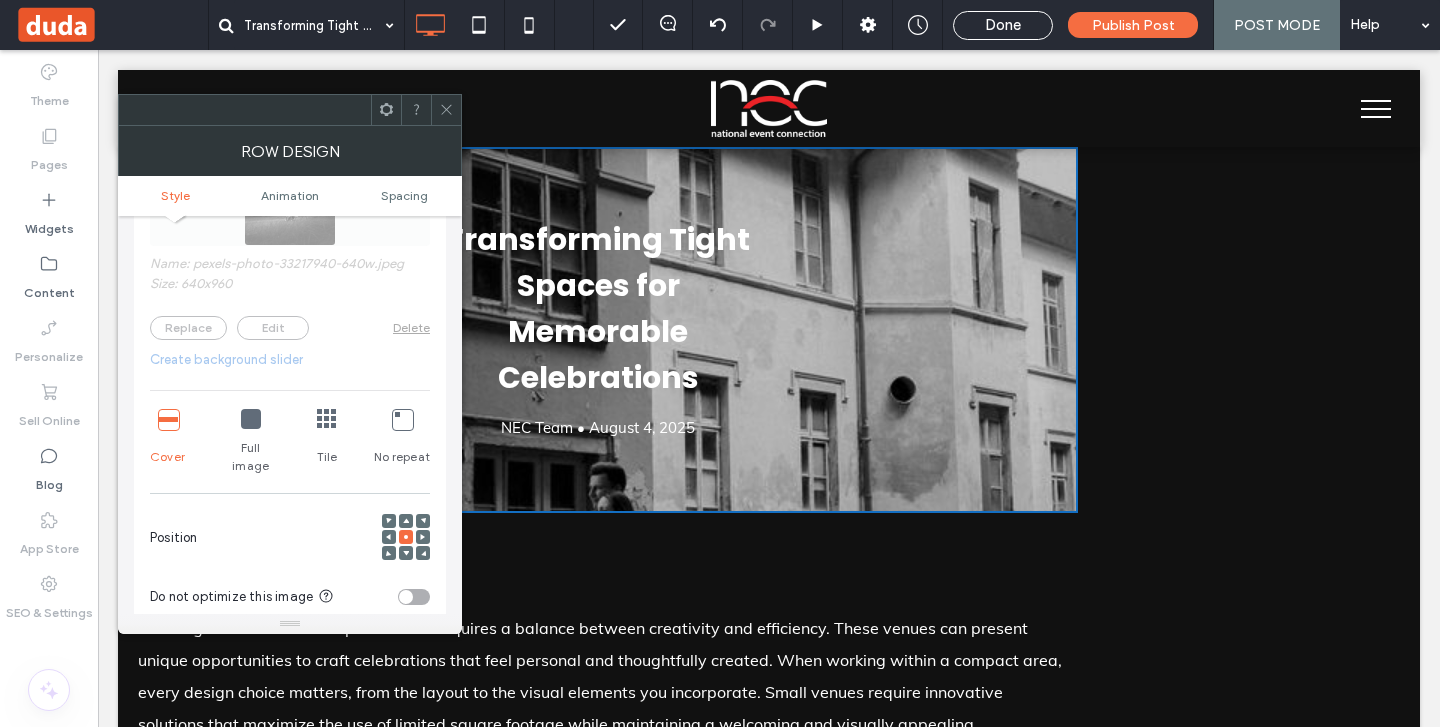 scroll, scrollTop: 0, scrollLeft: 0, axis: both 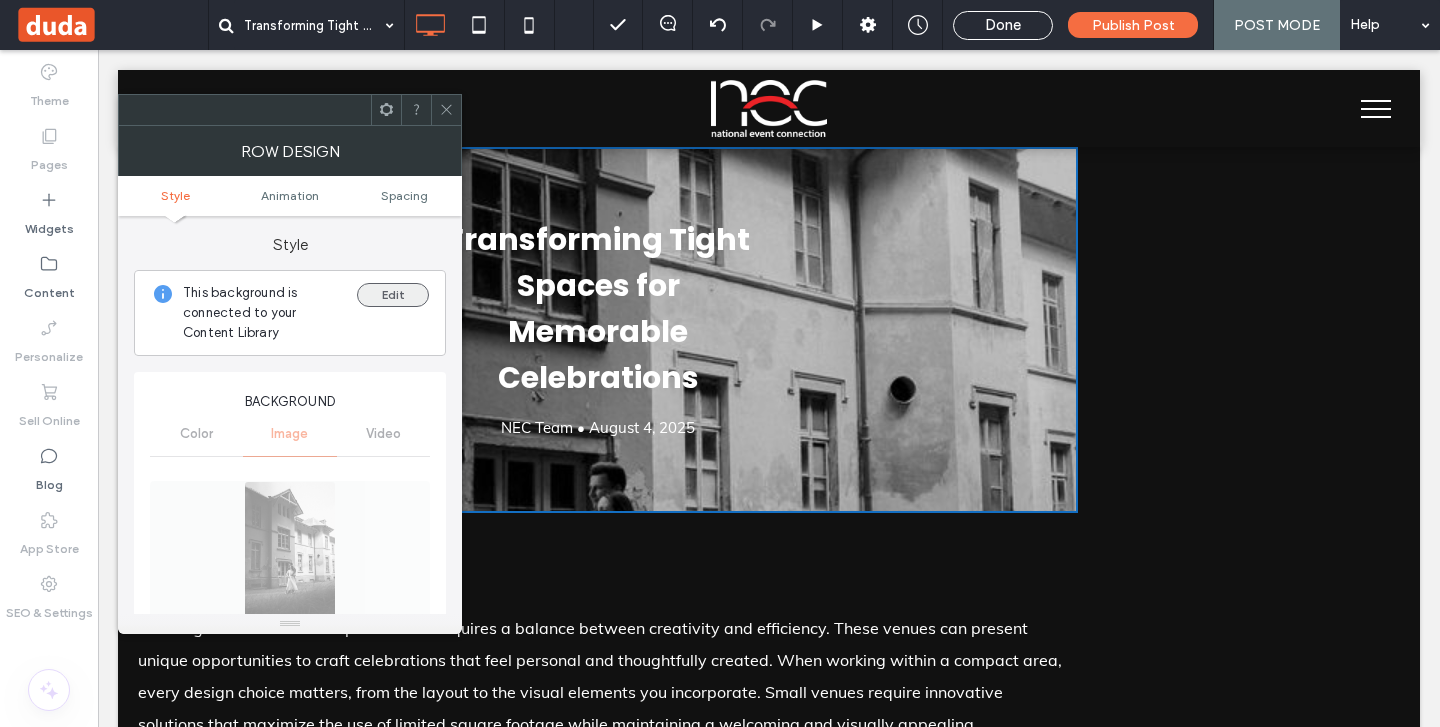 click on "Edit" at bounding box center (393, 295) 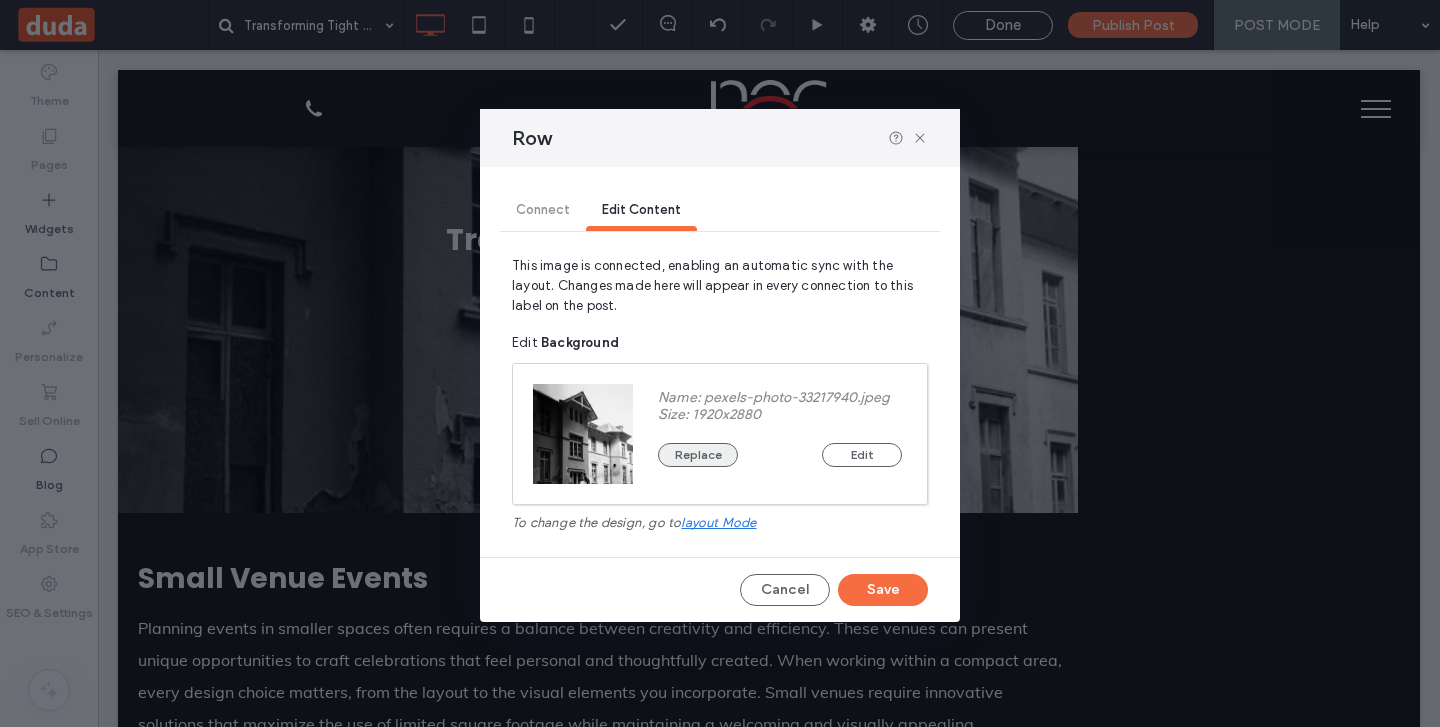 click on "Replace" at bounding box center [698, 455] 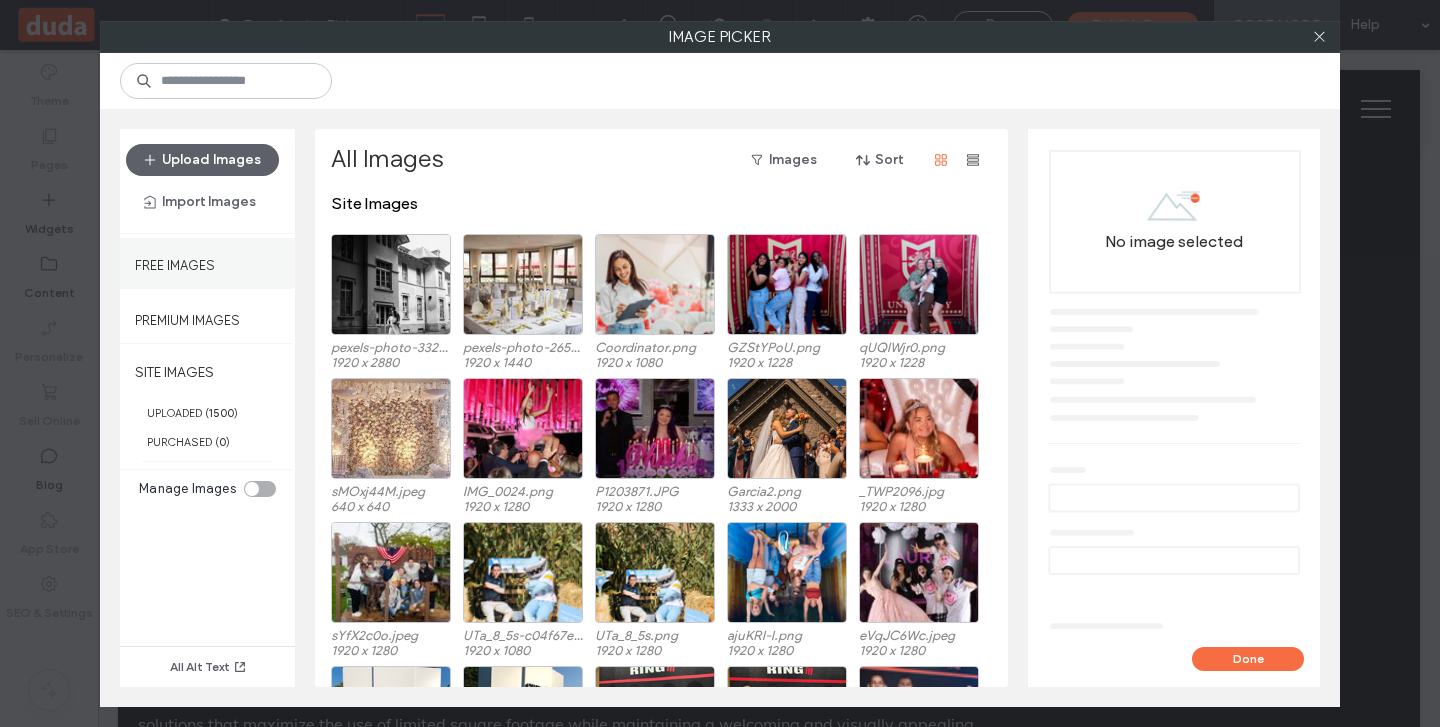 click on "Free Images" at bounding box center (175, 260) 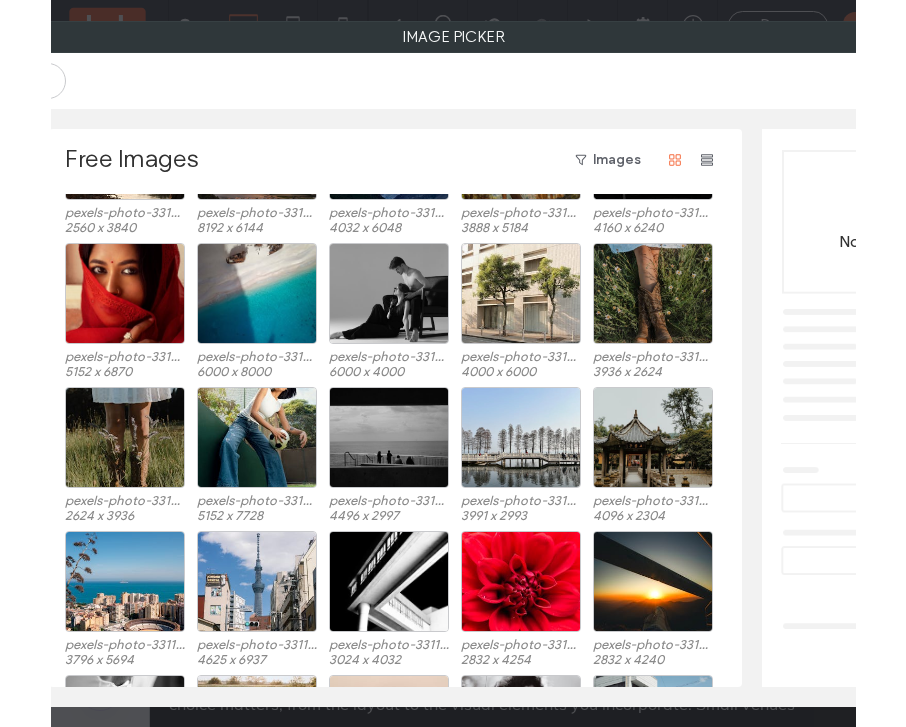 scroll, scrollTop: 0, scrollLeft: 0, axis: both 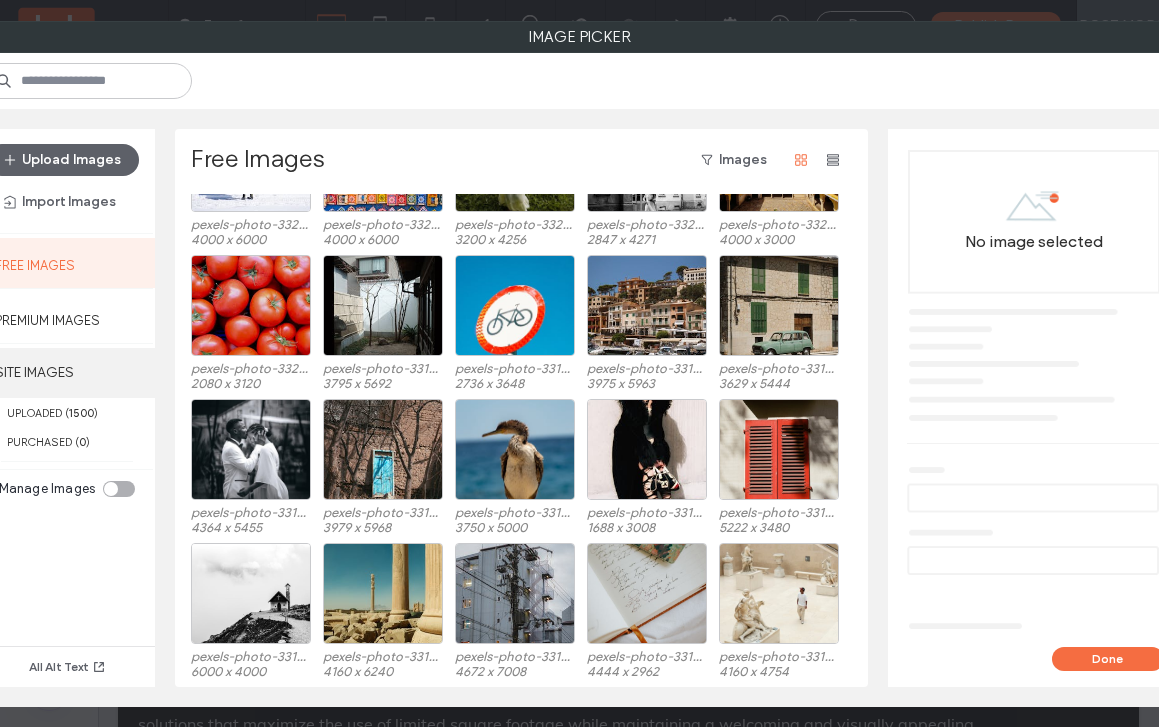 click on "SITE IMAGES" at bounding box center (67, 373) 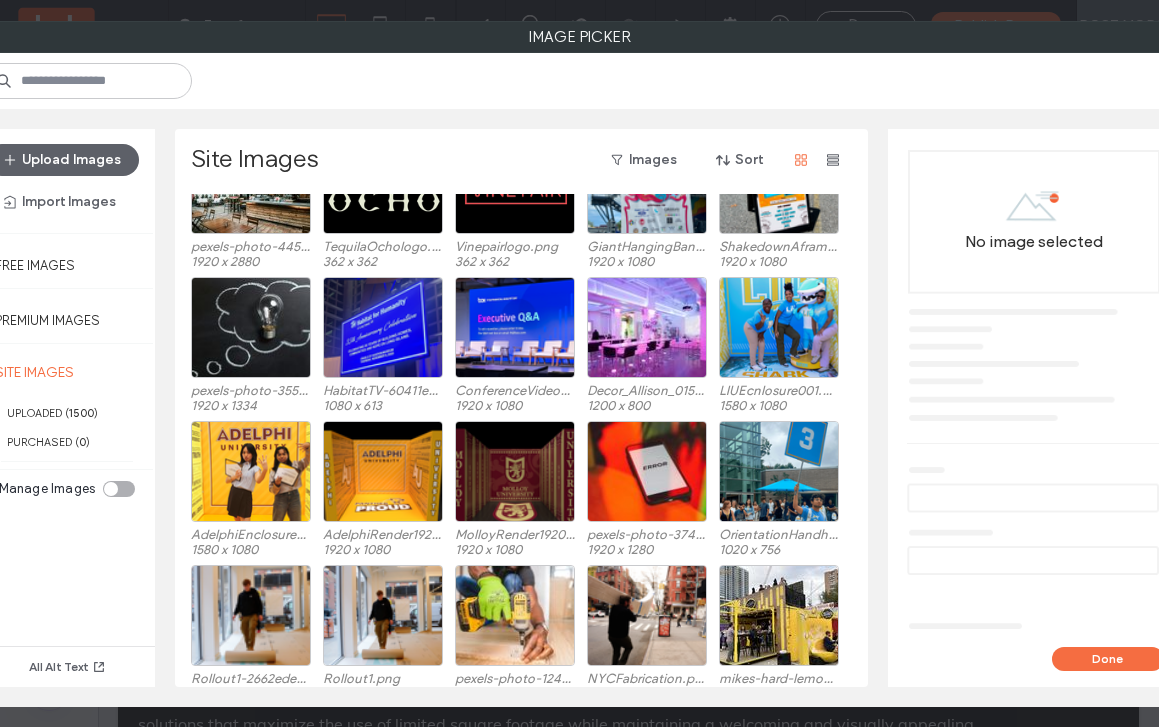 scroll, scrollTop: 10153, scrollLeft: 0, axis: vertical 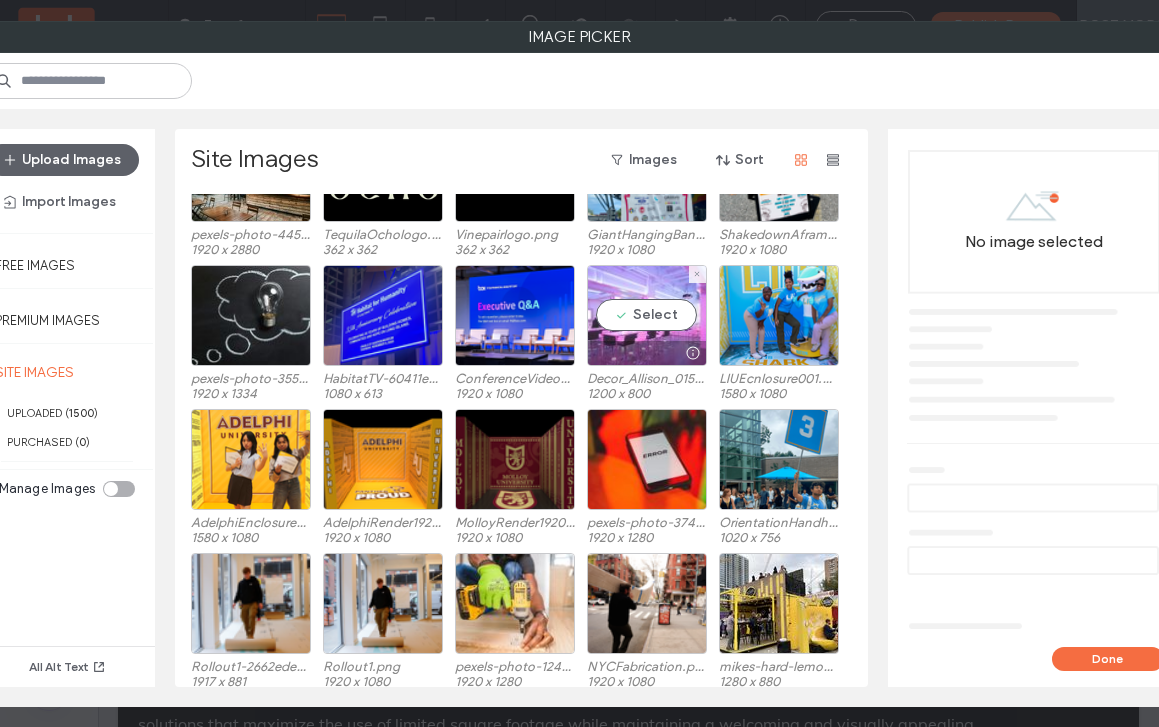 click on "Select" at bounding box center (647, 315) 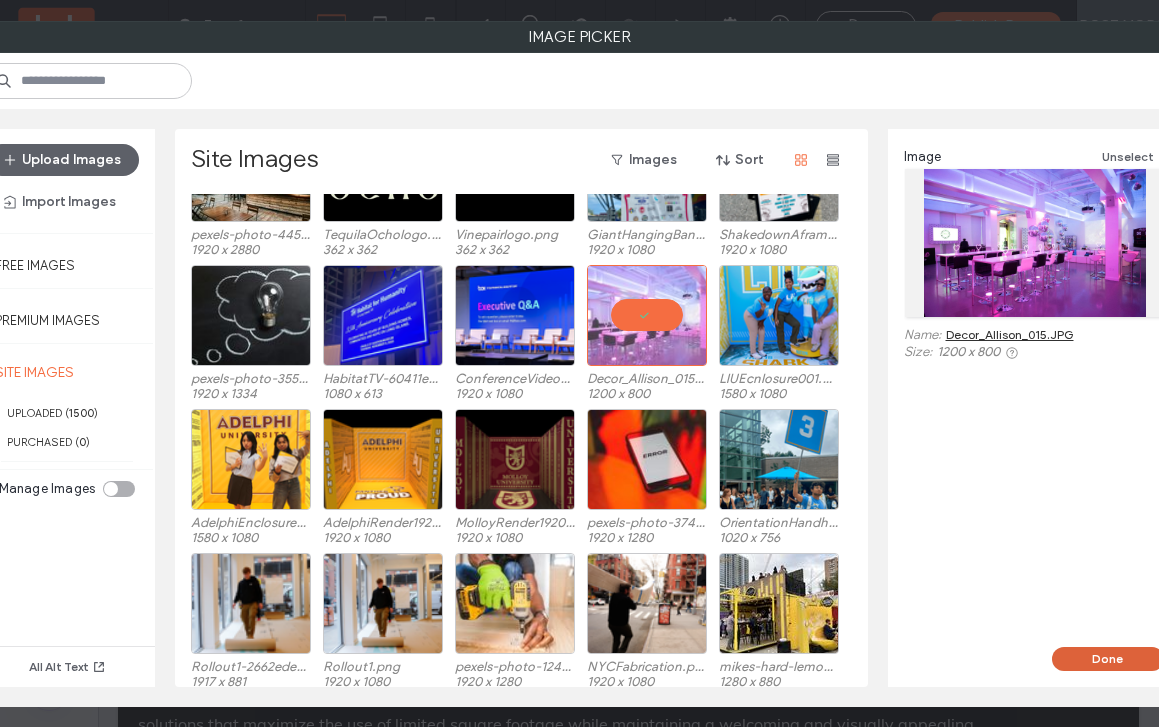 click on "Done" at bounding box center [1108, 659] 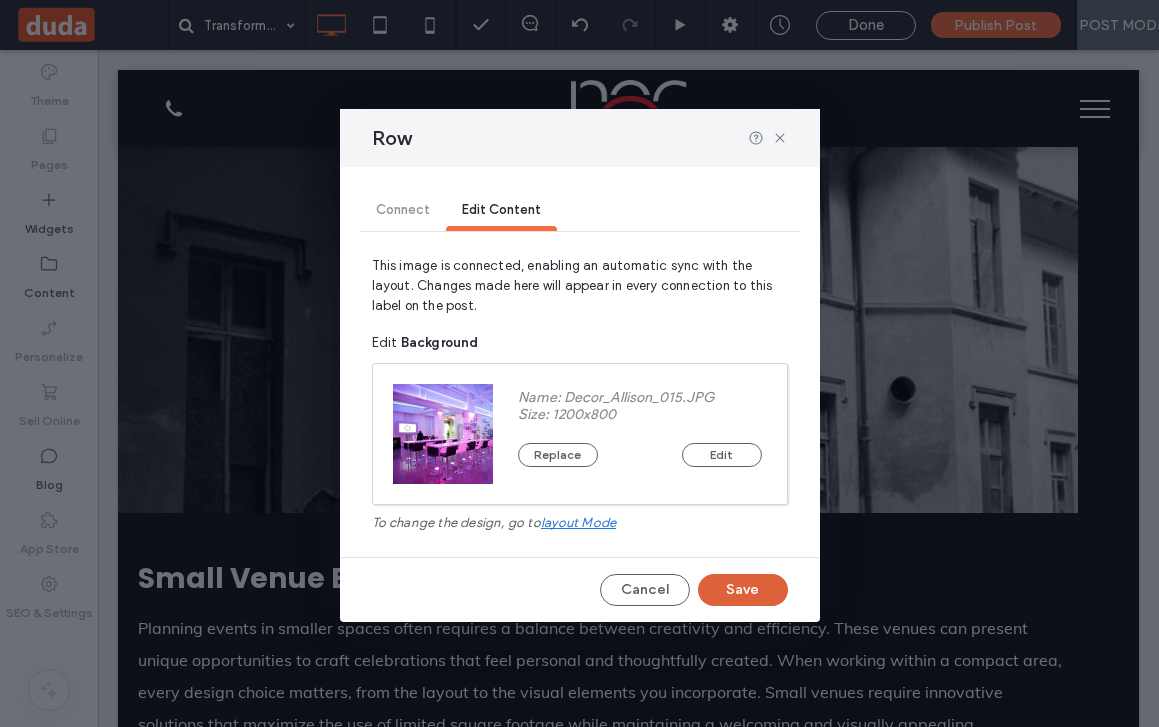 click on "Save" at bounding box center [743, 590] 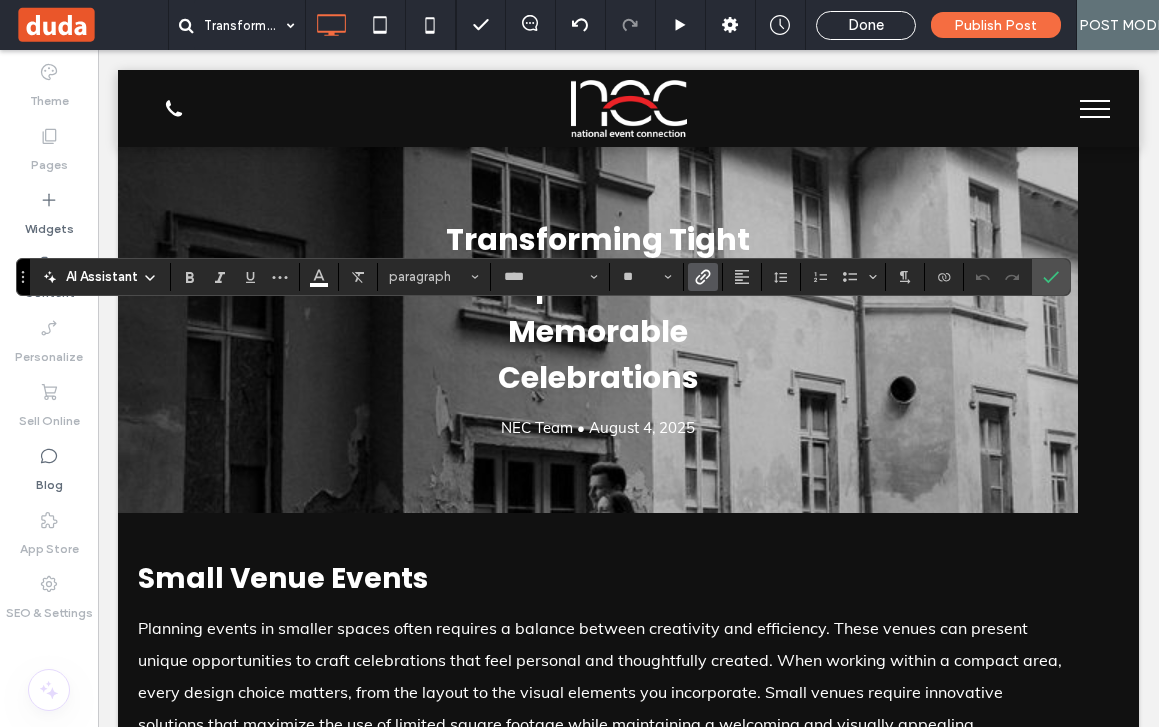 click at bounding box center (703, 277) 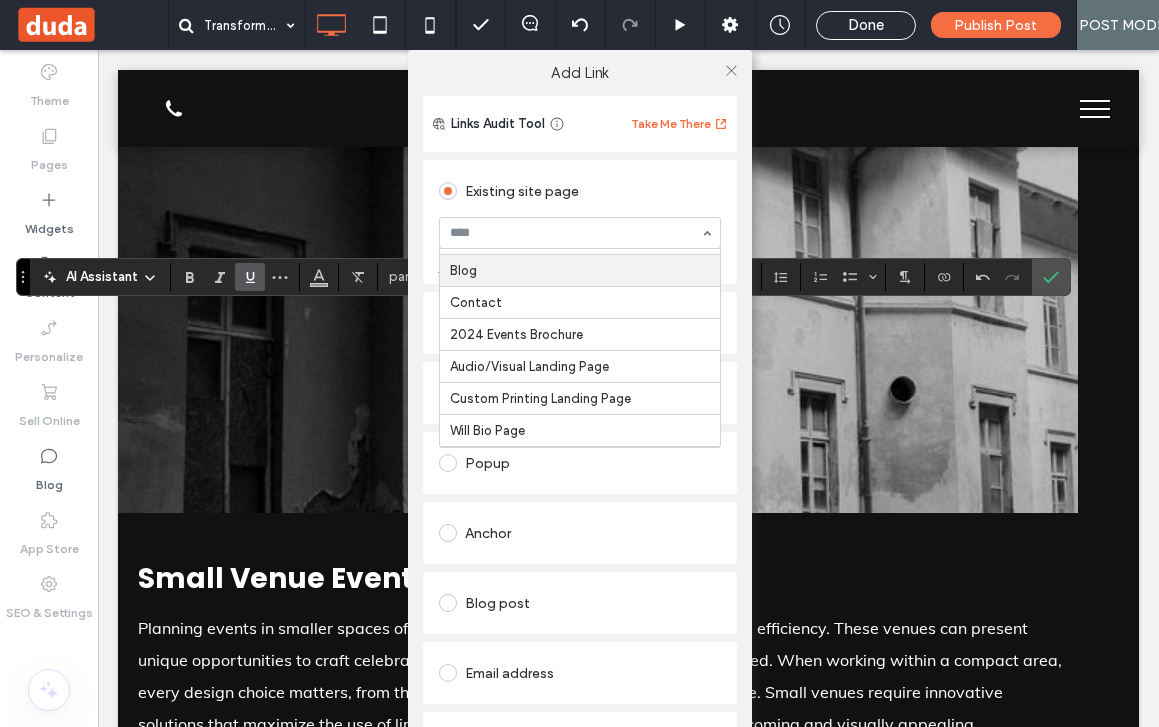 scroll, scrollTop: 1133, scrollLeft: 0, axis: vertical 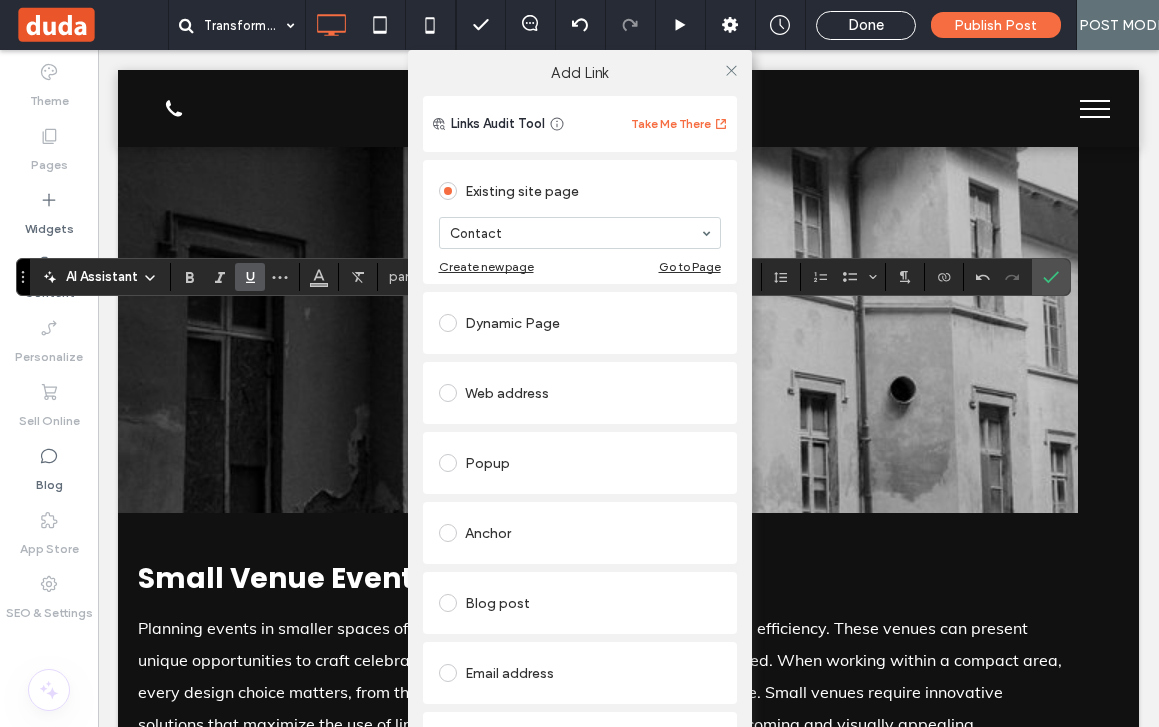 click on "Add Link Links Audit Tool Take Me There Existing site page Contact Create new page Go to Page Dynamic Page Web address Popup Anchor Blog post Email address Click to call File for download Remove link" at bounding box center [579, 413] 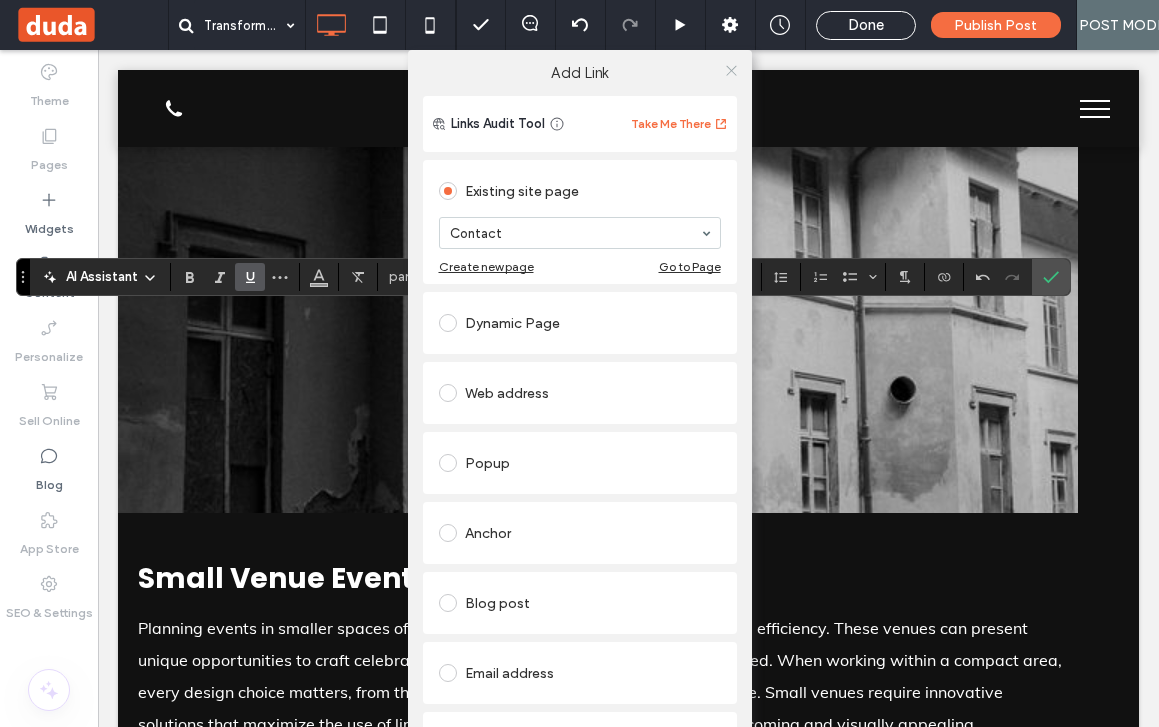 click 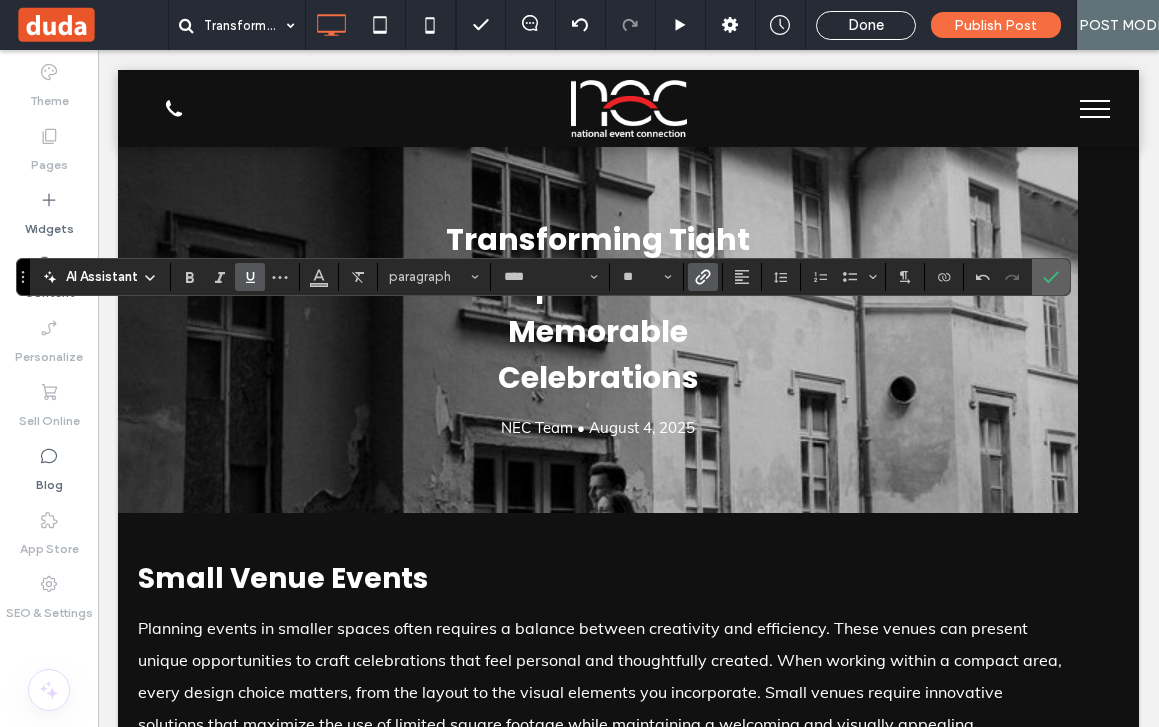 click at bounding box center (1051, 277) 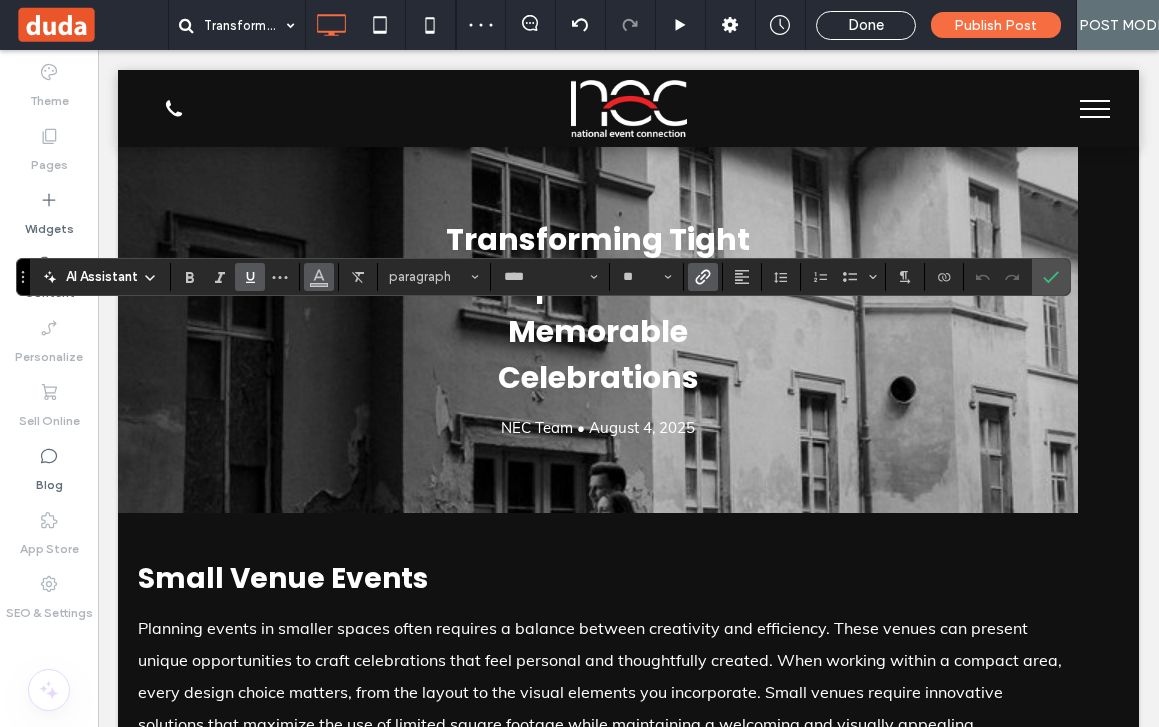 click at bounding box center (319, 277) 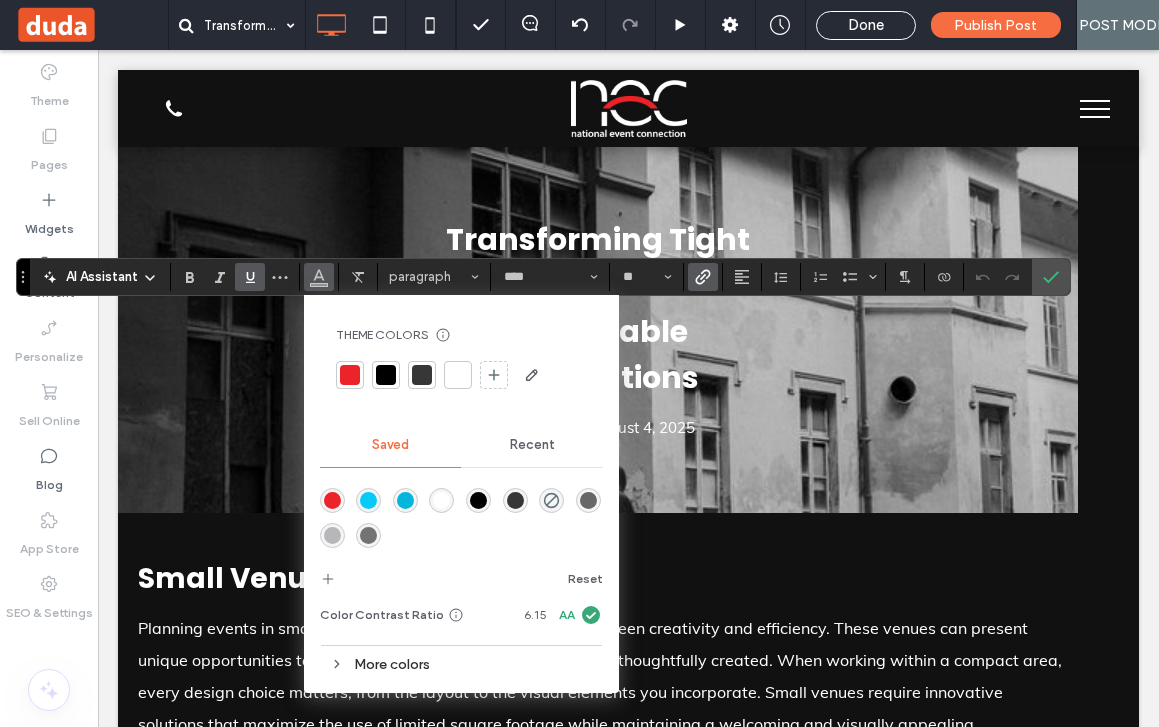 click at bounding box center (405, 500) 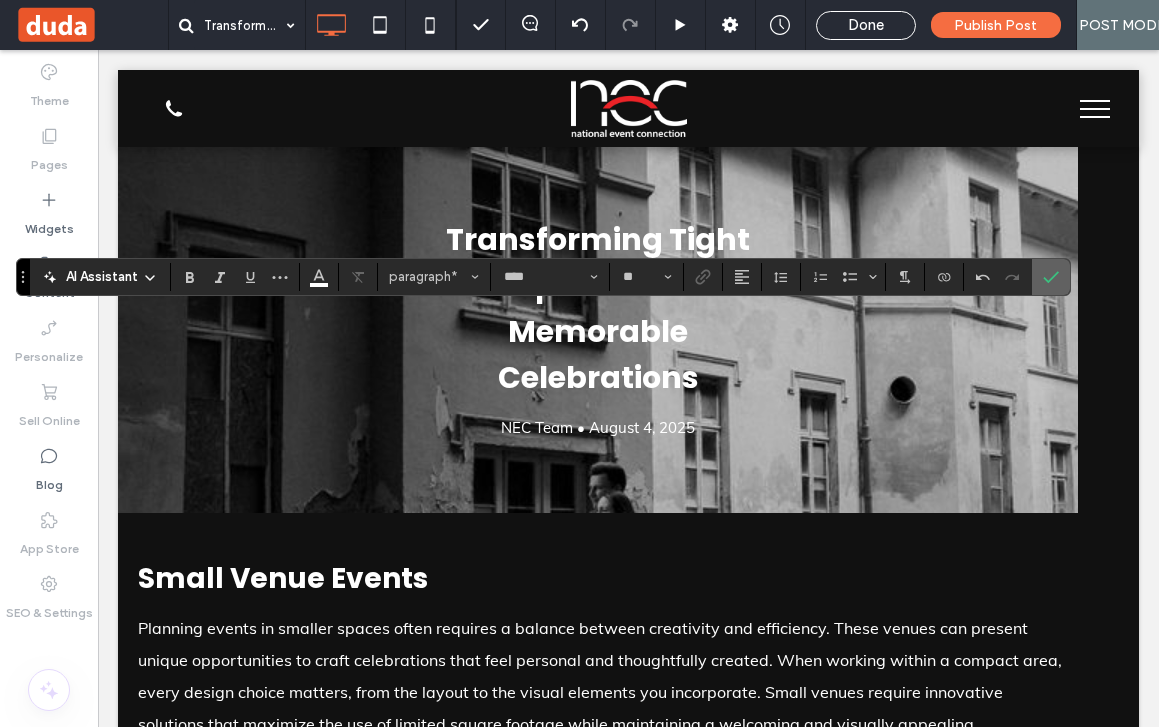 click 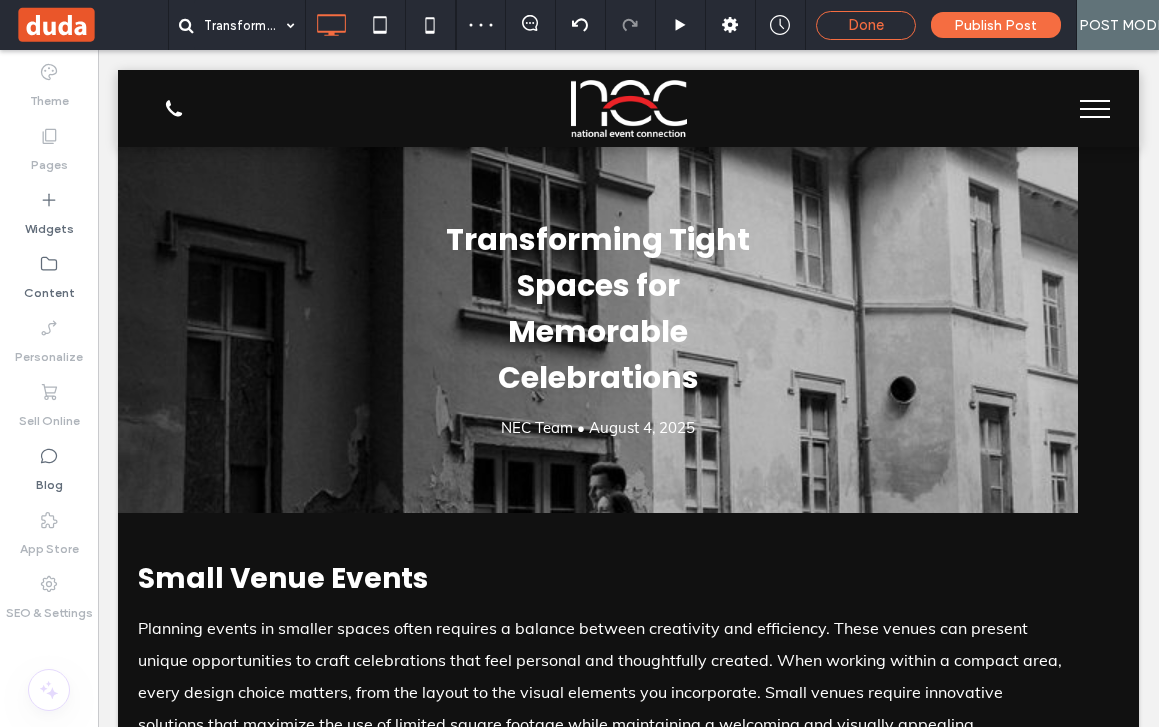 click on "Done" at bounding box center (866, 25) 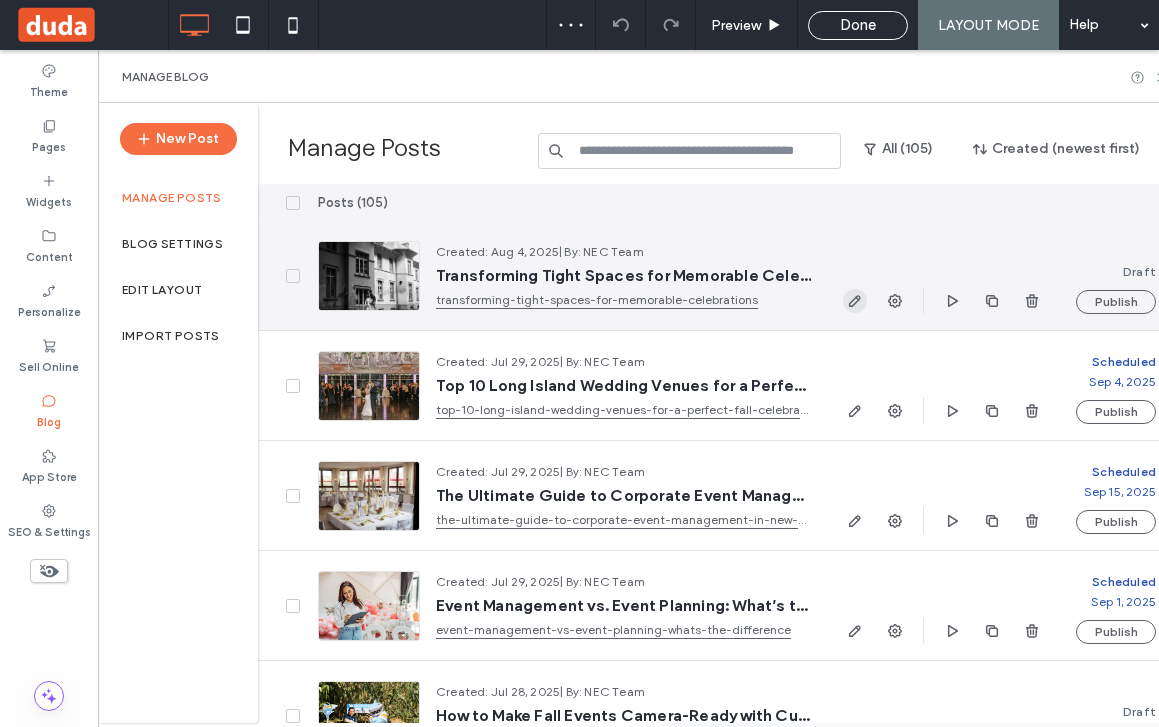 scroll, scrollTop: 0, scrollLeft: 0, axis: both 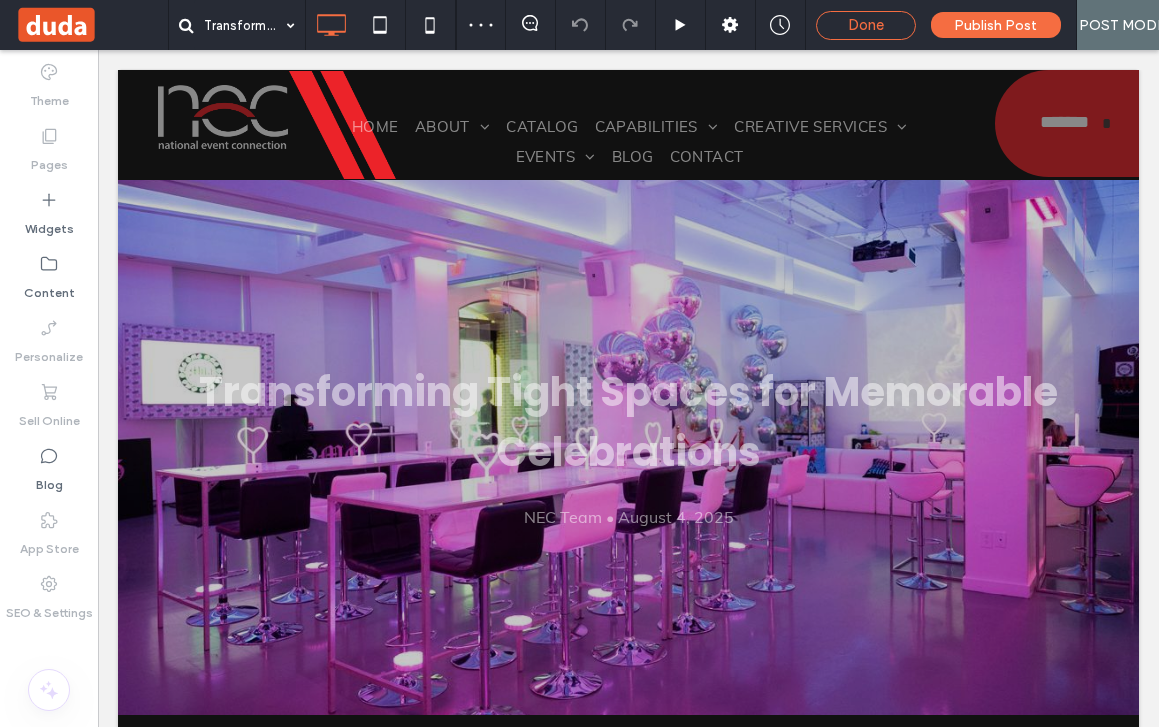 click on "Done" at bounding box center (866, 25) 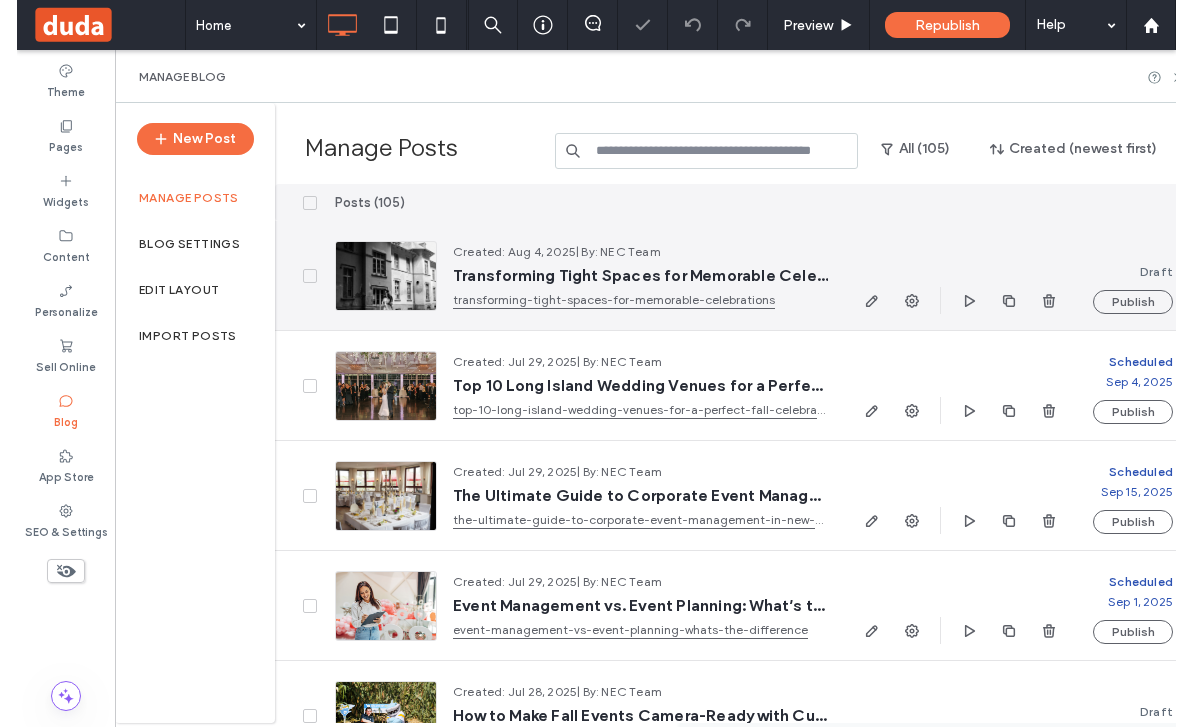 scroll, scrollTop: 0, scrollLeft: 0, axis: both 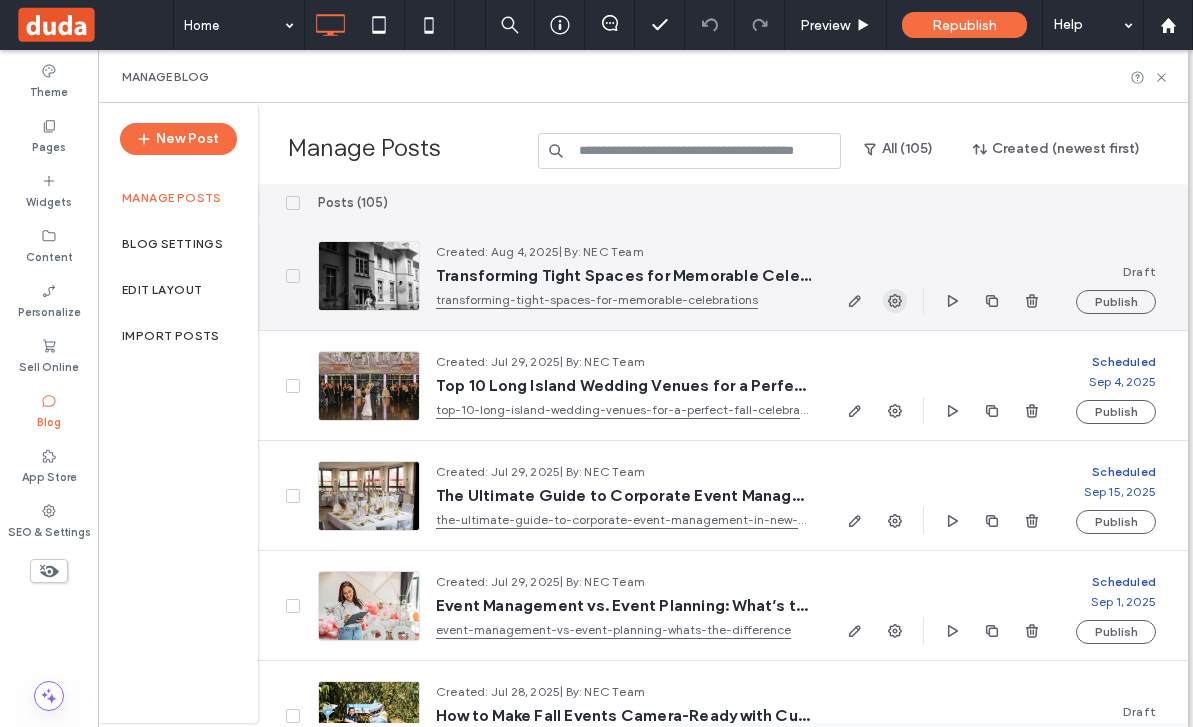 click 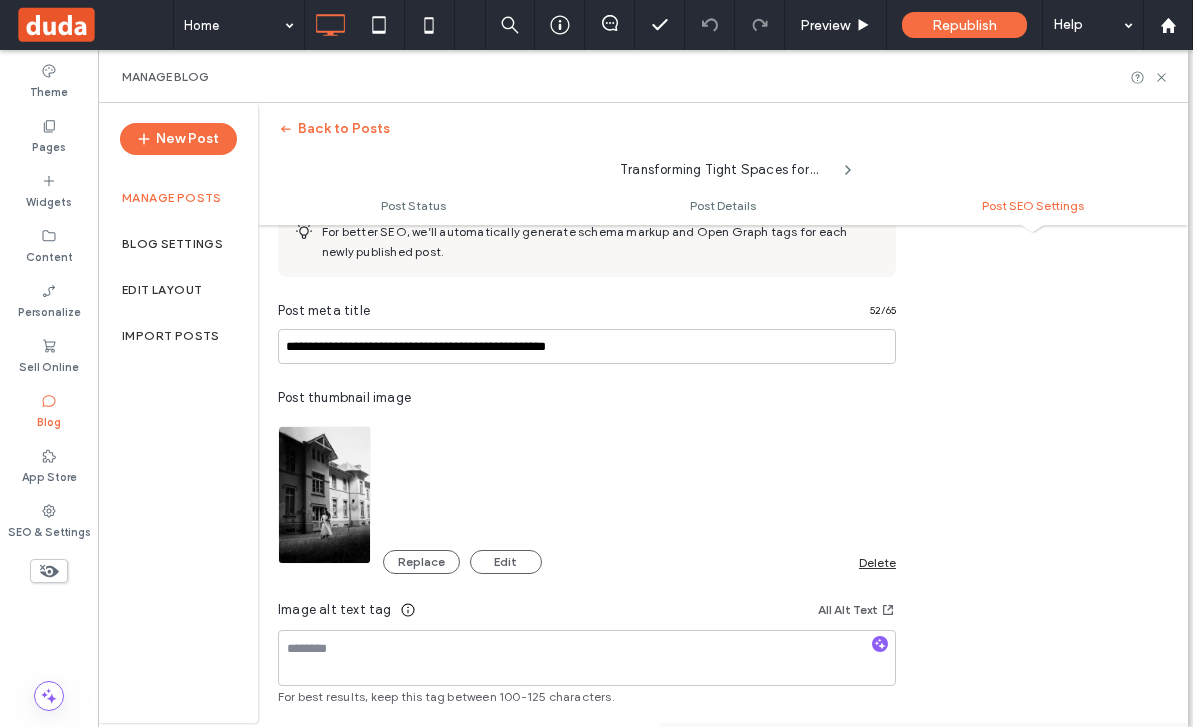 scroll, scrollTop: 971, scrollLeft: 0, axis: vertical 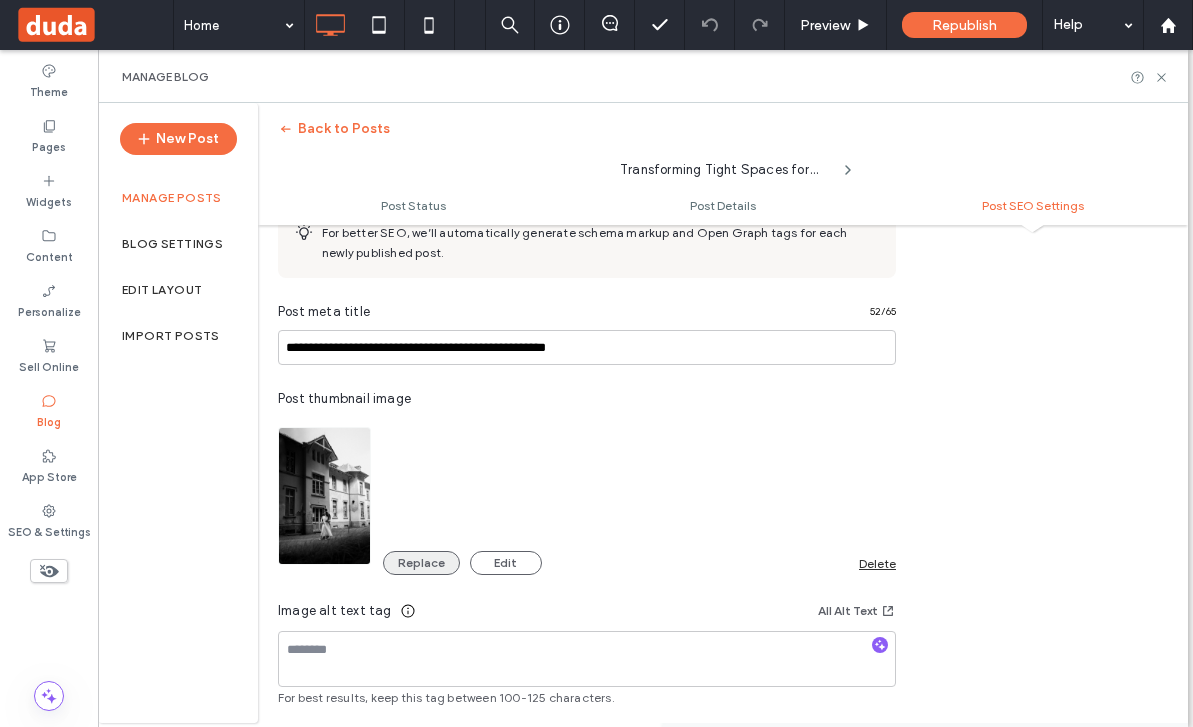 click on "Replace" at bounding box center (421, 563) 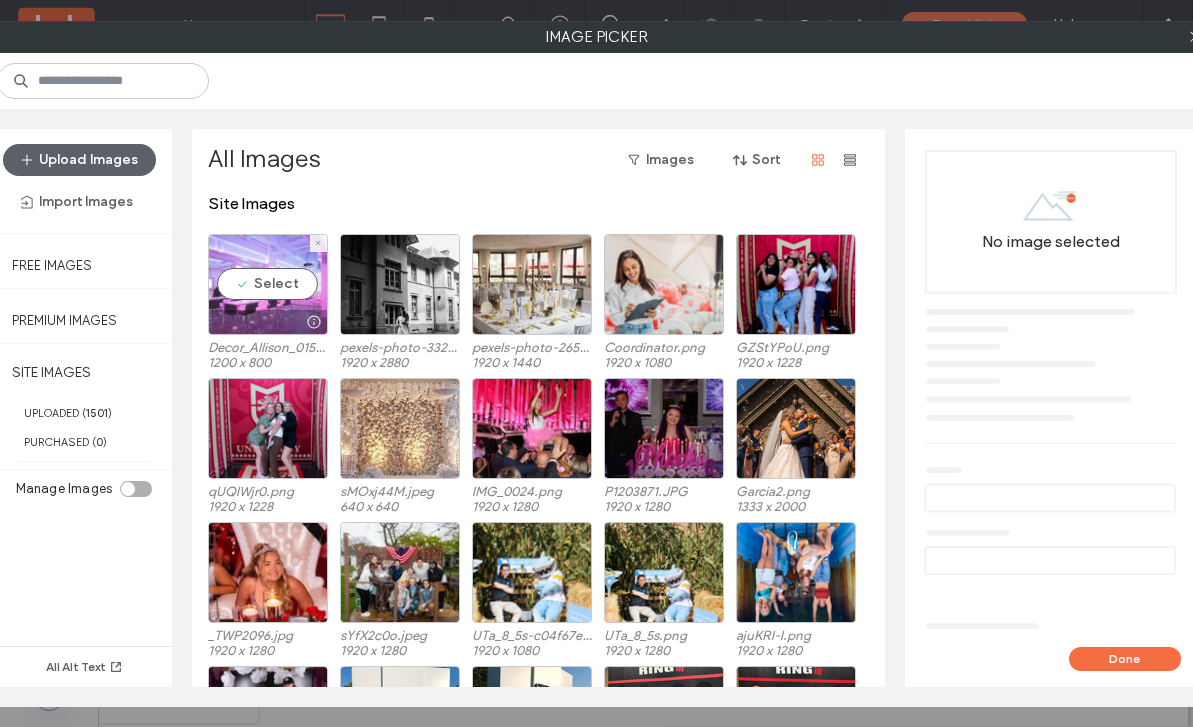 click on "Select" at bounding box center [268, 284] 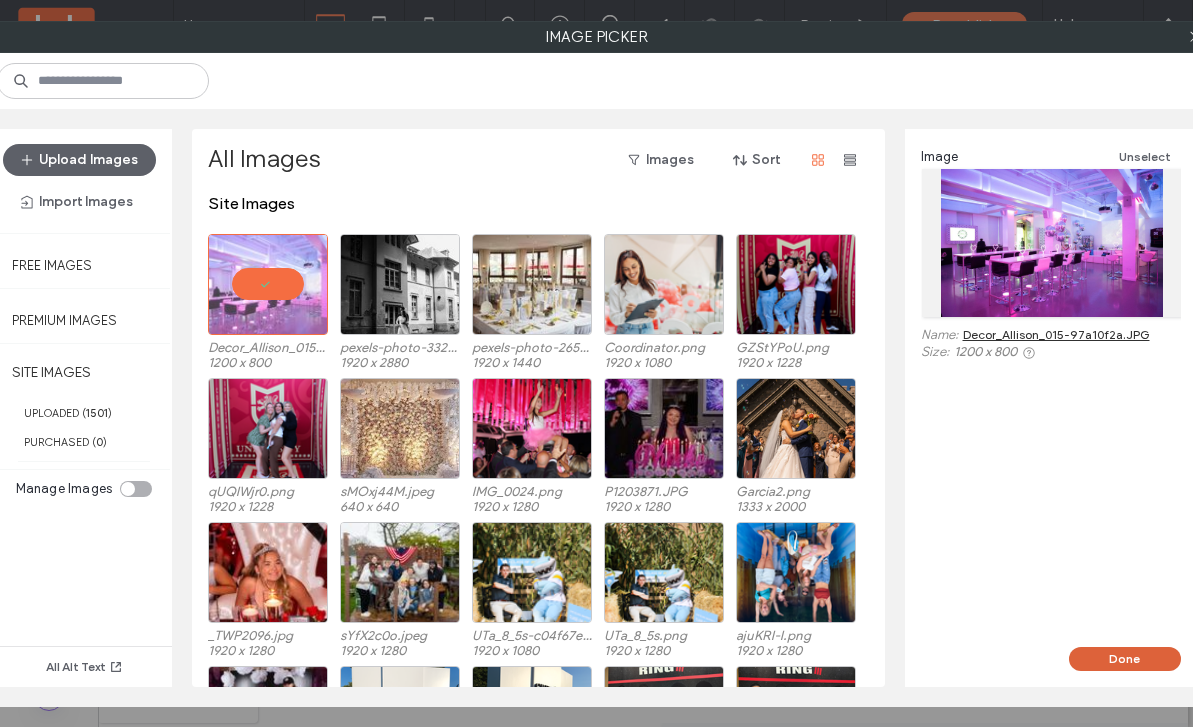 click on "Done" at bounding box center [1125, 659] 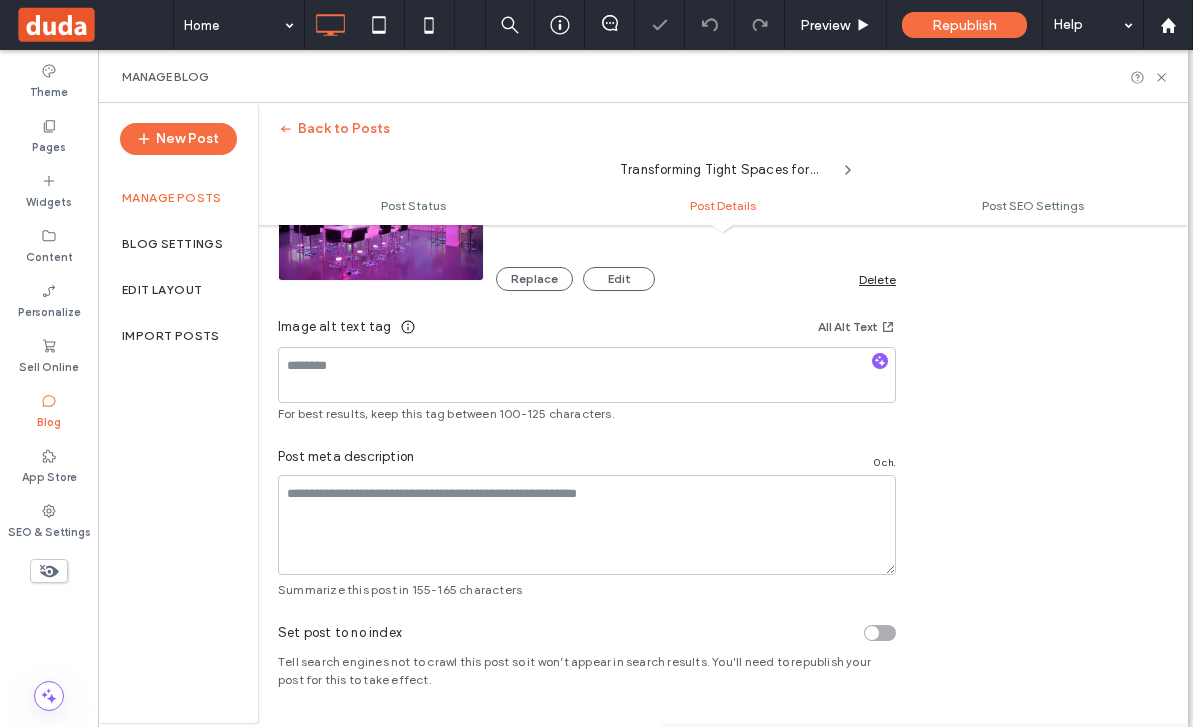 scroll, scrollTop: 0, scrollLeft: 0, axis: both 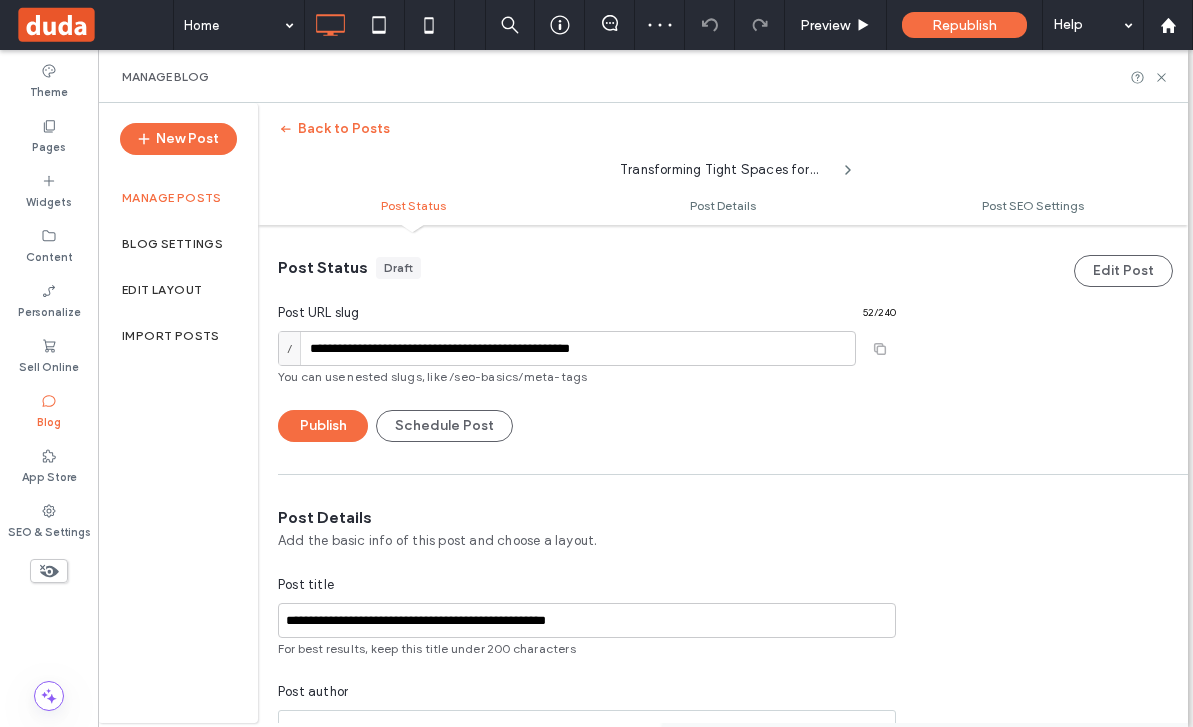 click on "Manage Blog" at bounding box center [643, 76] 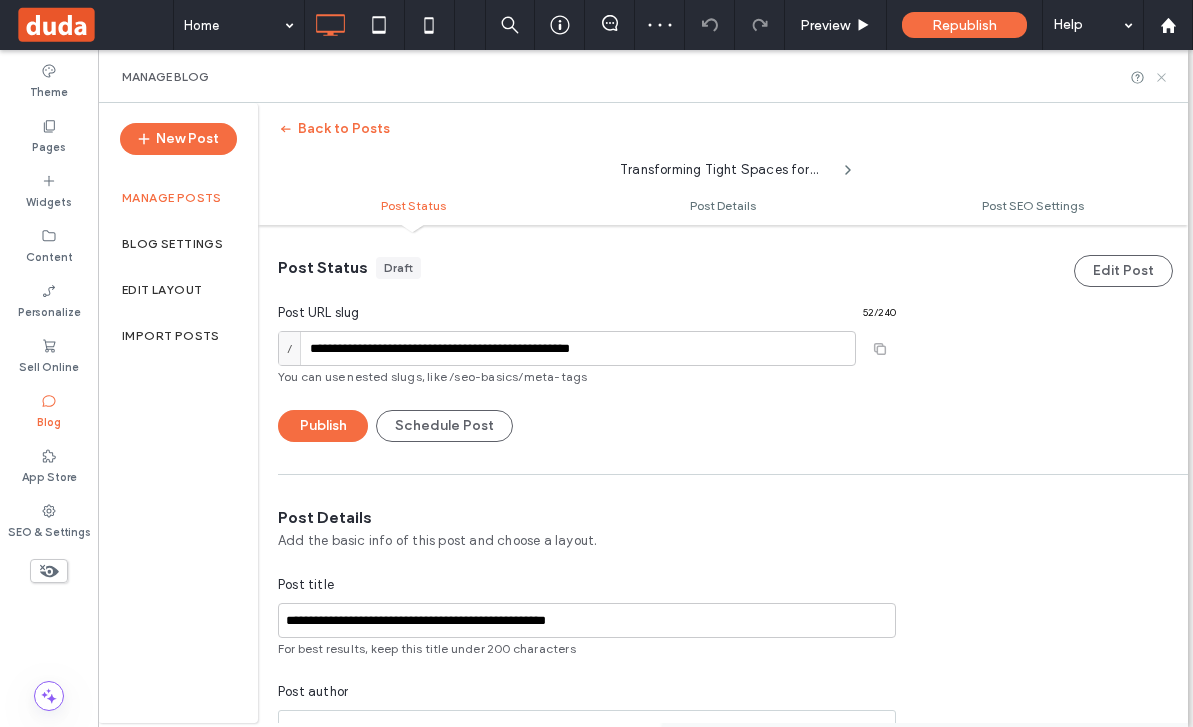click 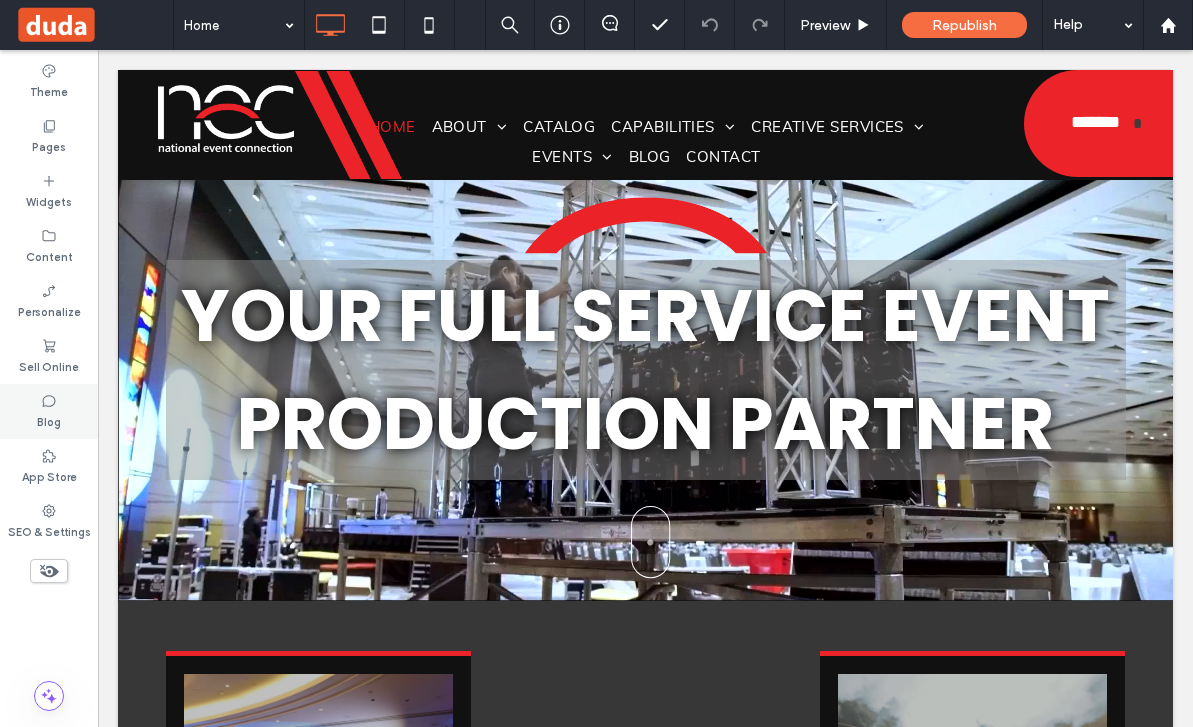 click 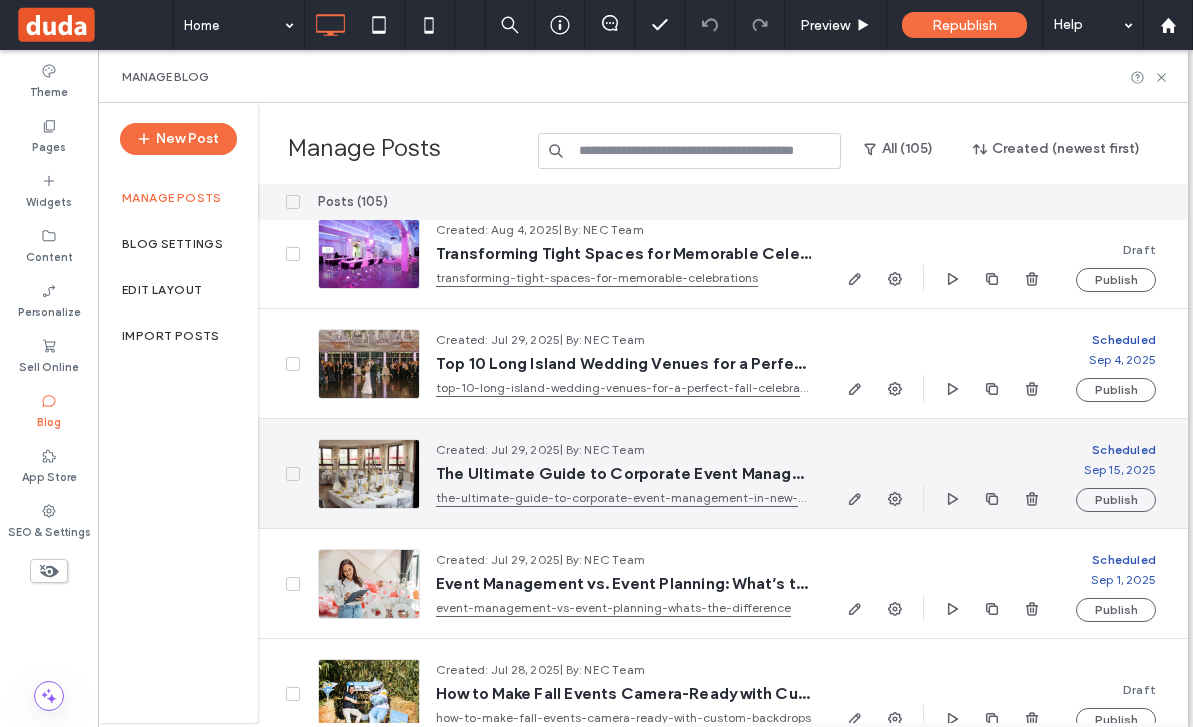 scroll, scrollTop: 0, scrollLeft: 0, axis: both 